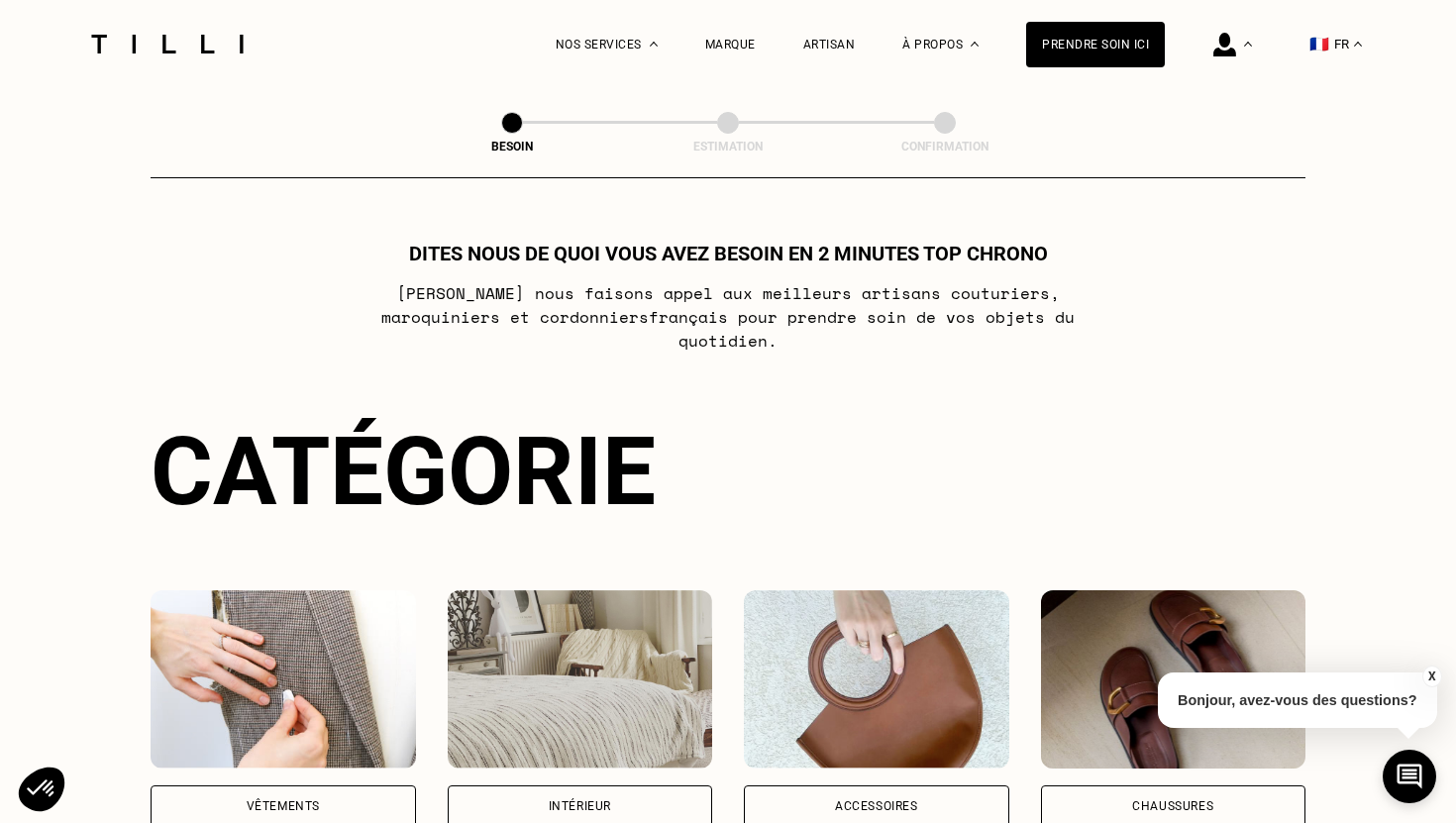 scroll, scrollTop: 0, scrollLeft: 0, axis: both 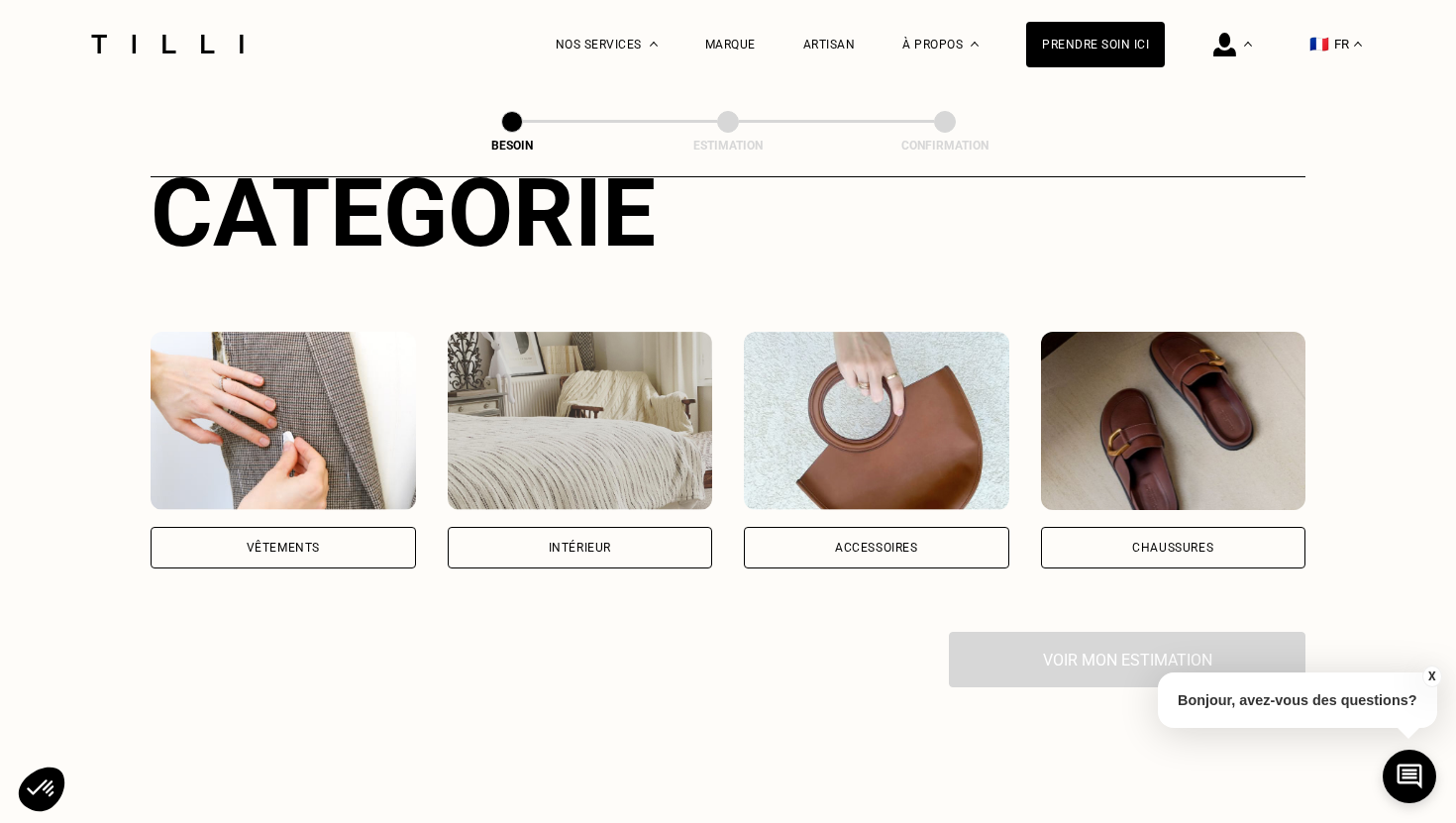 click on "Vêtements" at bounding box center [283, 548] 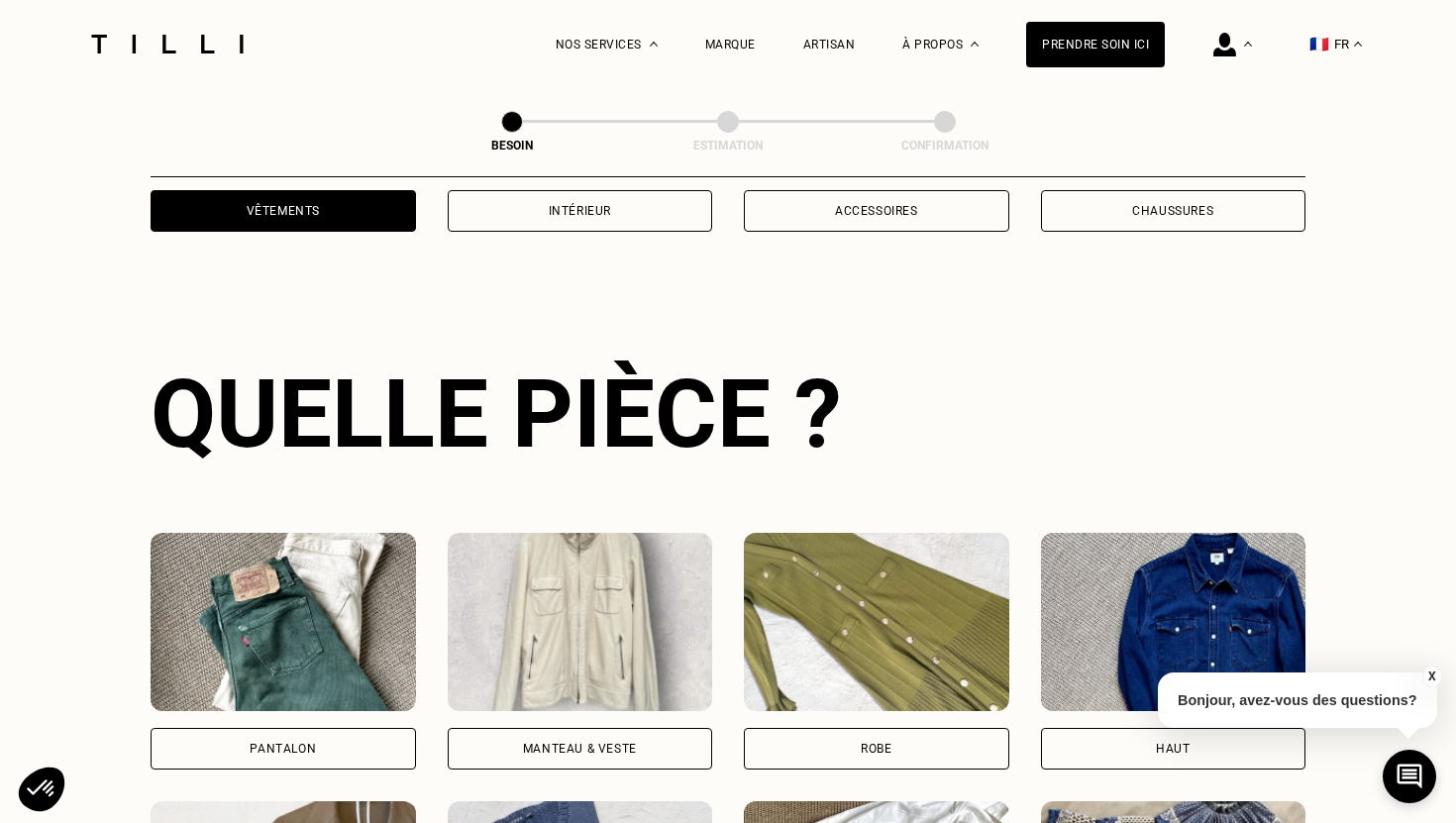 scroll, scrollTop: 645, scrollLeft: 0, axis: vertical 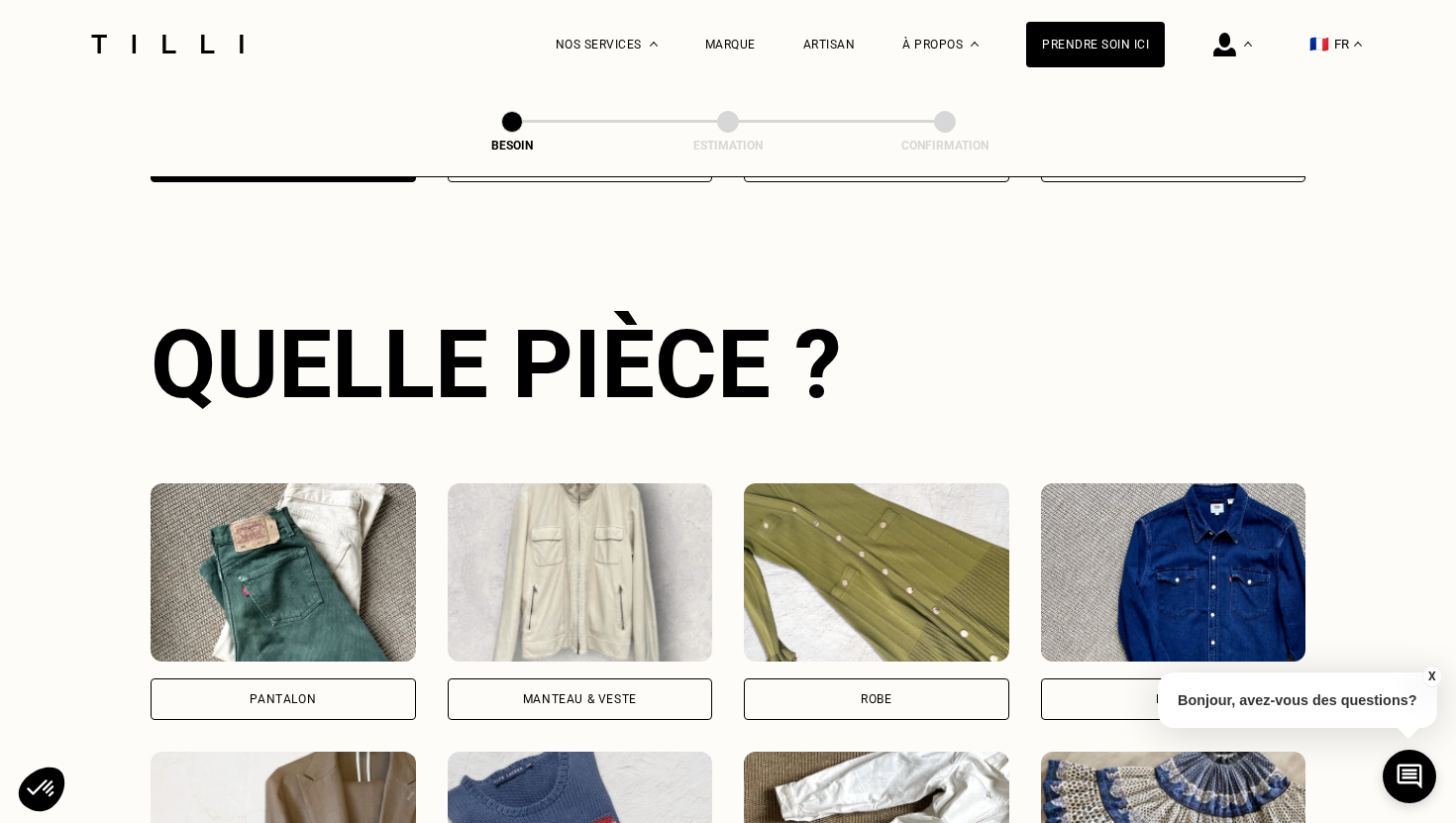 click on "Pantalon" at bounding box center [282, 699] 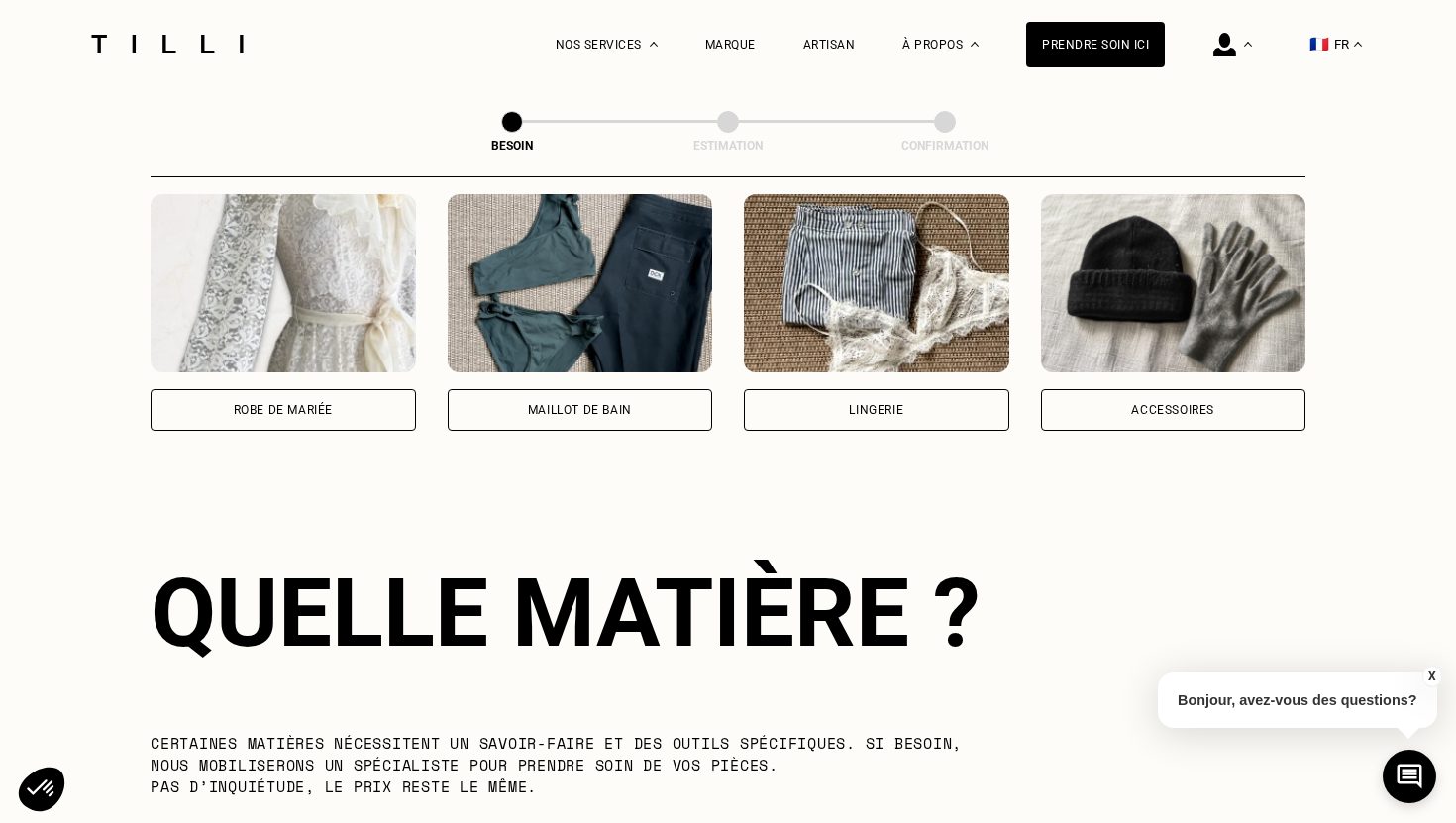 scroll, scrollTop: 1719, scrollLeft: 0, axis: vertical 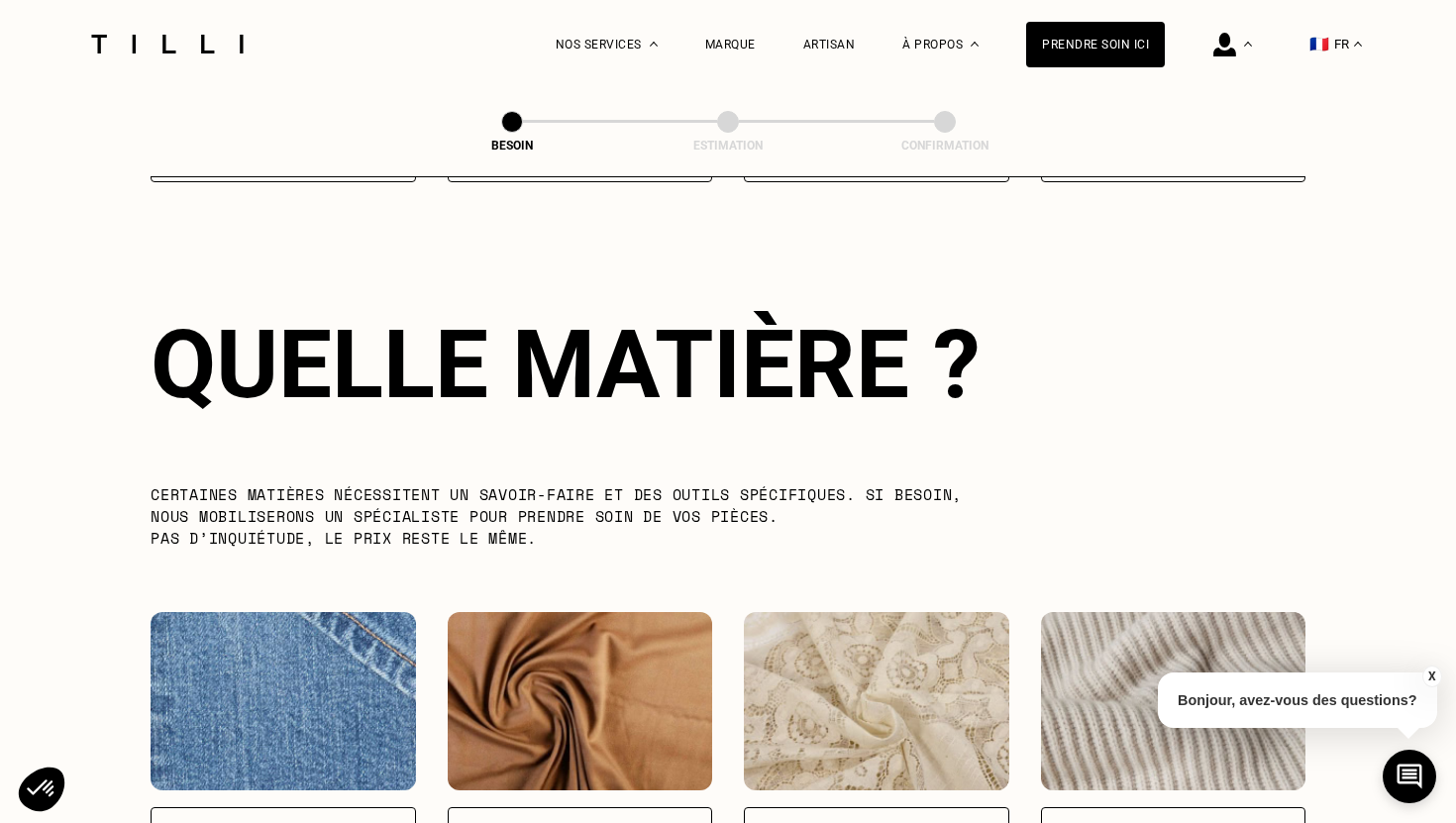 click at bounding box center (283, 701) 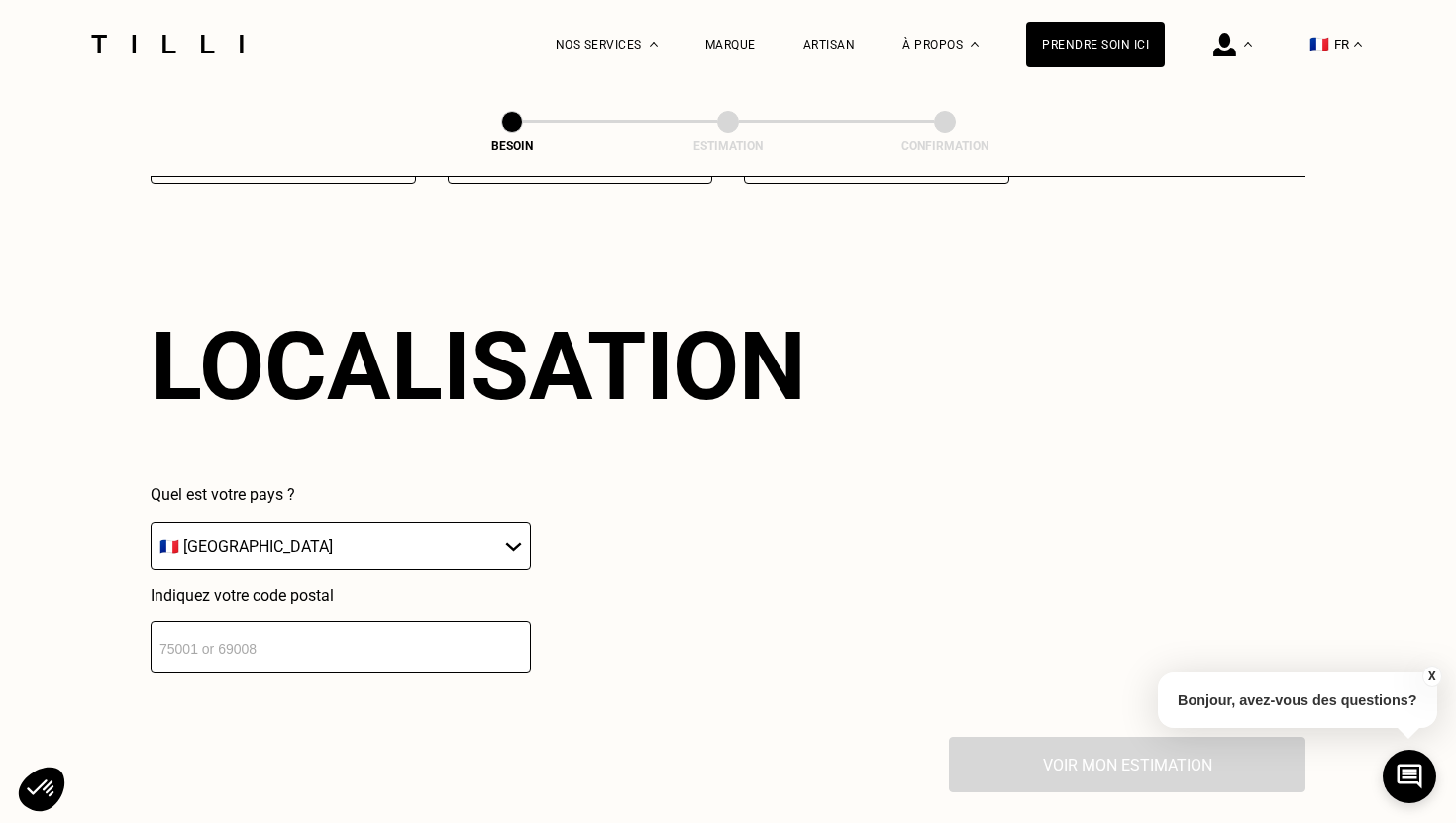 scroll, scrollTop: 2656, scrollLeft: 0, axis: vertical 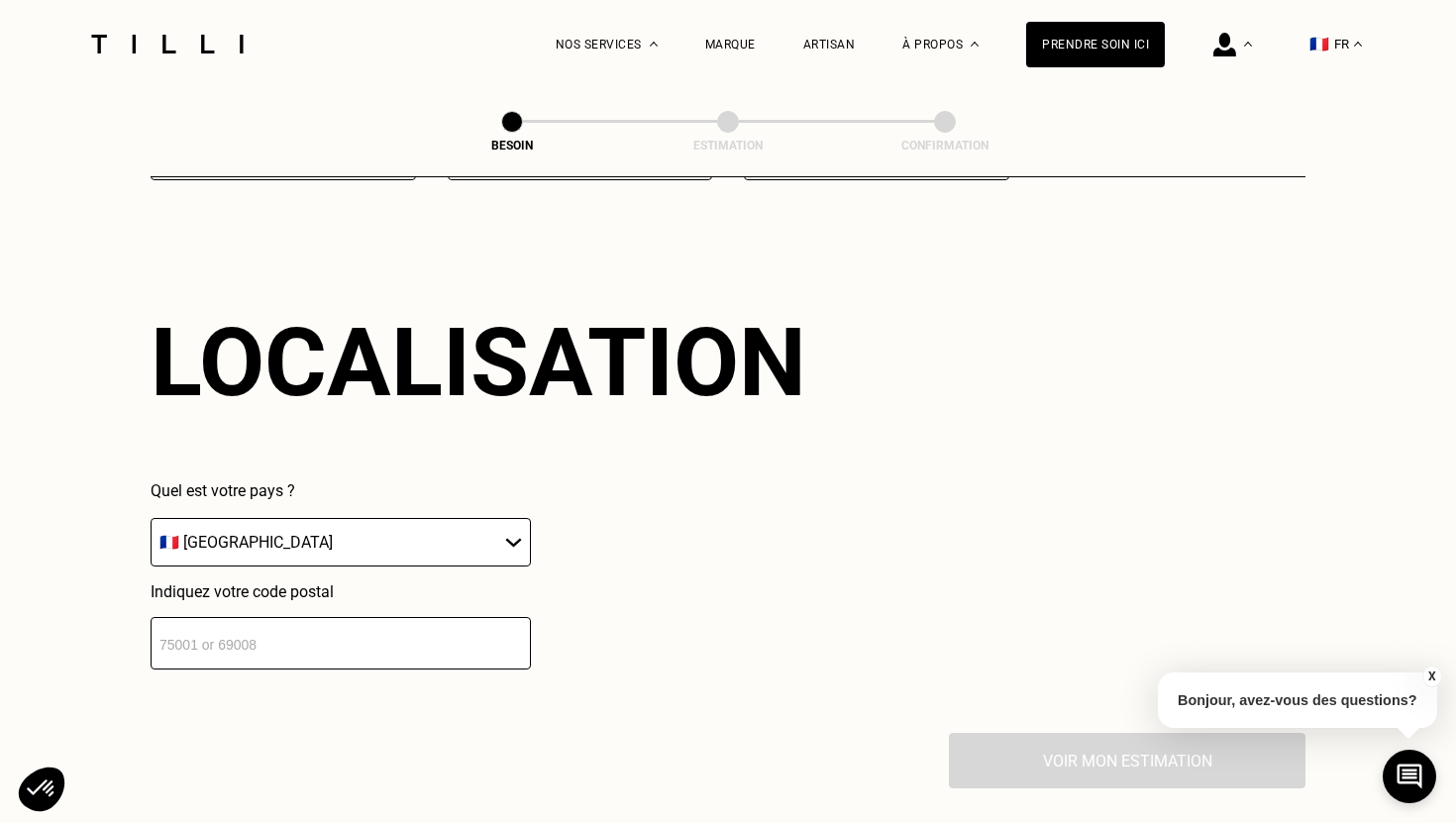 click at bounding box center [341, 643] 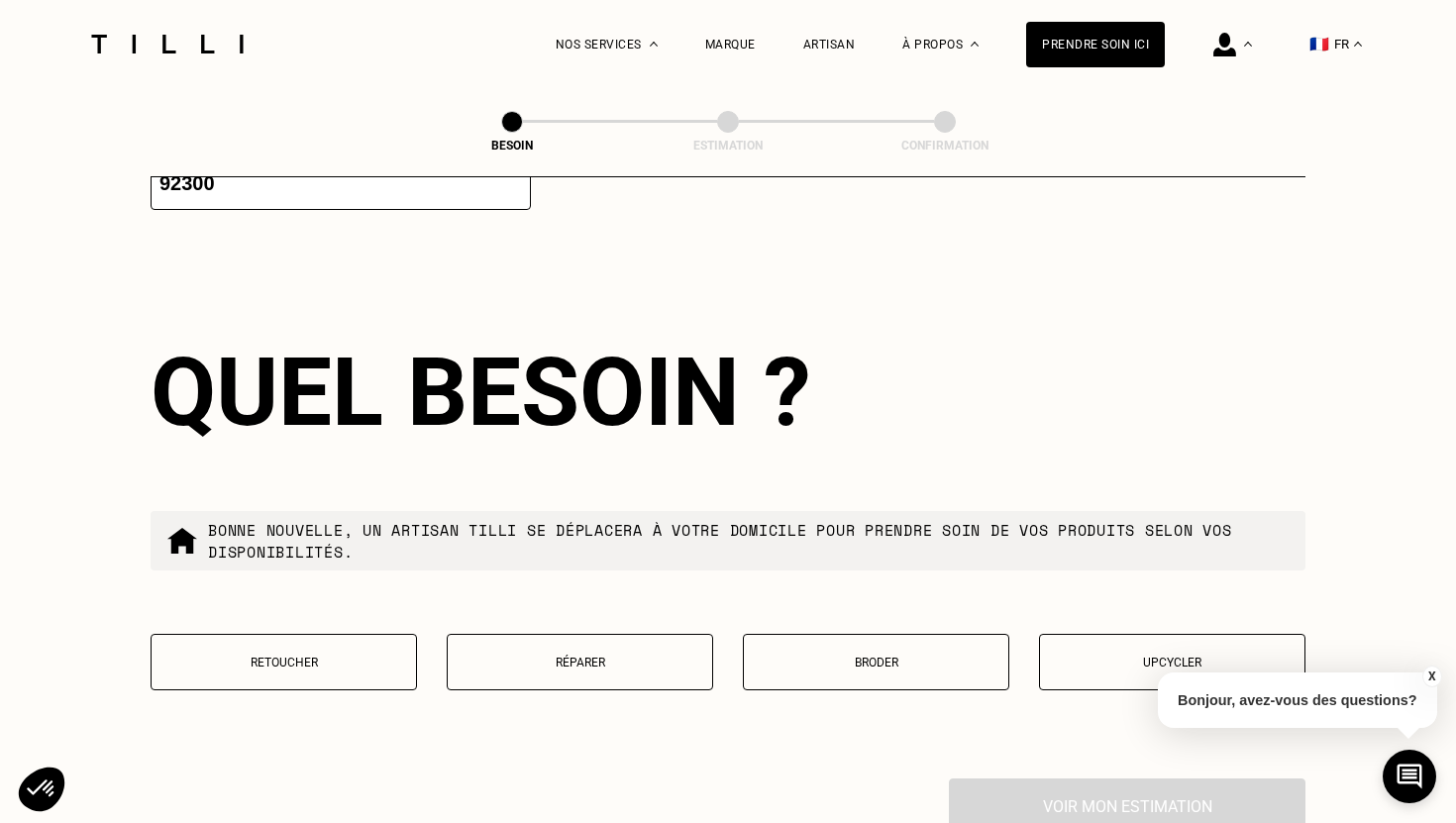scroll, scrollTop: 3145, scrollLeft: 0, axis: vertical 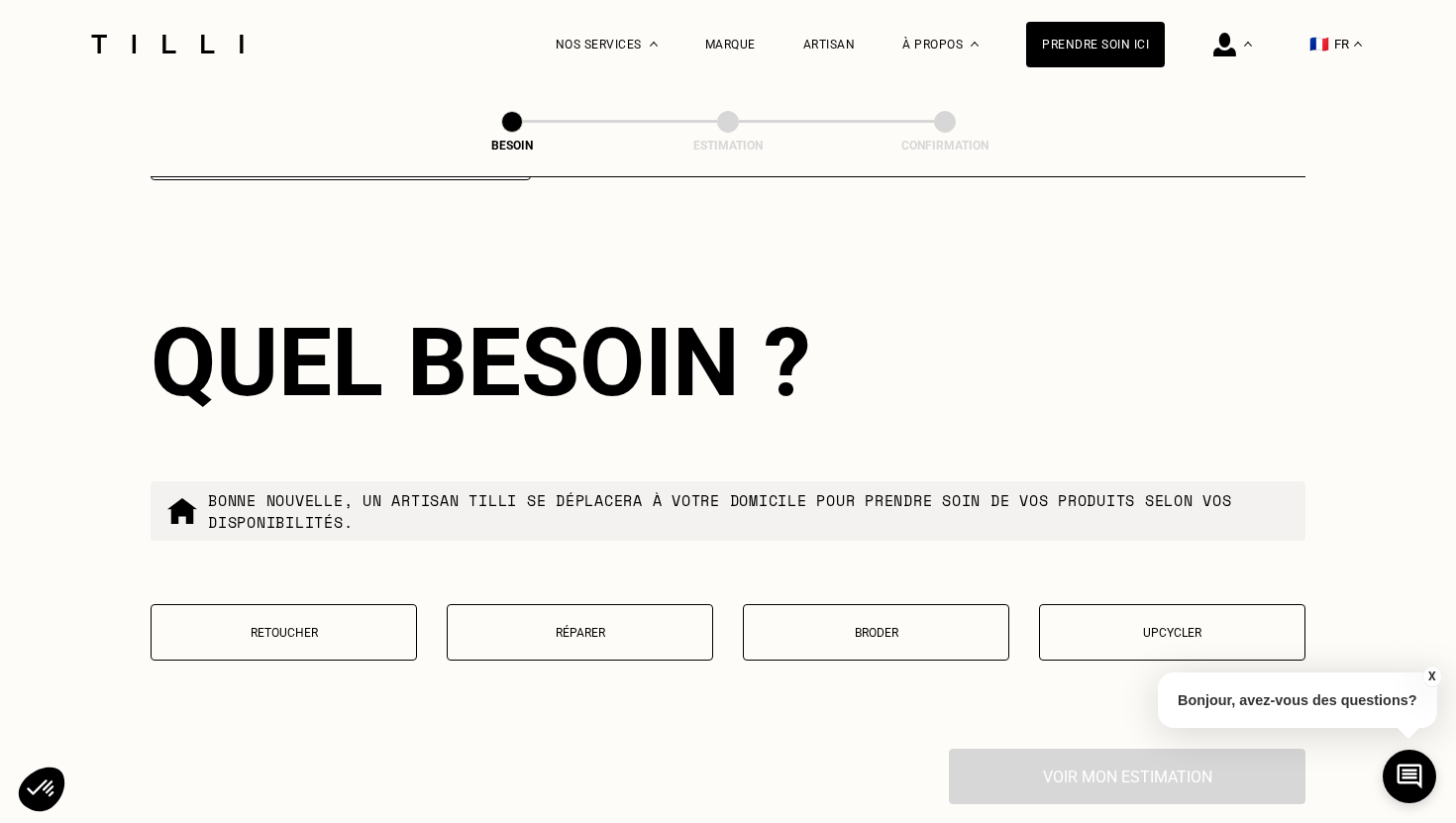 type on "92300" 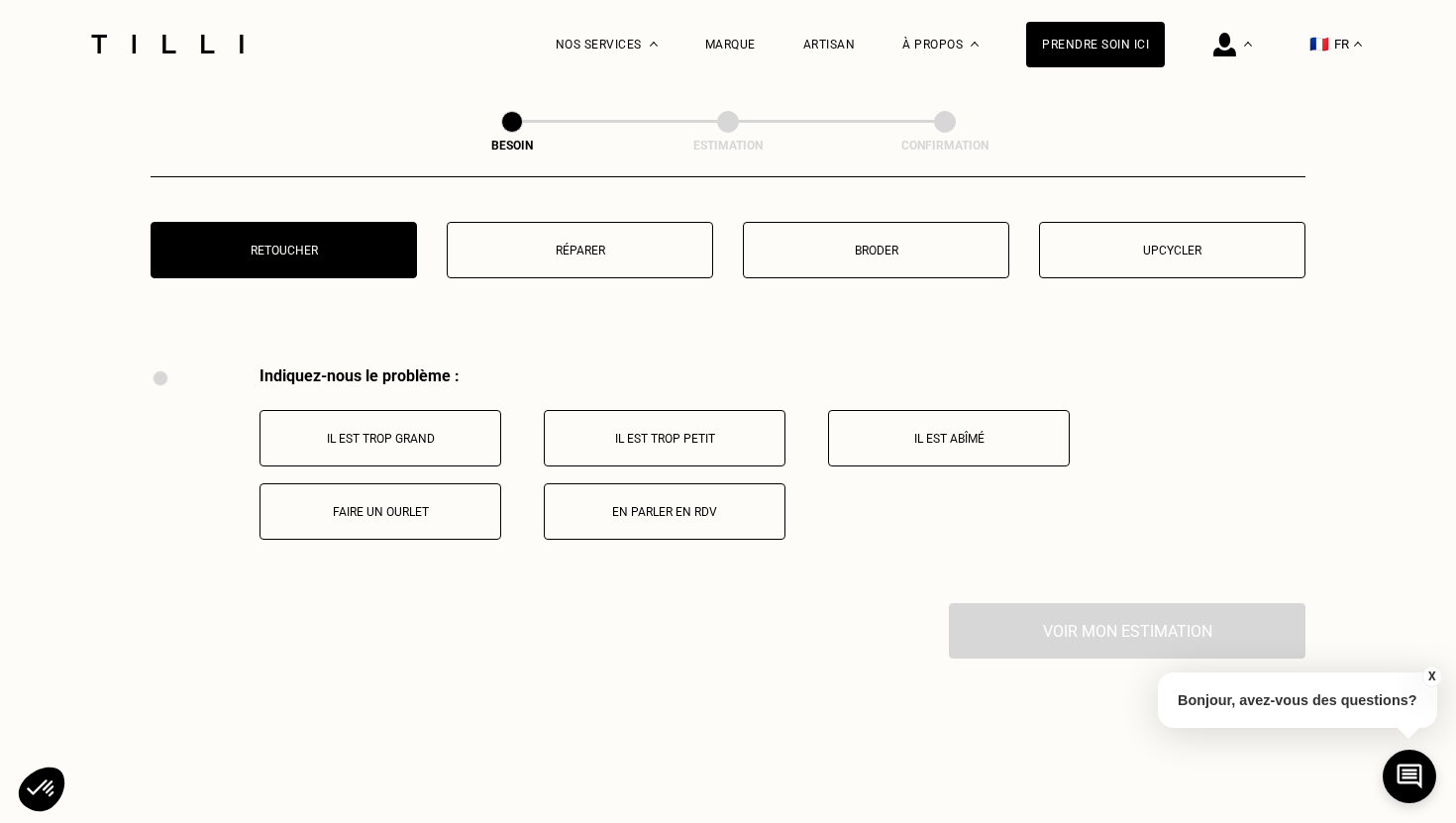 scroll, scrollTop: 3652, scrollLeft: 0, axis: vertical 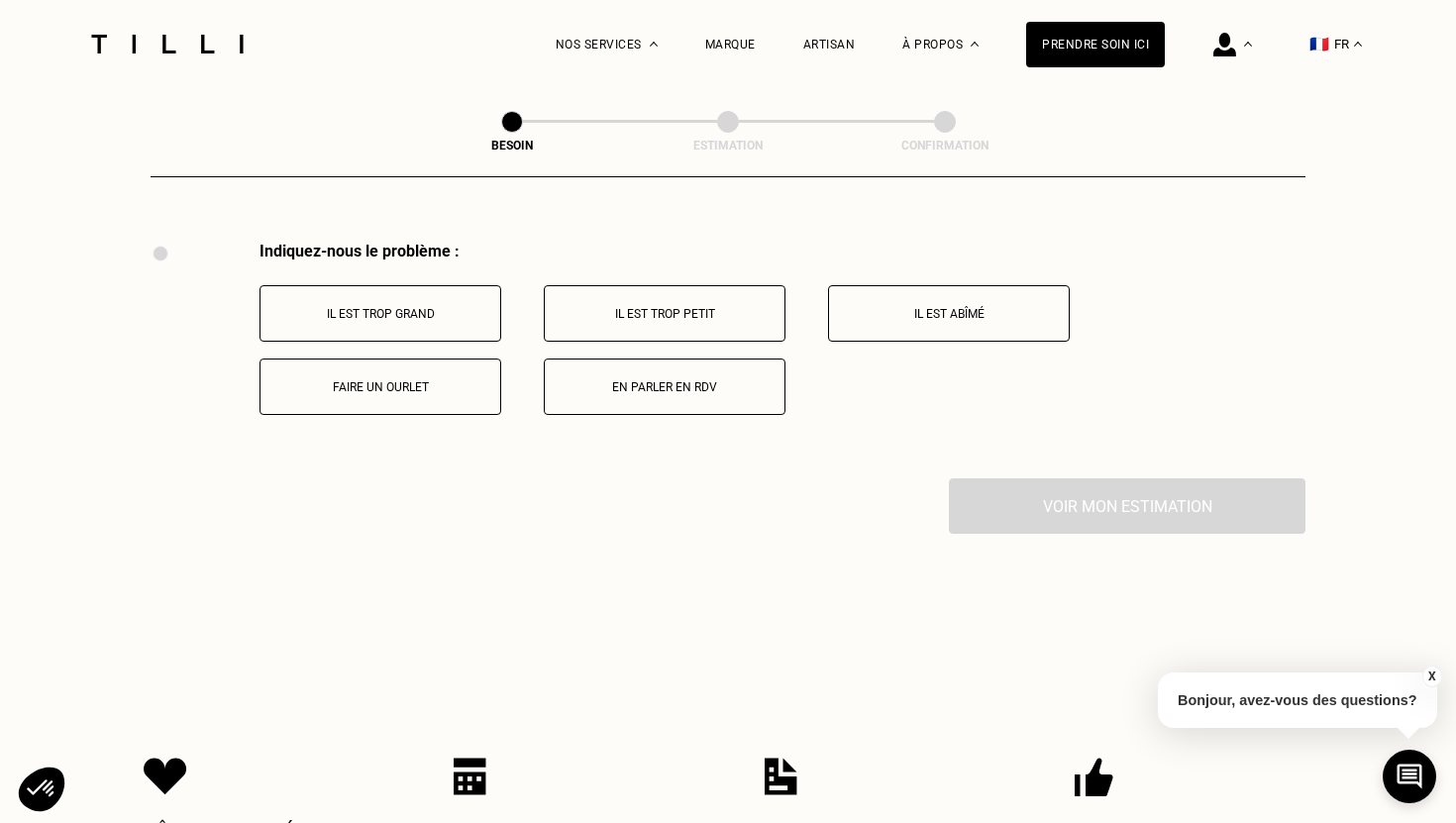 click on "Faire un ourlet" at bounding box center (380, 387) 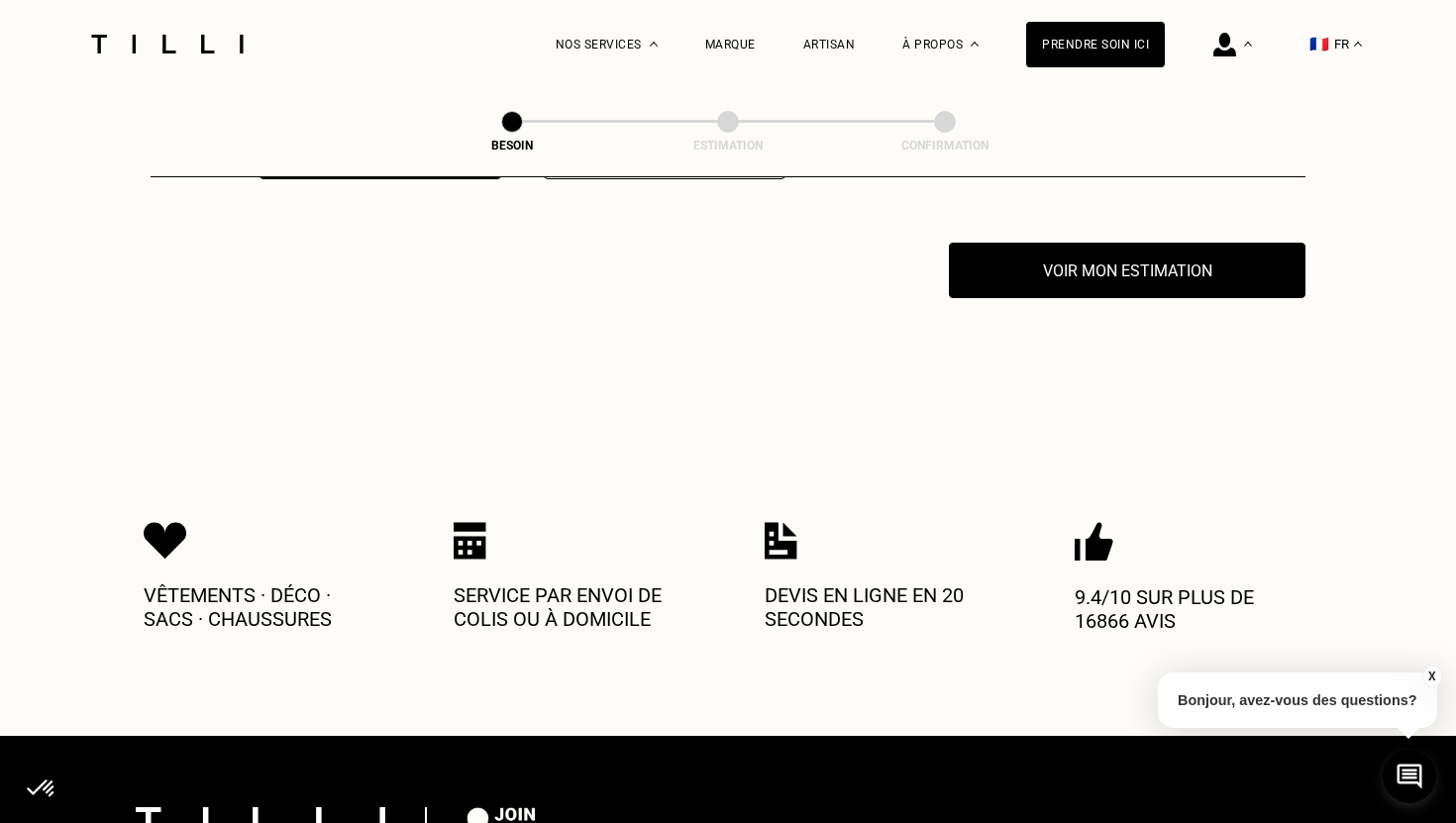 scroll, scrollTop: 3889, scrollLeft: 0, axis: vertical 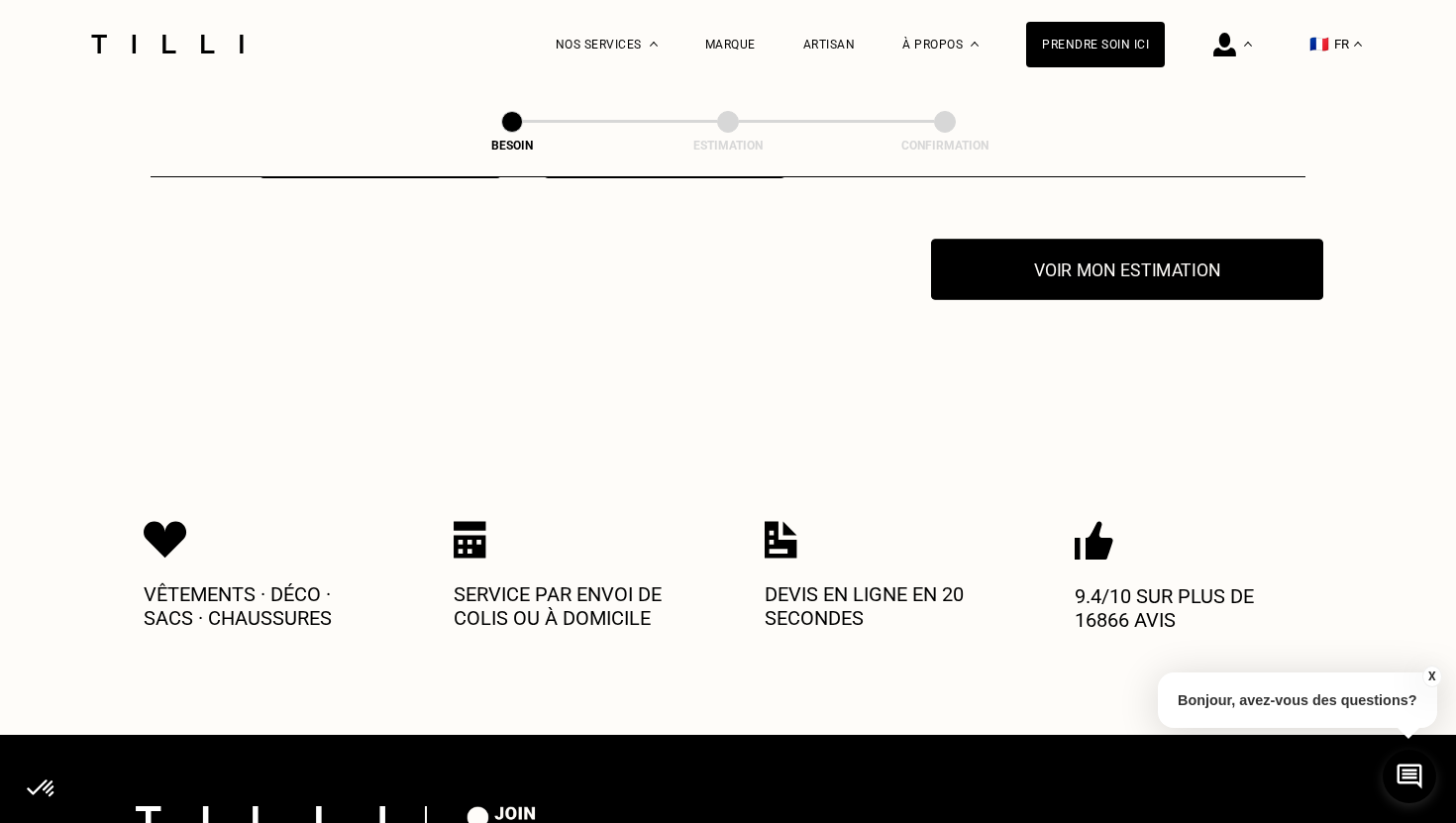 click on "Voir mon estimation" at bounding box center (1127, 269) 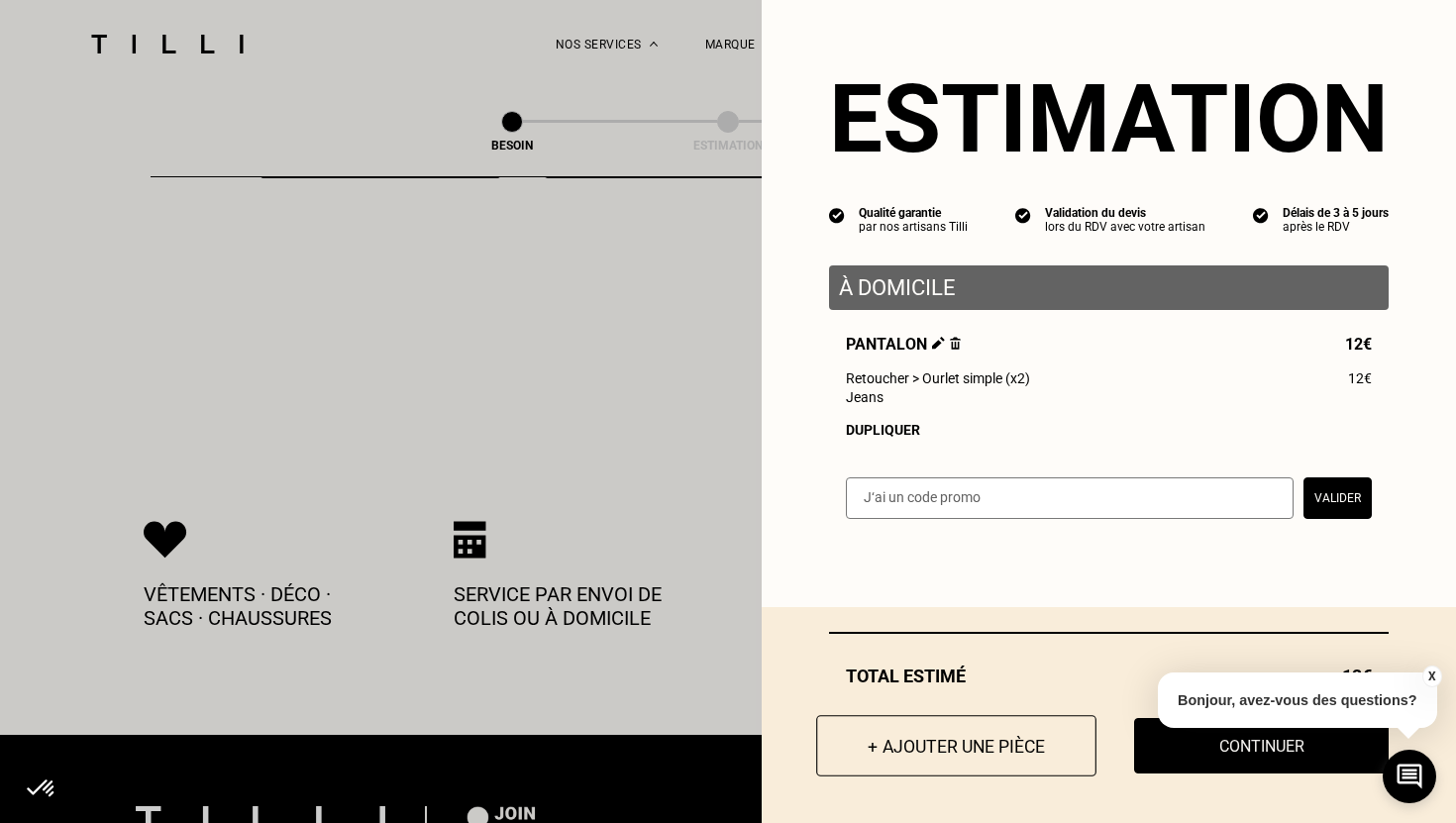 click on "+ Ajouter une pièce" at bounding box center (956, 746) 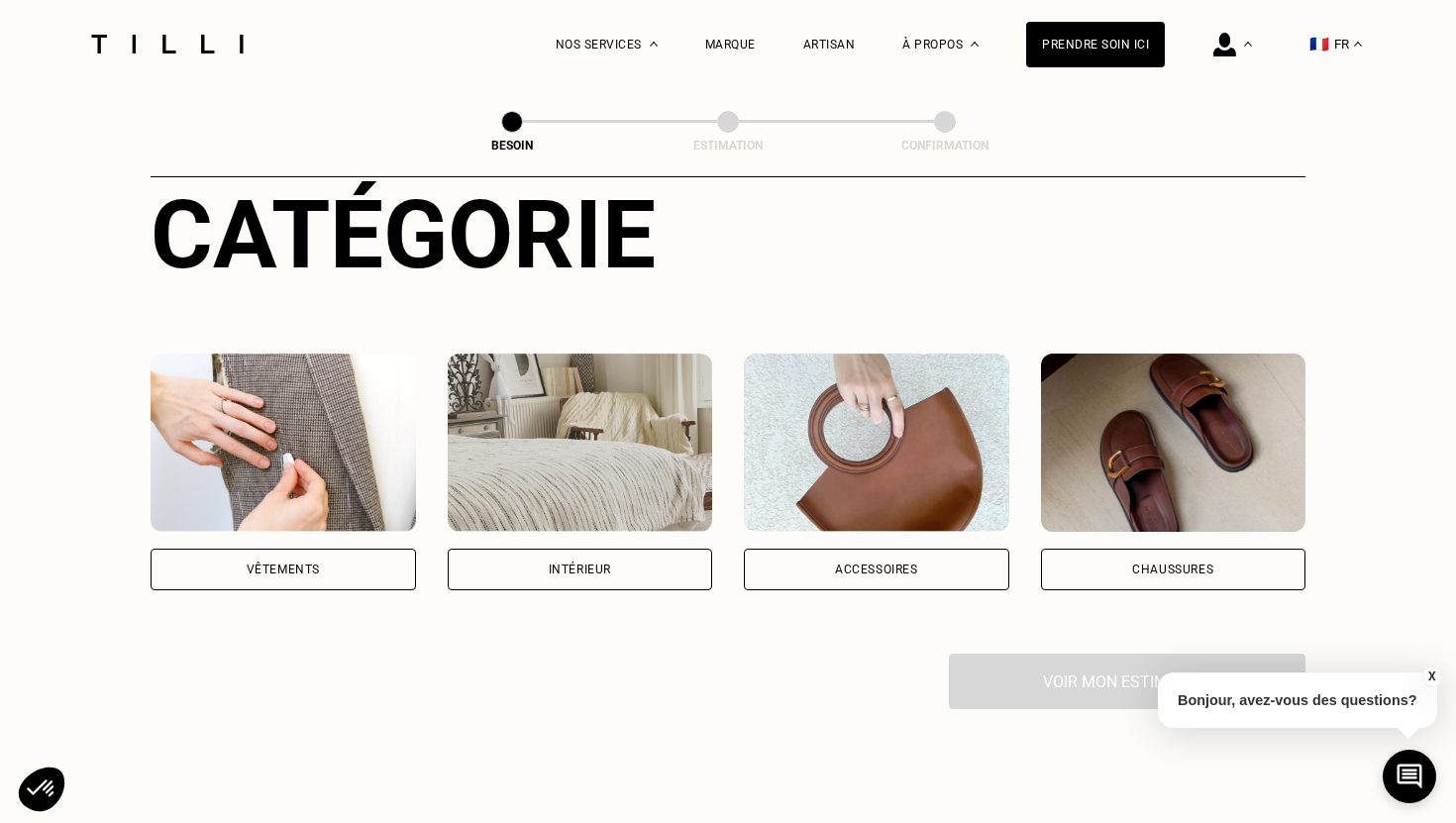 scroll, scrollTop: 238, scrollLeft: 0, axis: vertical 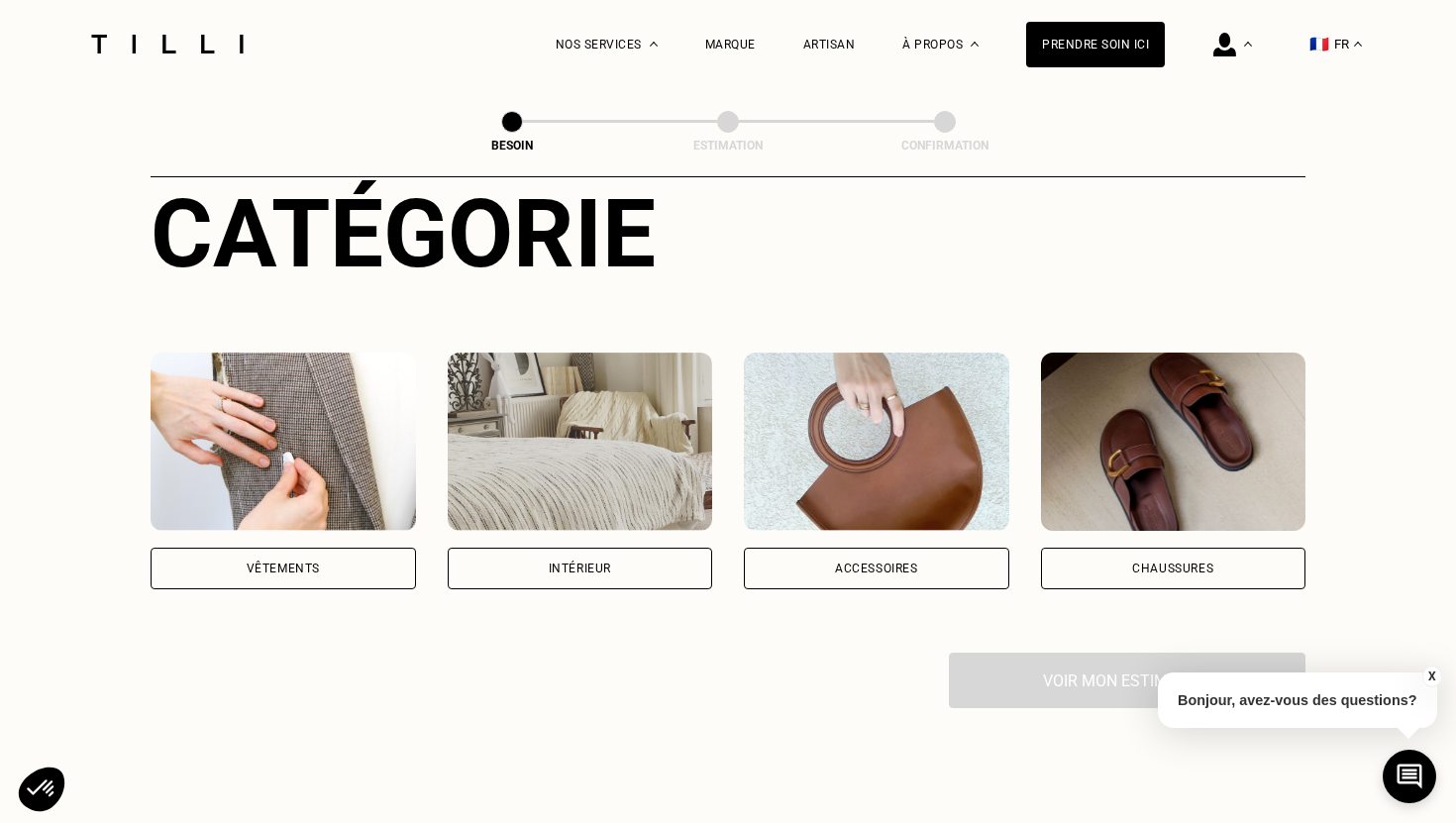 click on "Vêtements" at bounding box center (283, 568) 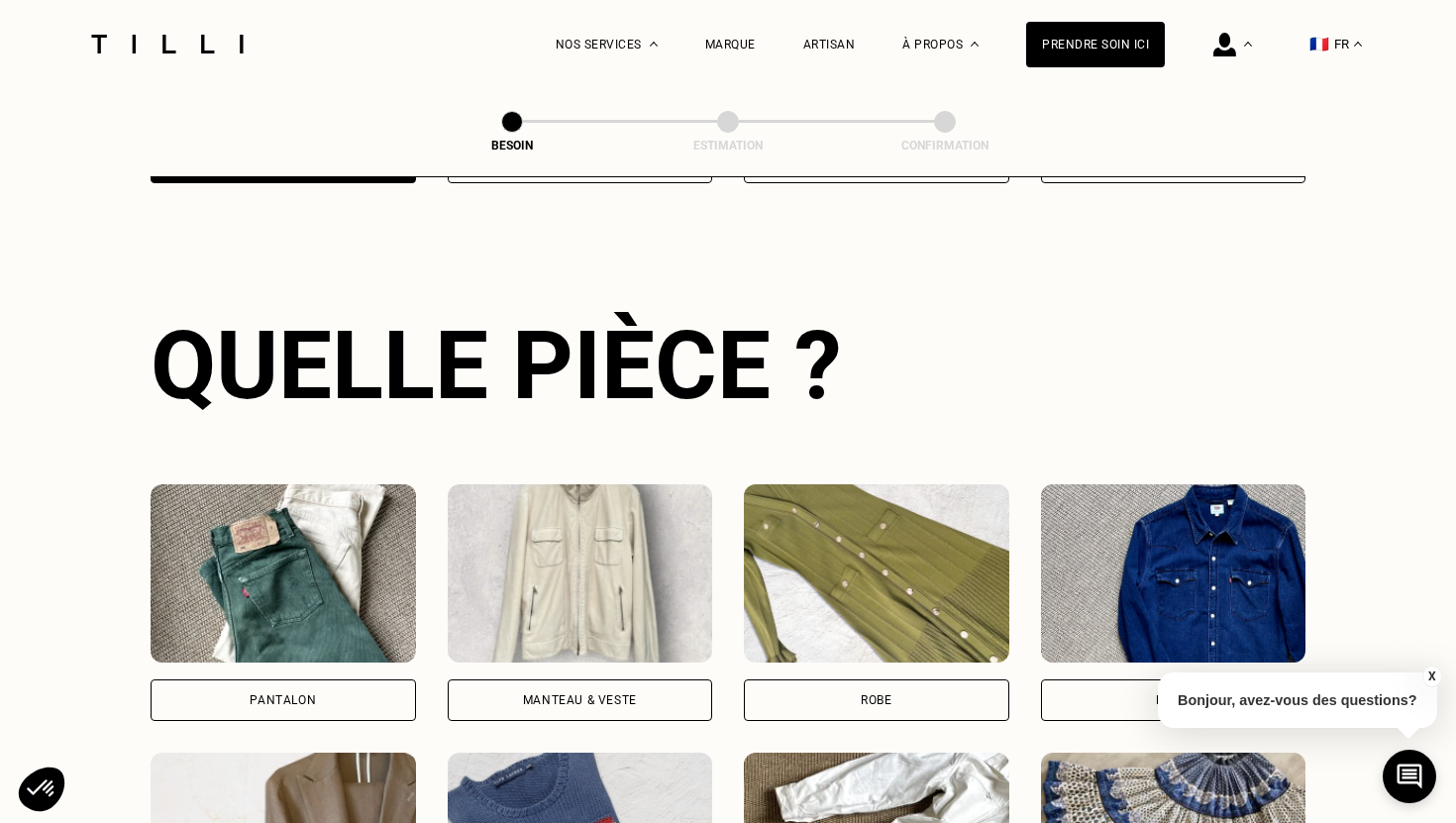 scroll, scrollTop: 645, scrollLeft: 0, axis: vertical 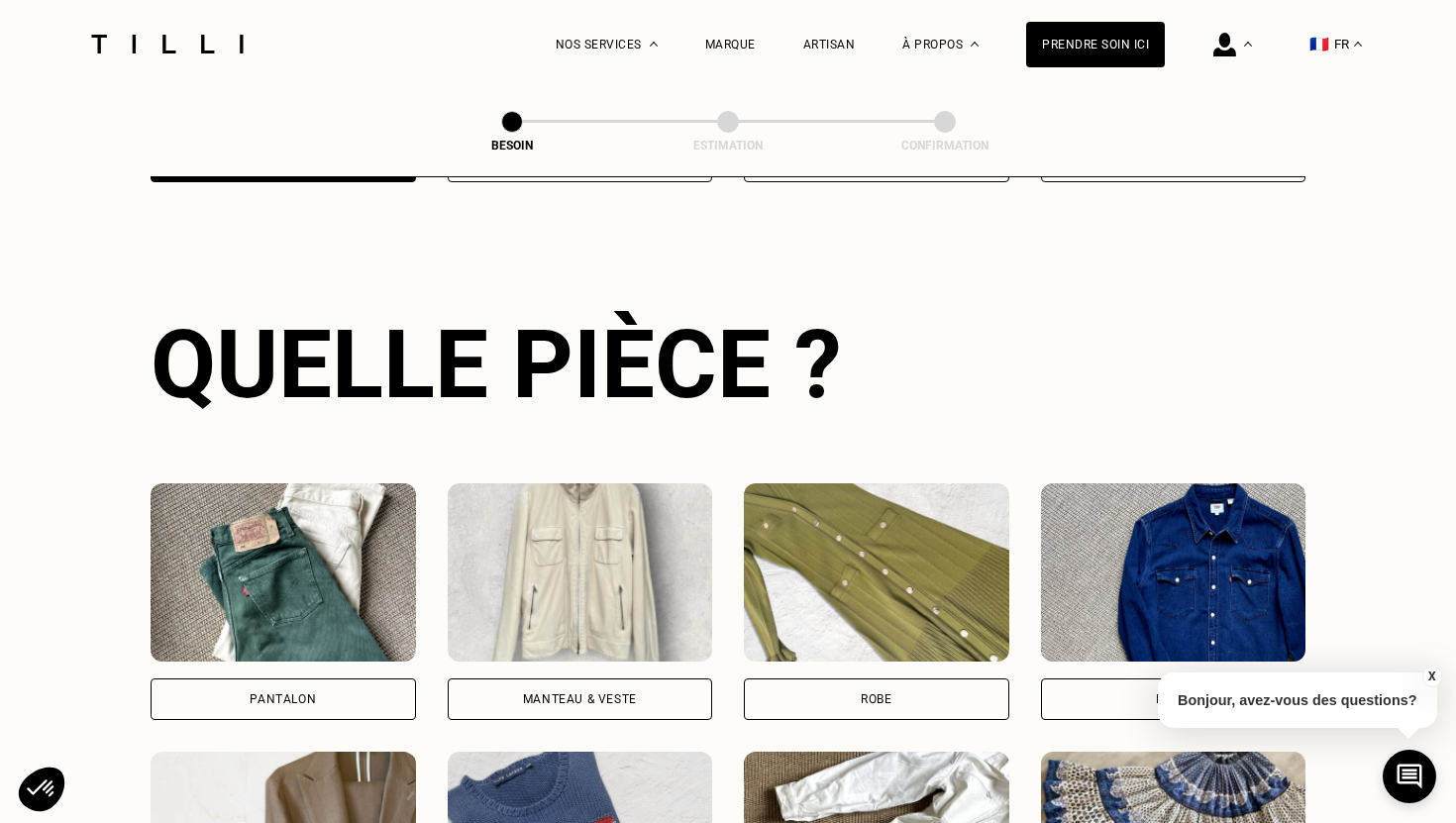 click on "Pantalon" at bounding box center [283, 699] 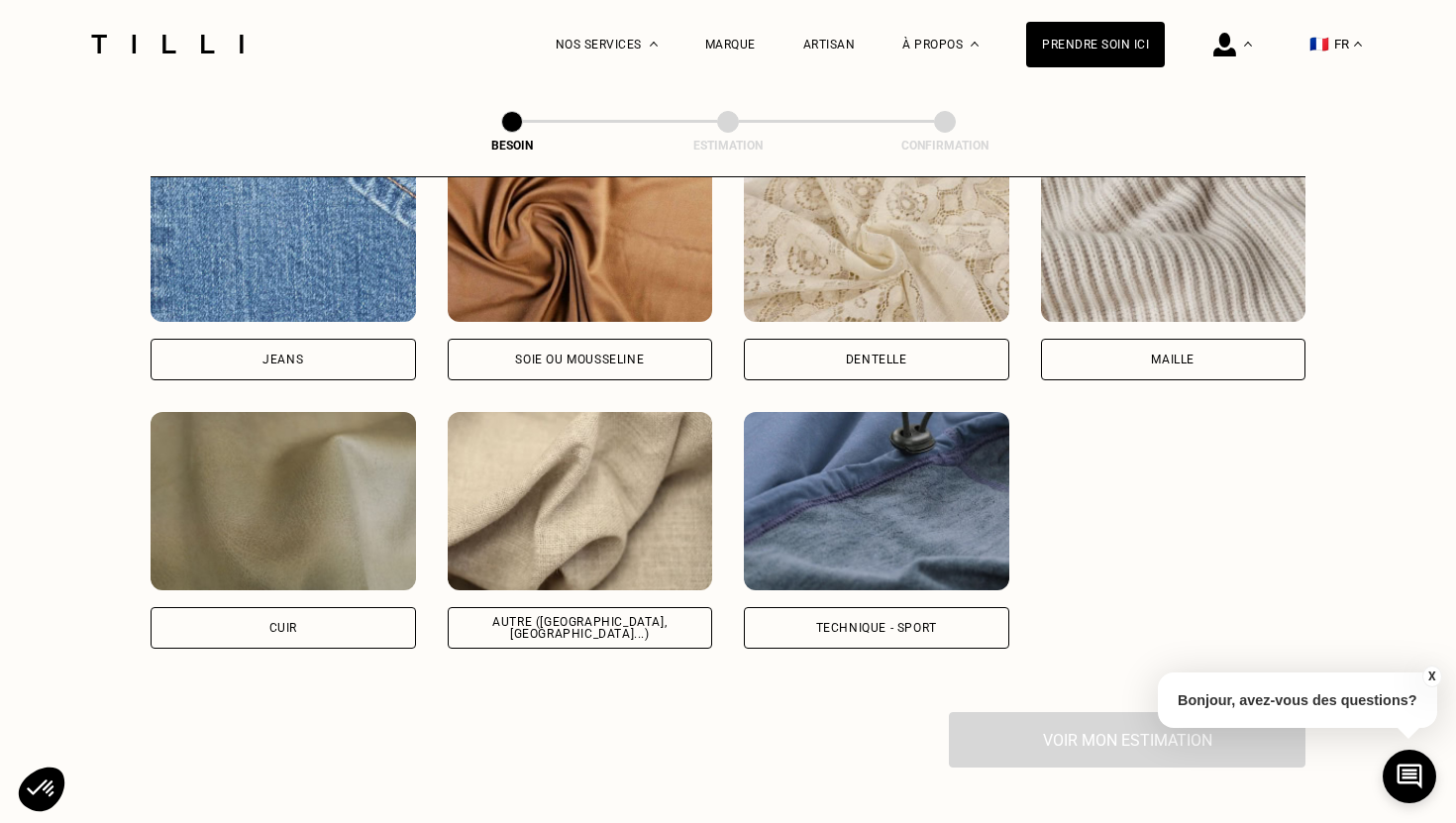 scroll, scrollTop: 2215, scrollLeft: 0, axis: vertical 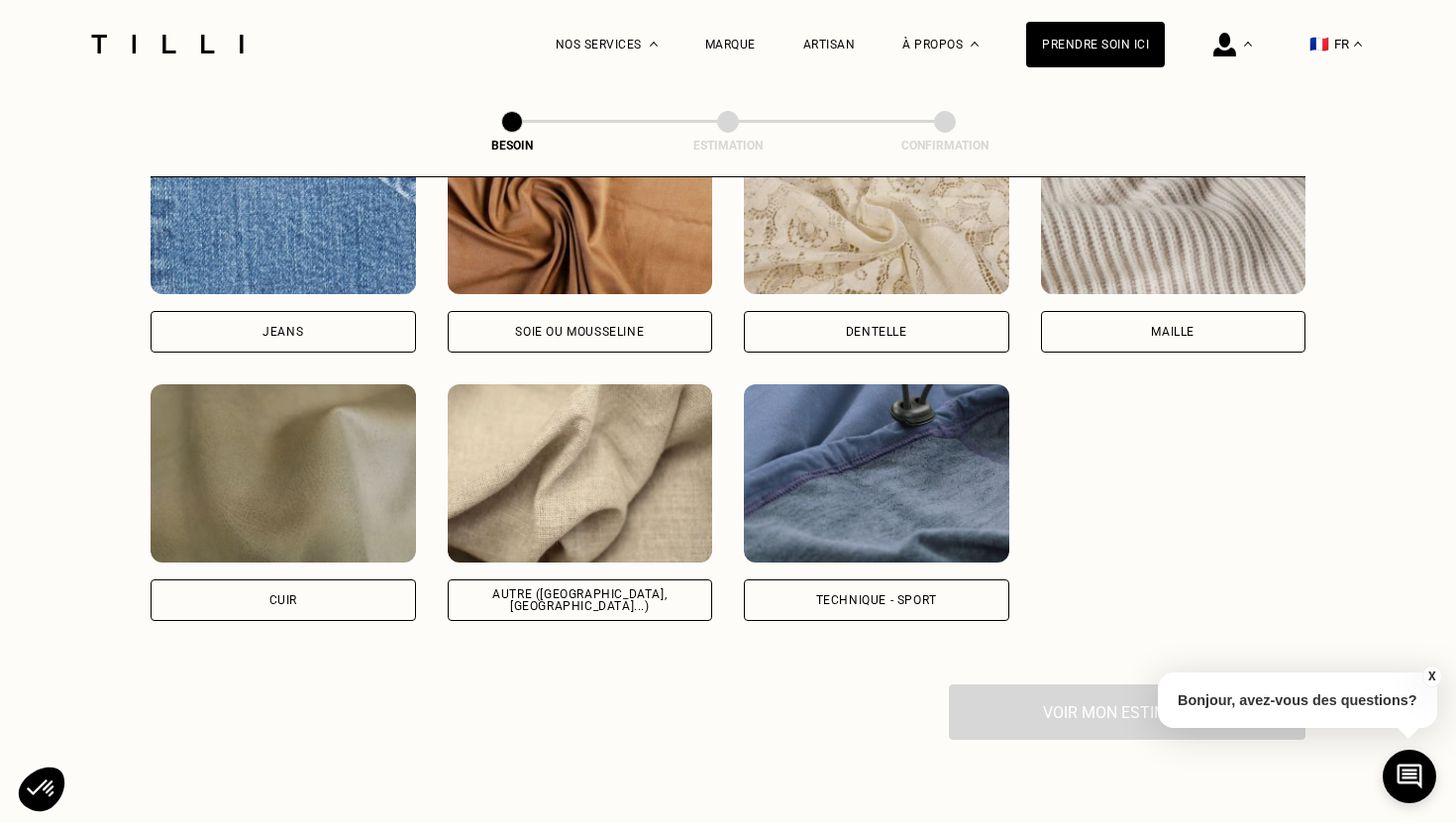 click on "Autre ([GEOGRAPHIC_DATA], [GEOGRAPHIC_DATA]...)" at bounding box center [580, 600] 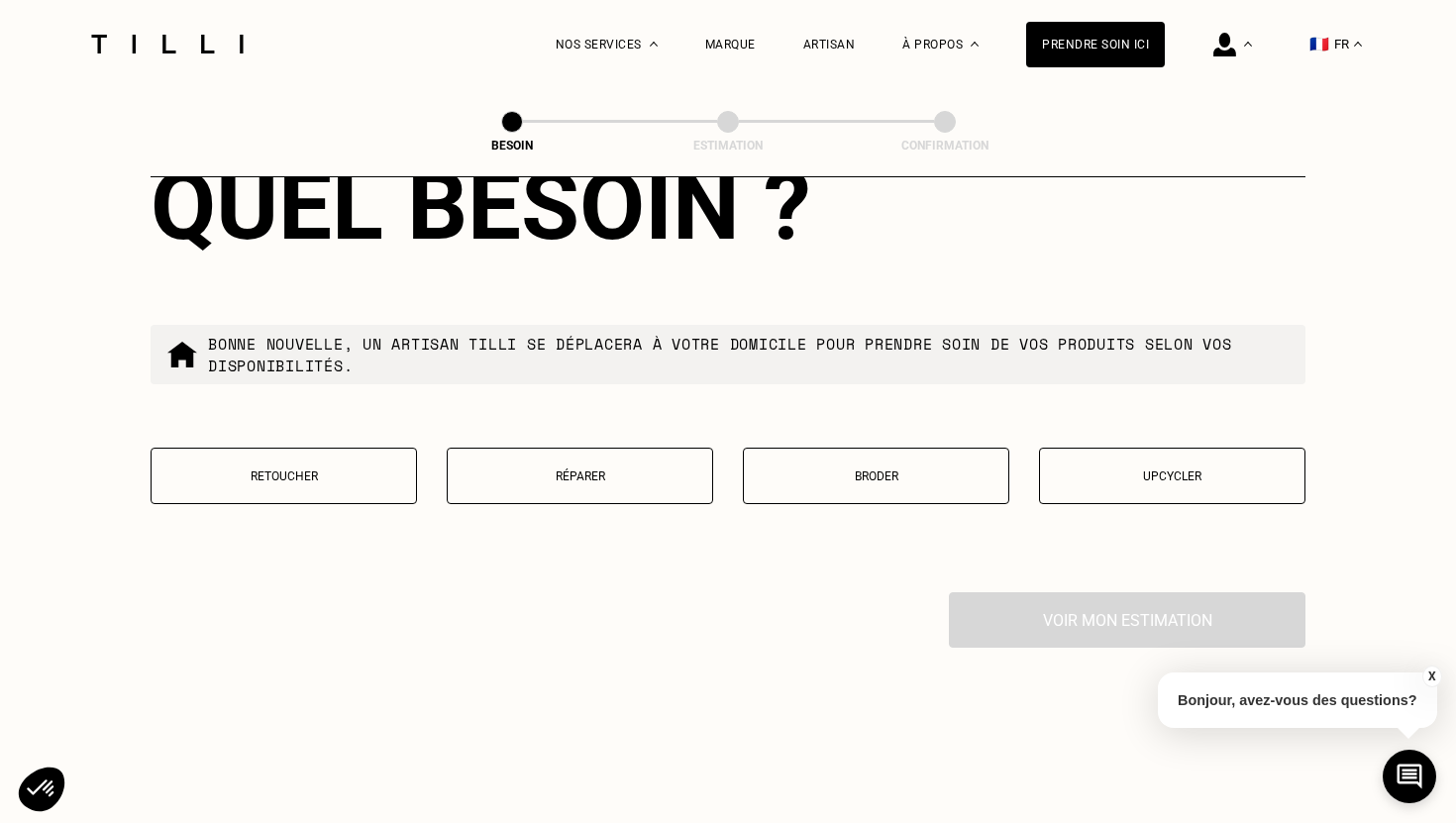 scroll, scrollTop: 3304, scrollLeft: 0, axis: vertical 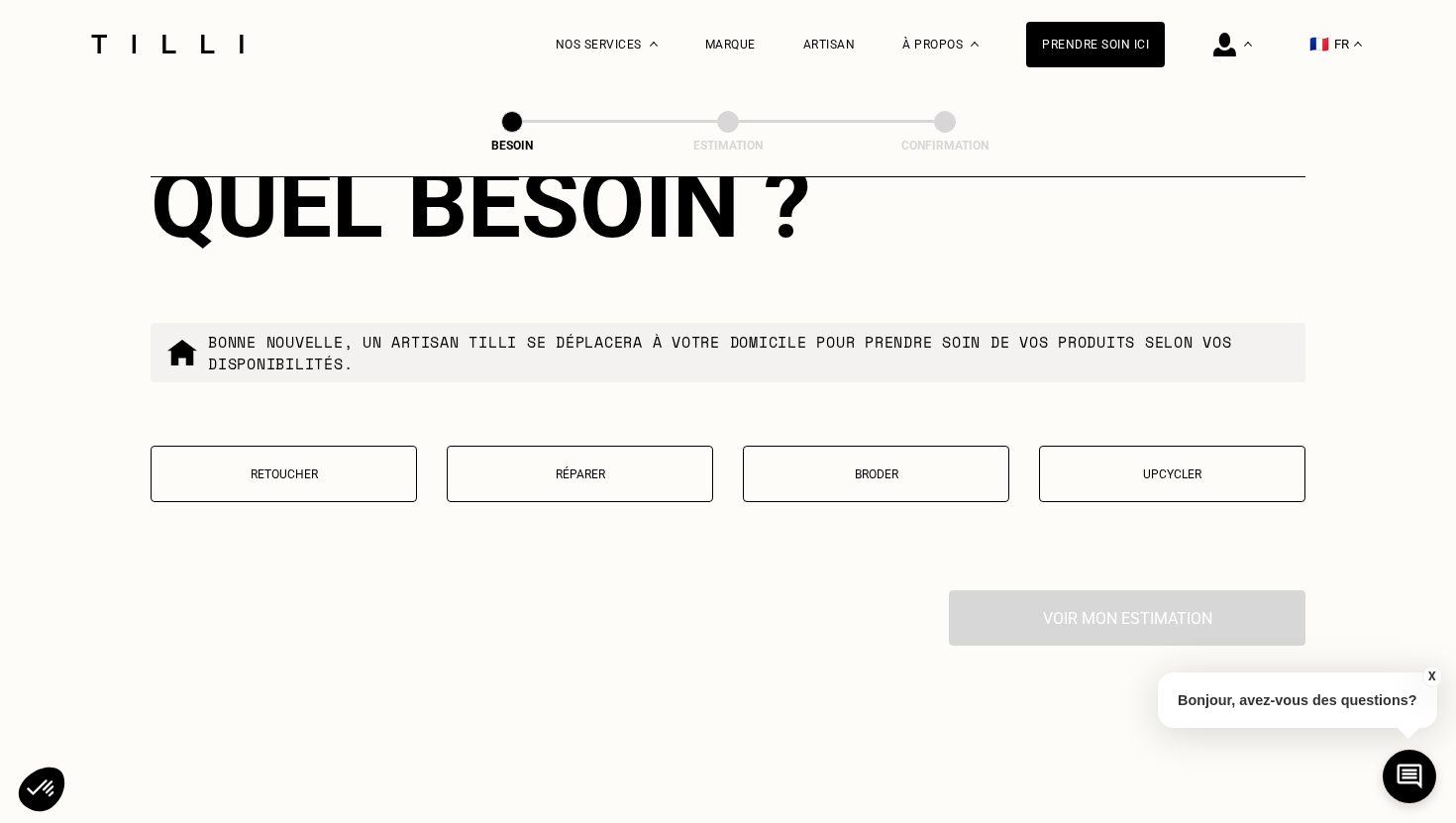 click on "Retoucher" at bounding box center (283, 473) 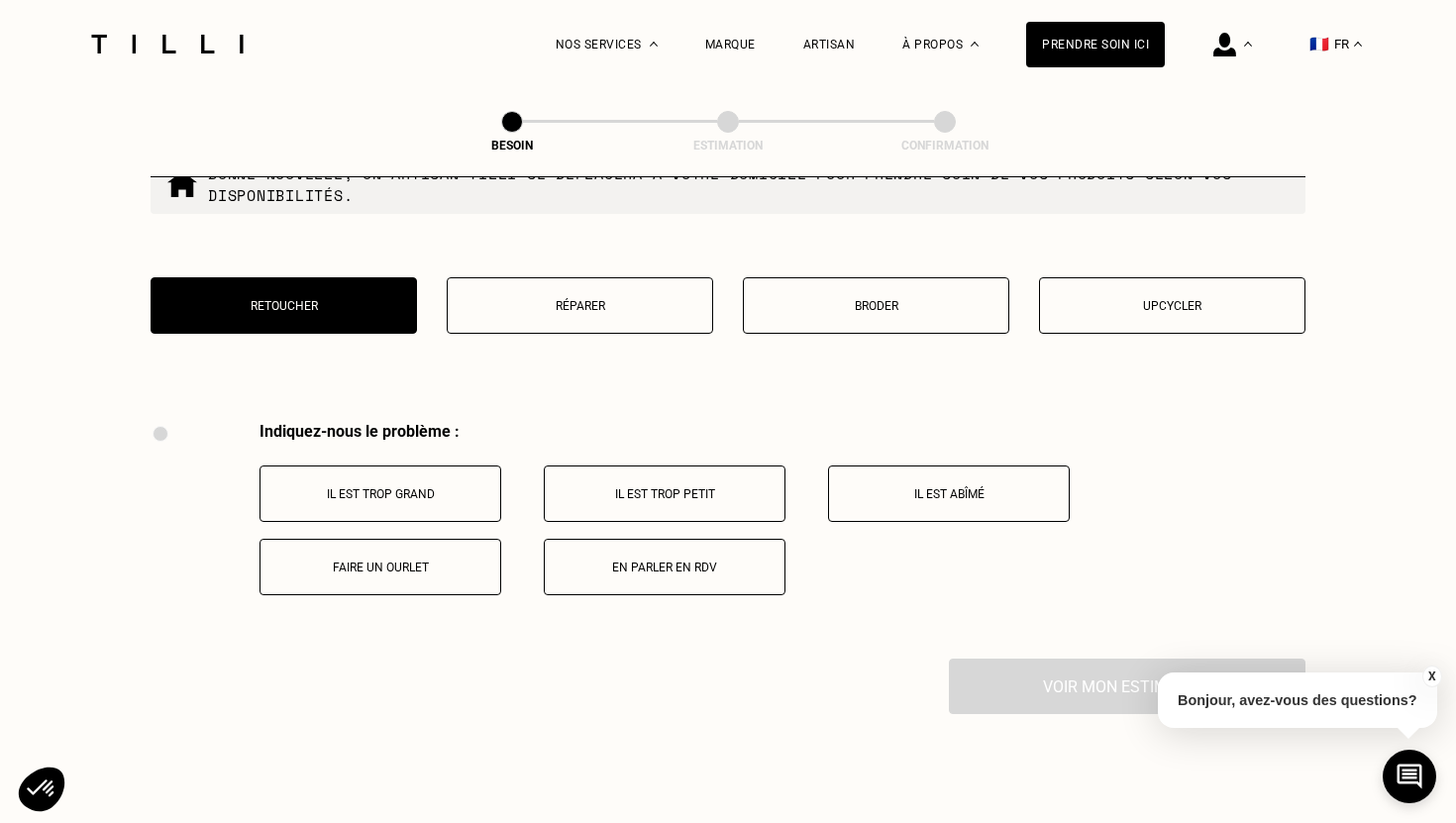 scroll, scrollTop: 3652, scrollLeft: 0, axis: vertical 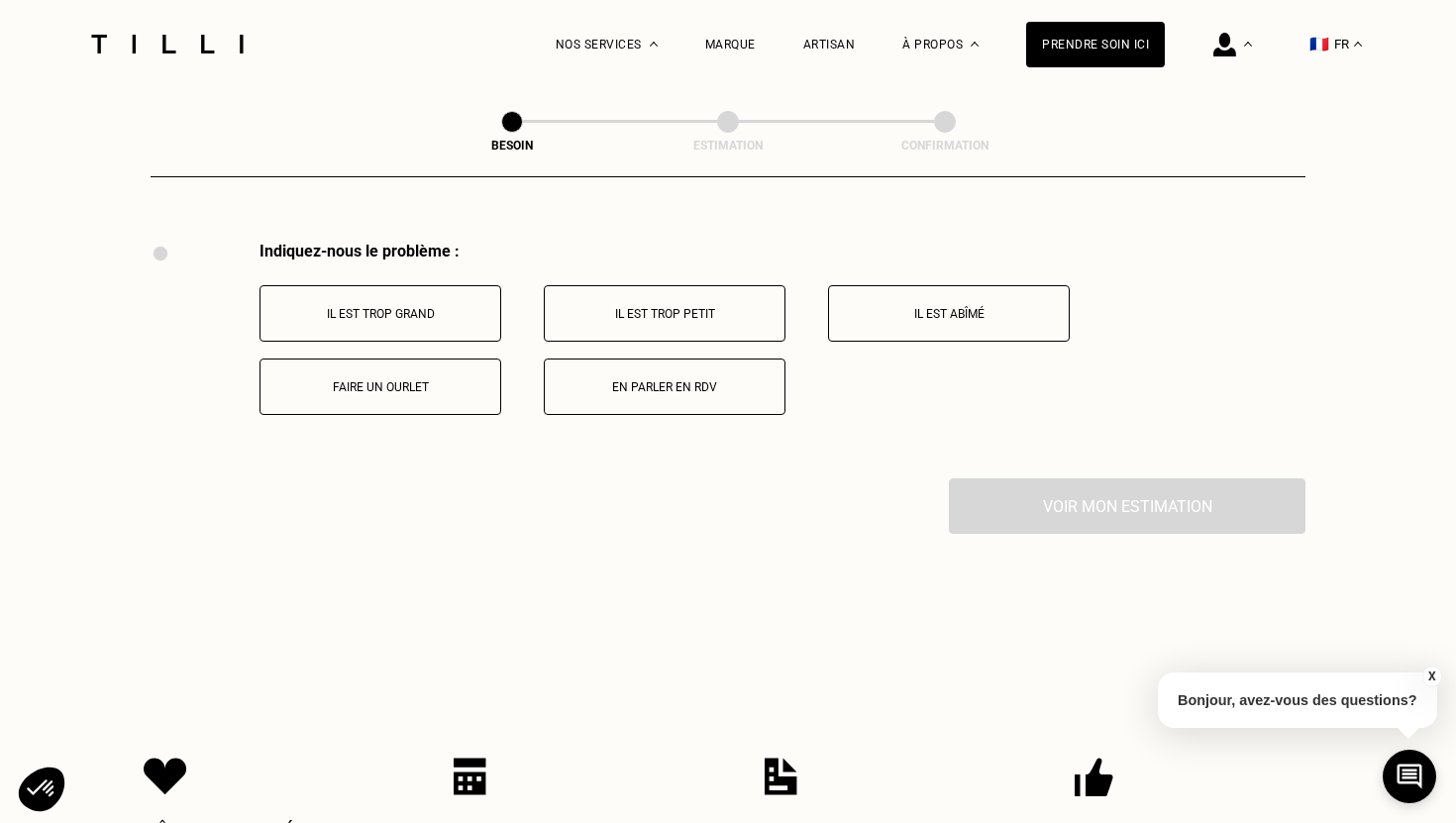 click on "Il est trop grand" at bounding box center [380, 314] 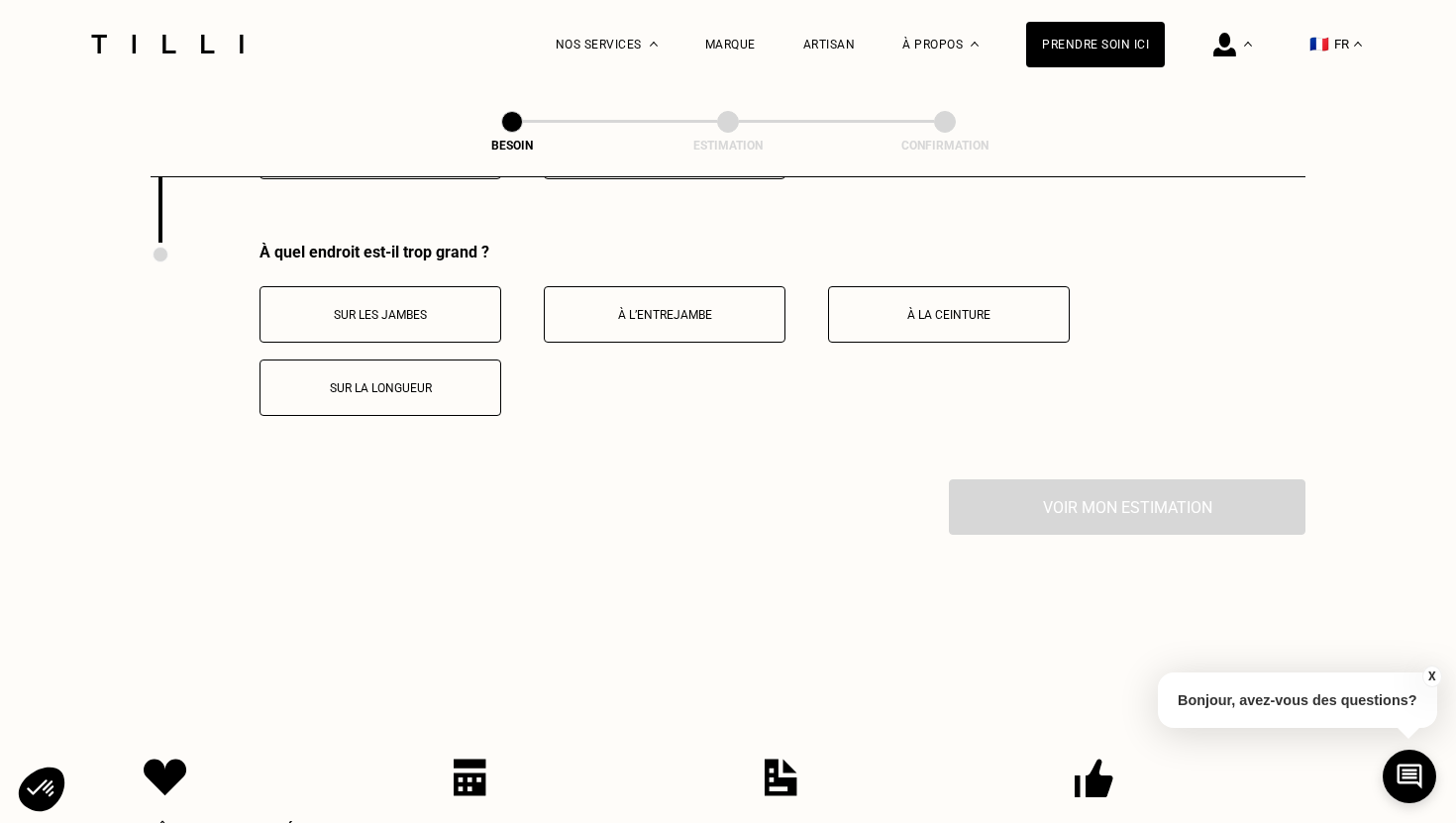 scroll, scrollTop: 3889, scrollLeft: 0, axis: vertical 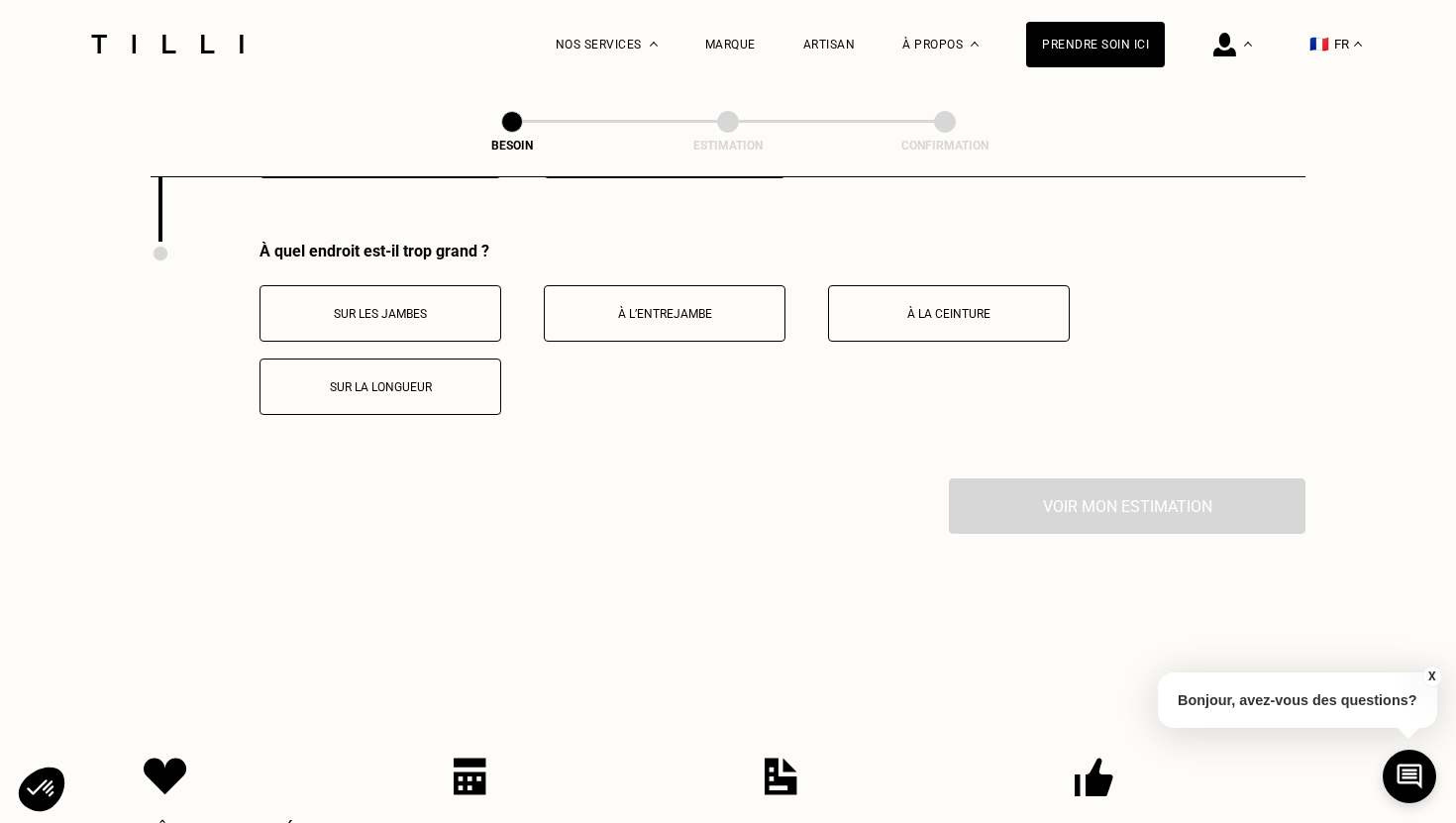 click on "À la ceinture" at bounding box center [949, 314] 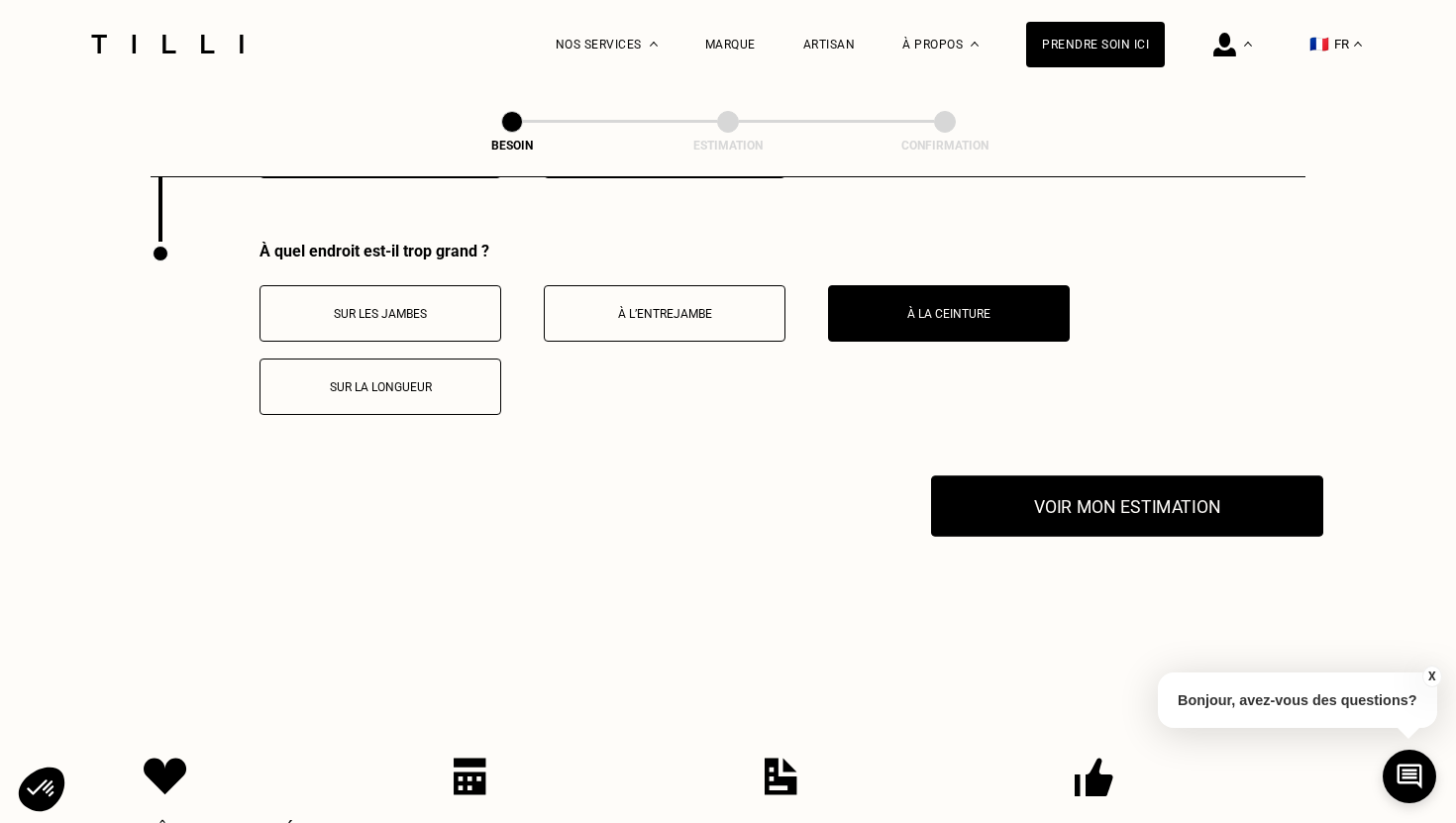 click on "Voir mon estimation" at bounding box center (1127, 506) 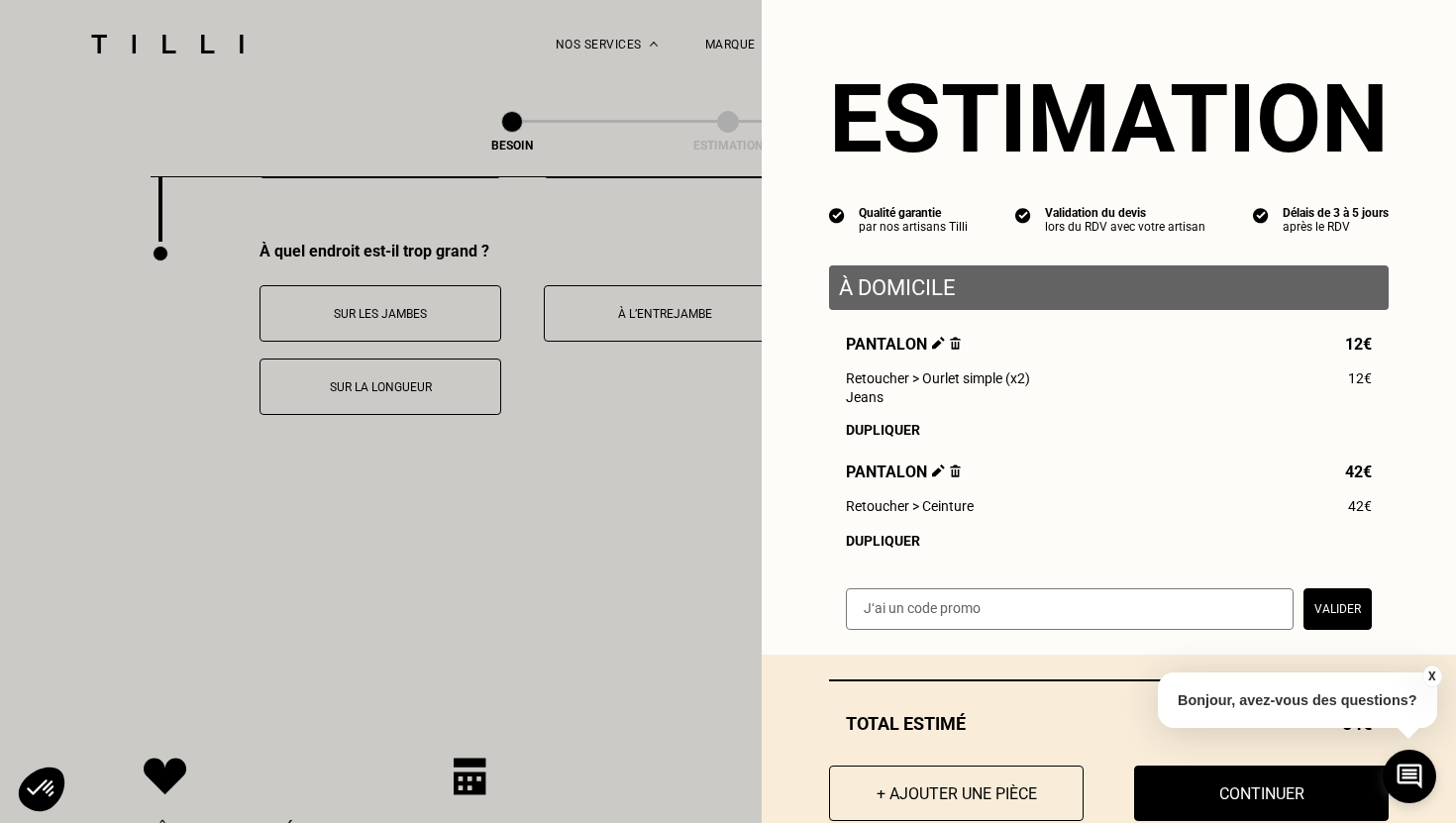 scroll, scrollTop: 51, scrollLeft: 0, axis: vertical 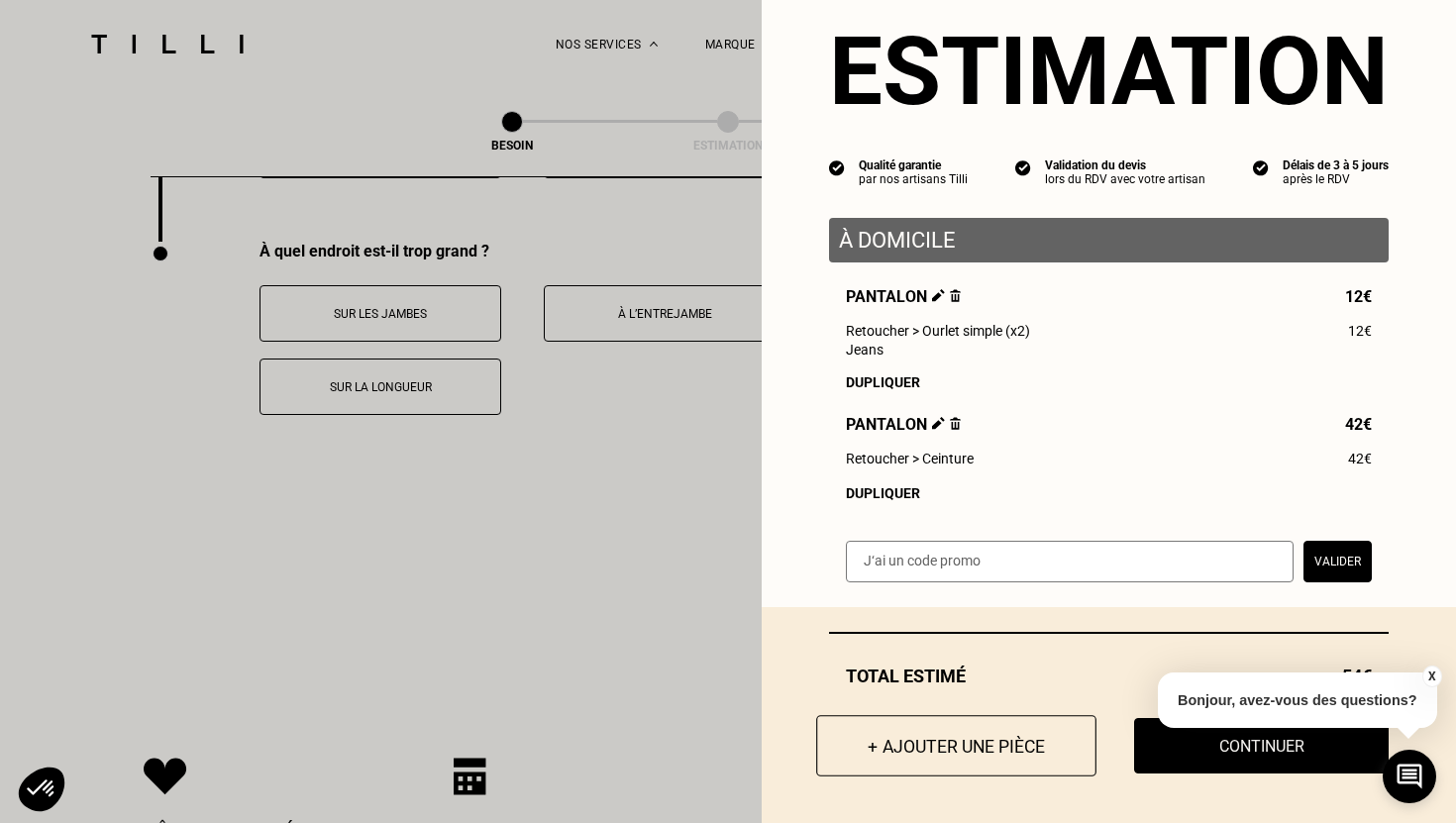 click on "+ Ajouter une pièce" at bounding box center [956, 746] 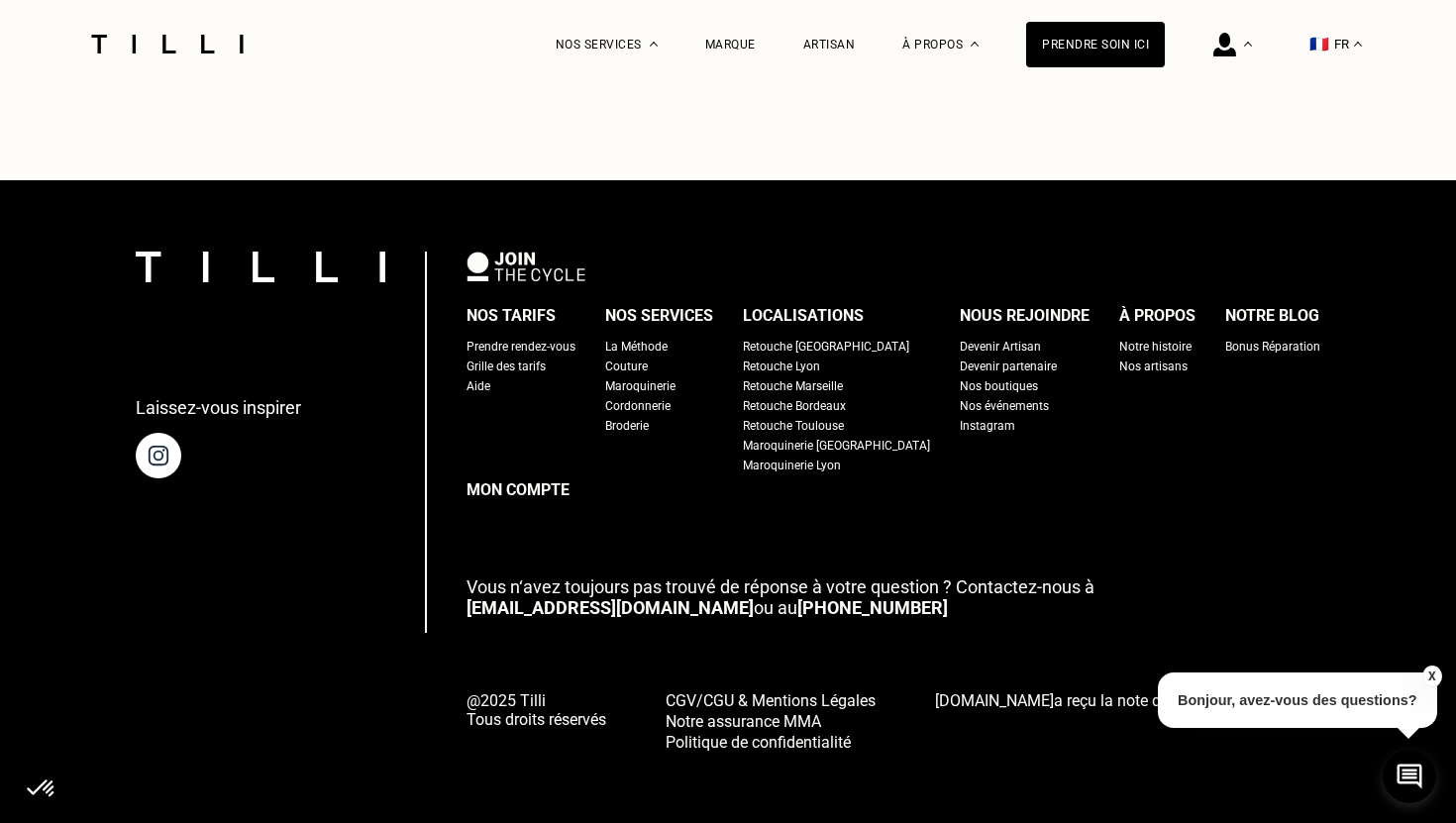scroll, scrollTop: 0, scrollLeft: 0, axis: both 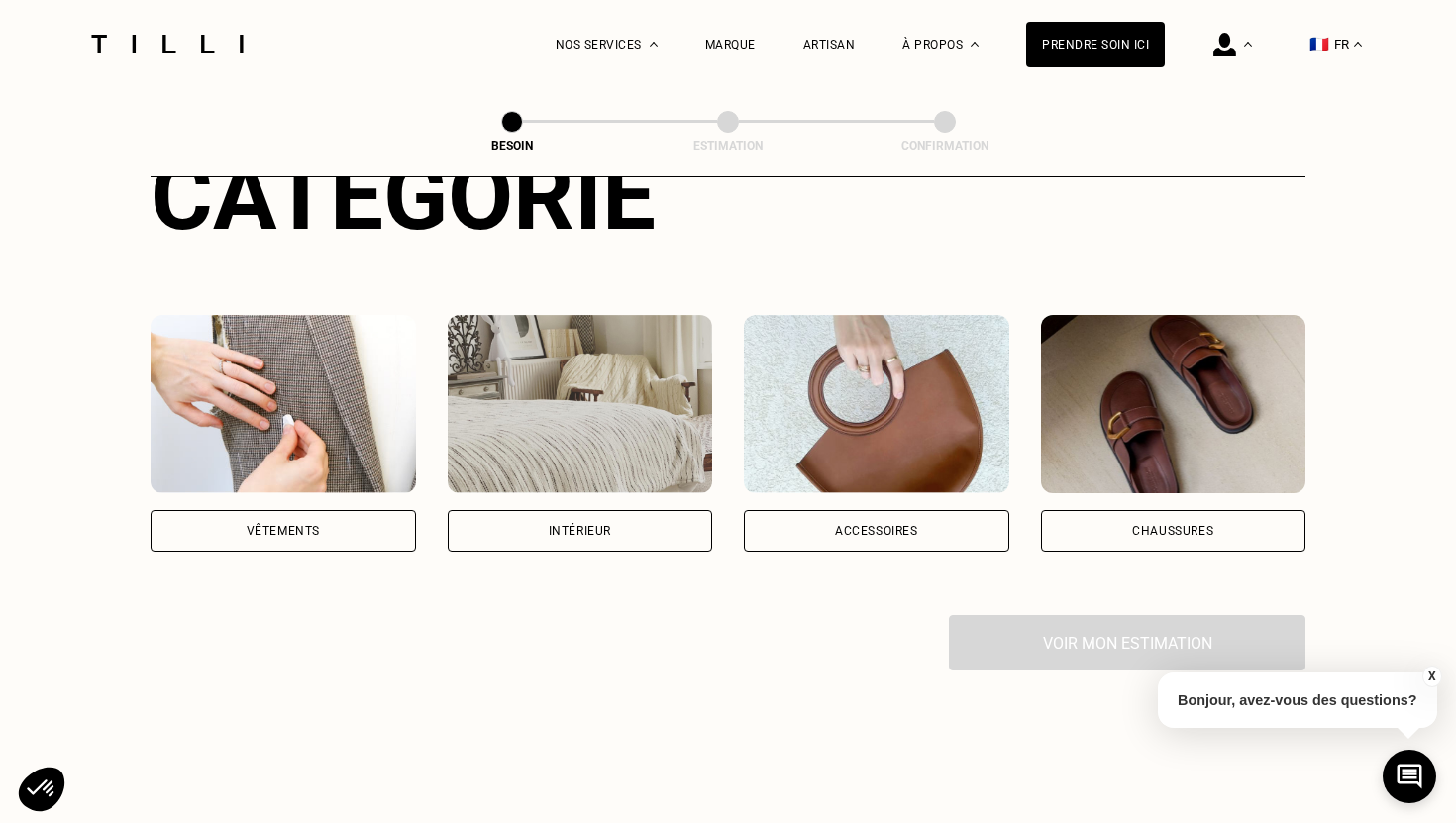 click on "Vêtements" at bounding box center (283, 531) 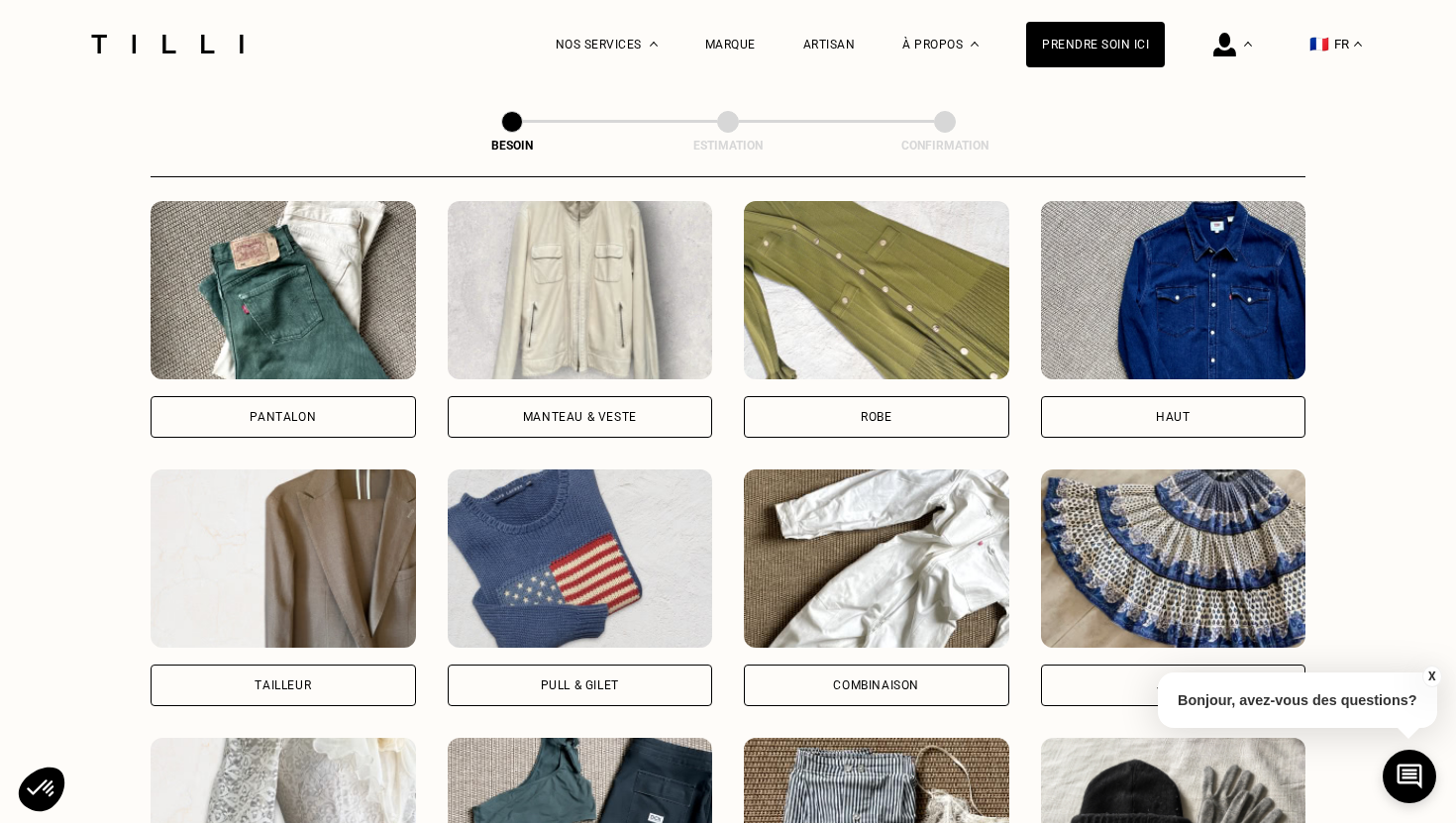 scroll, scrollTop: 934, scrollLeft: 0, axis: vertical 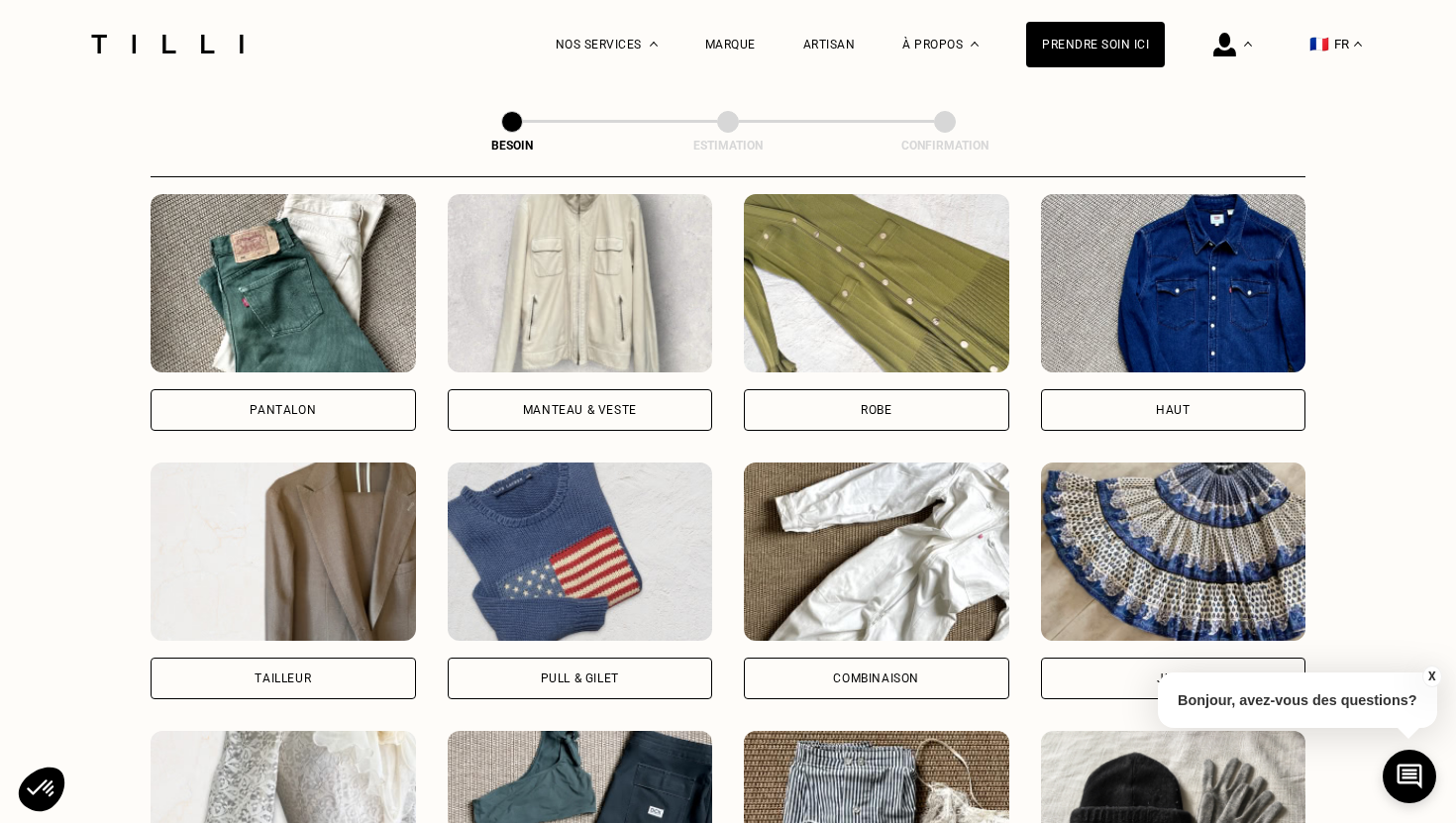 click on "Haut" at bounding box center (1174, 410) 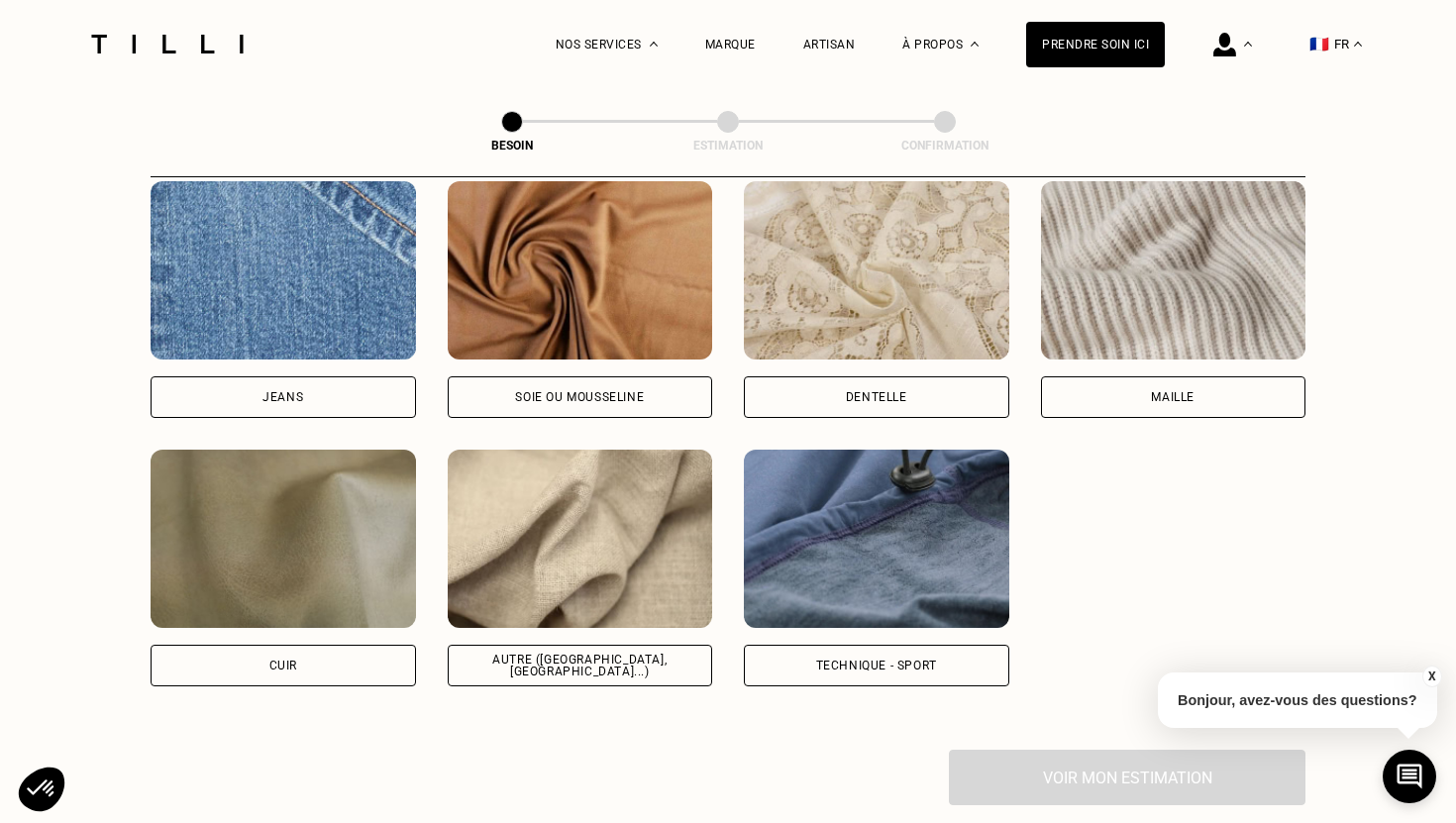 click on "Autre ([GEOGRAPHIC_DATA], [GEOGRAPHIC_DATA]...)" at bounding box center (580, 666) 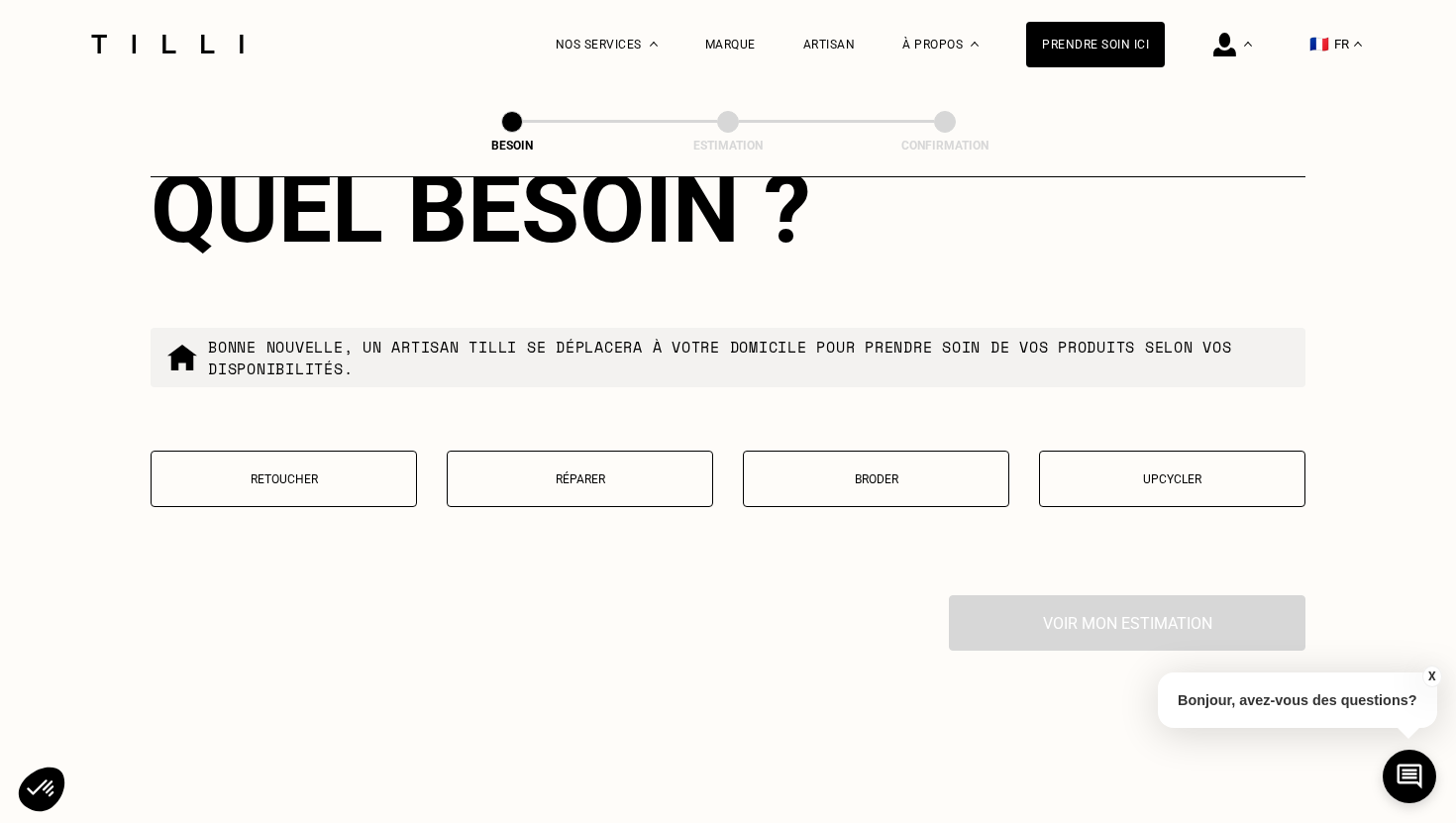 click on "Retoucher" at bounding box center (283, 479) 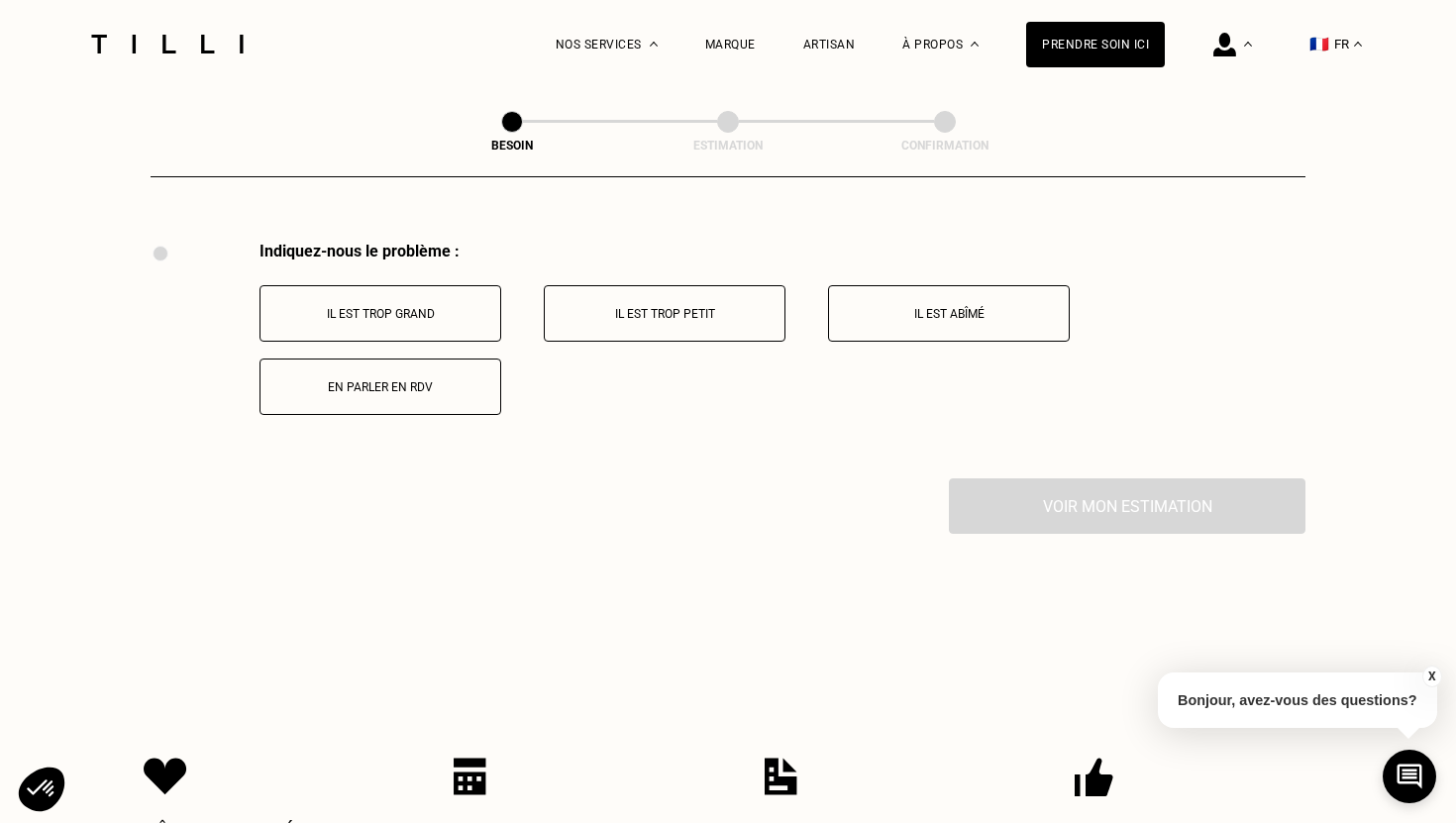 click on "Il est trop grand" at bounding box center (380, 313) 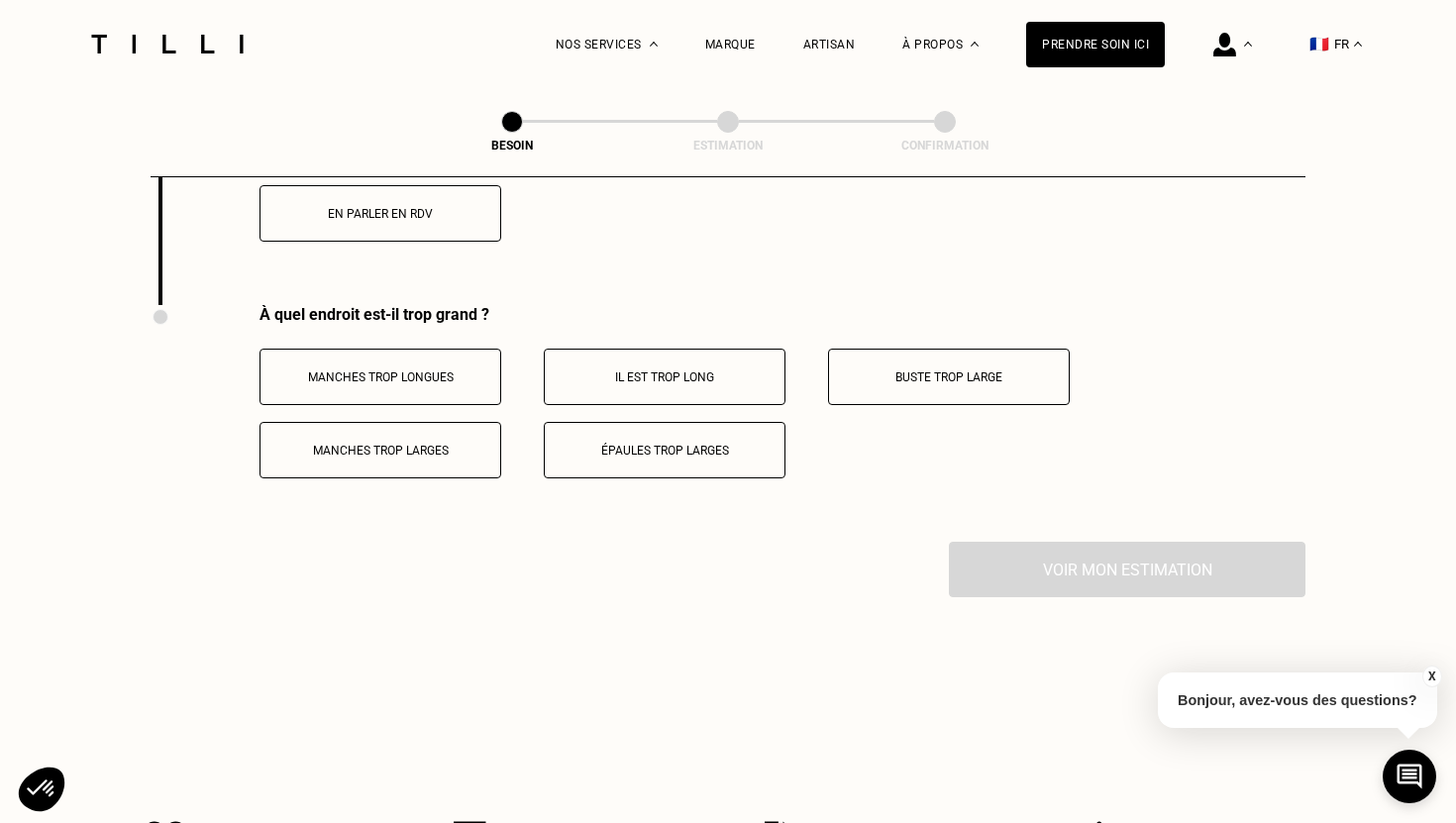 scroll, scrollTop: 3889, scrollLeft: 0, axis: vertical 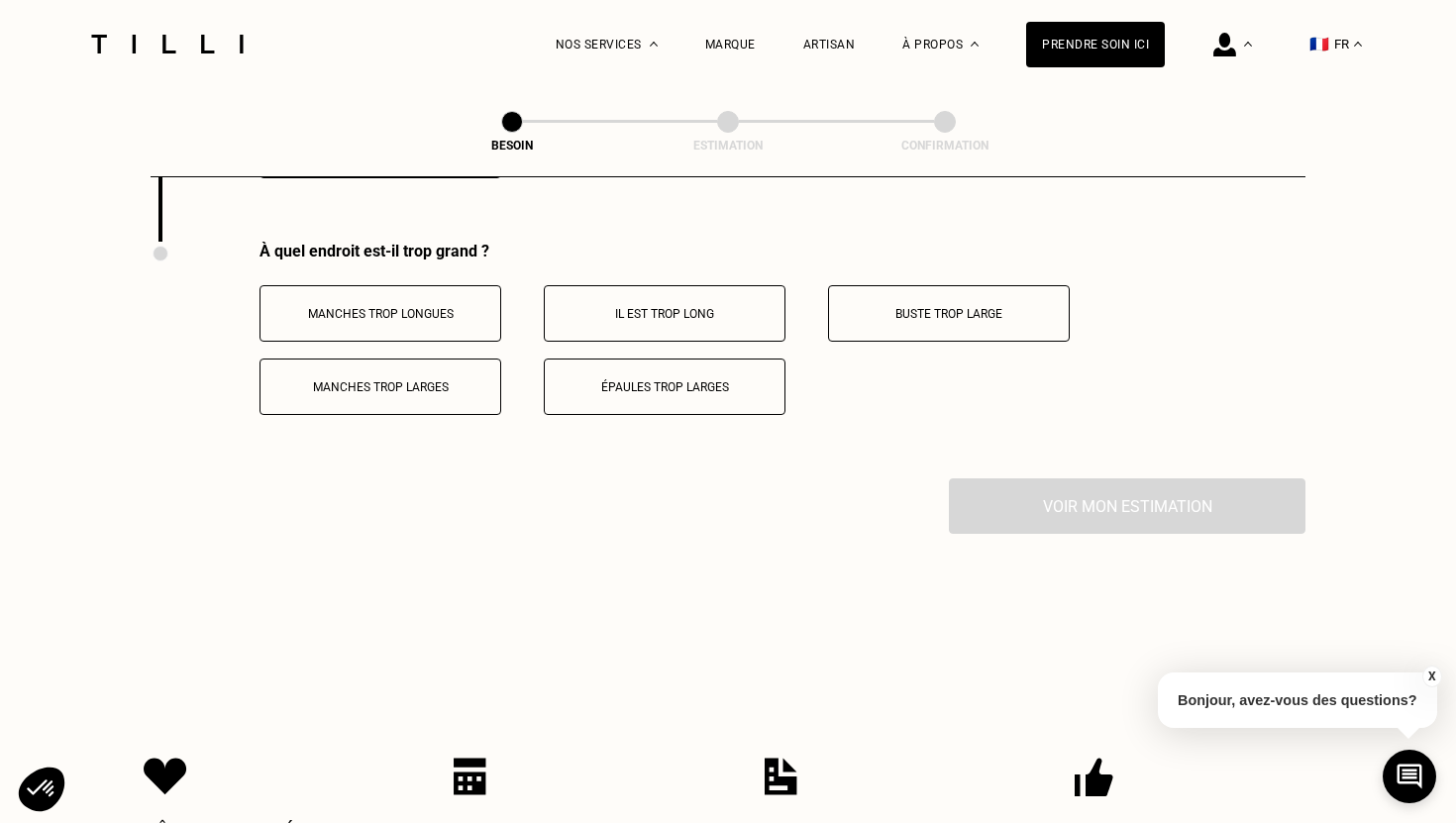 click on "Épaules trop larges" at bounding box center (665, 386) 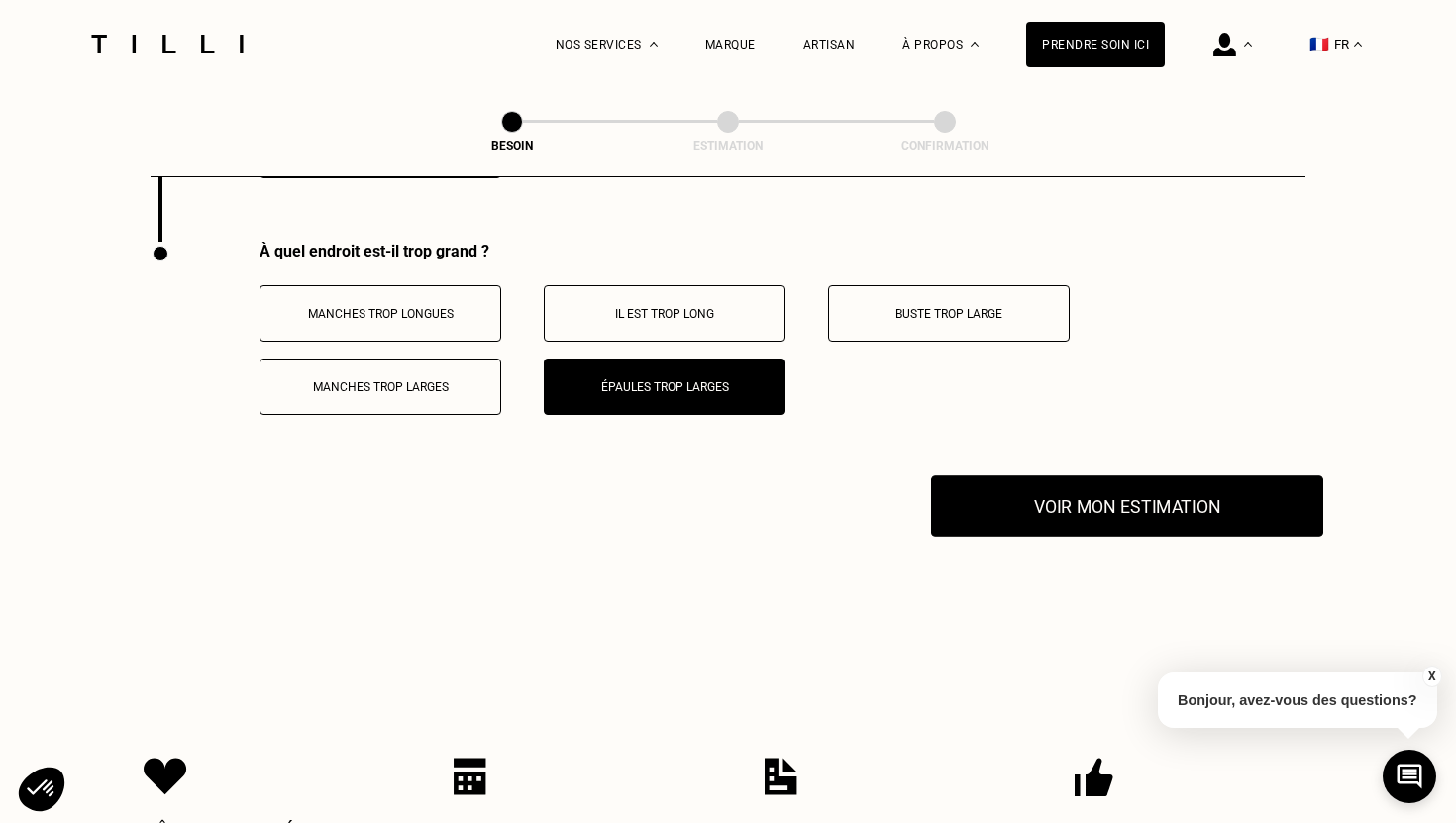 click on "Voir mon estimation" at bounding box center (1127, 506) 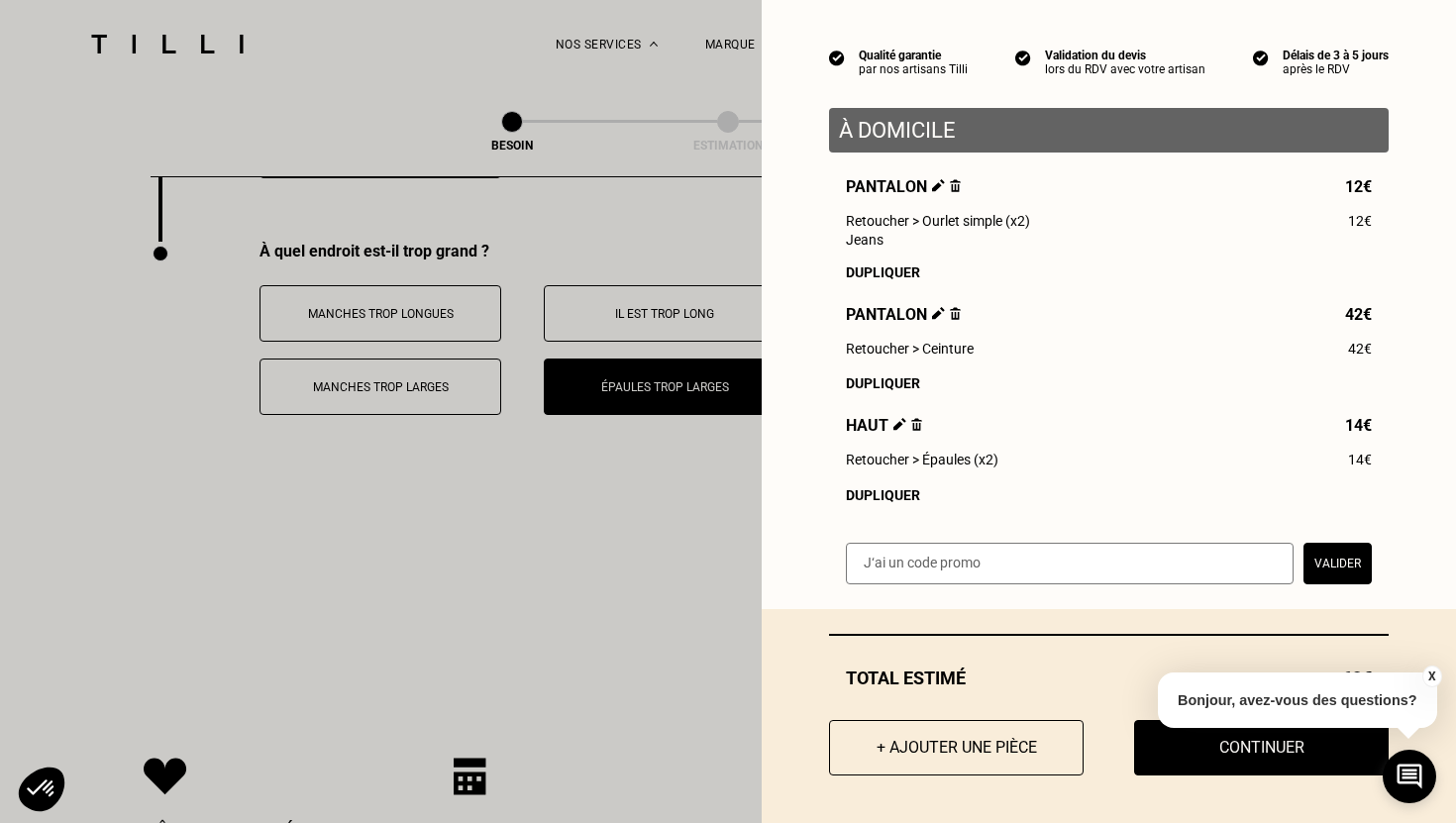 scroll, scrollTop: 162, scrollLeft: 0, axis: vertical 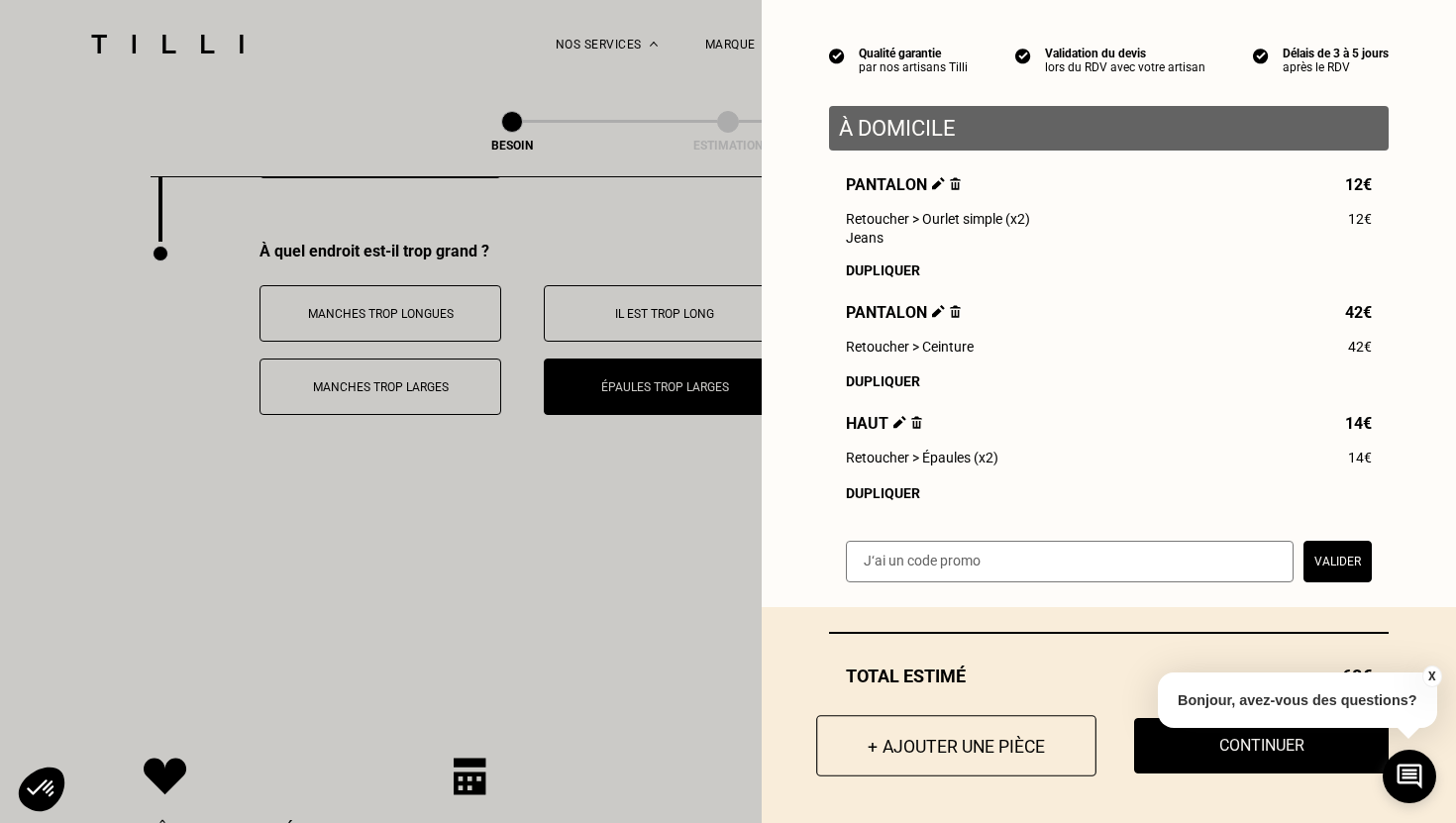 click on "+ Ajouter une pièce" at bounding box center (956, 746) 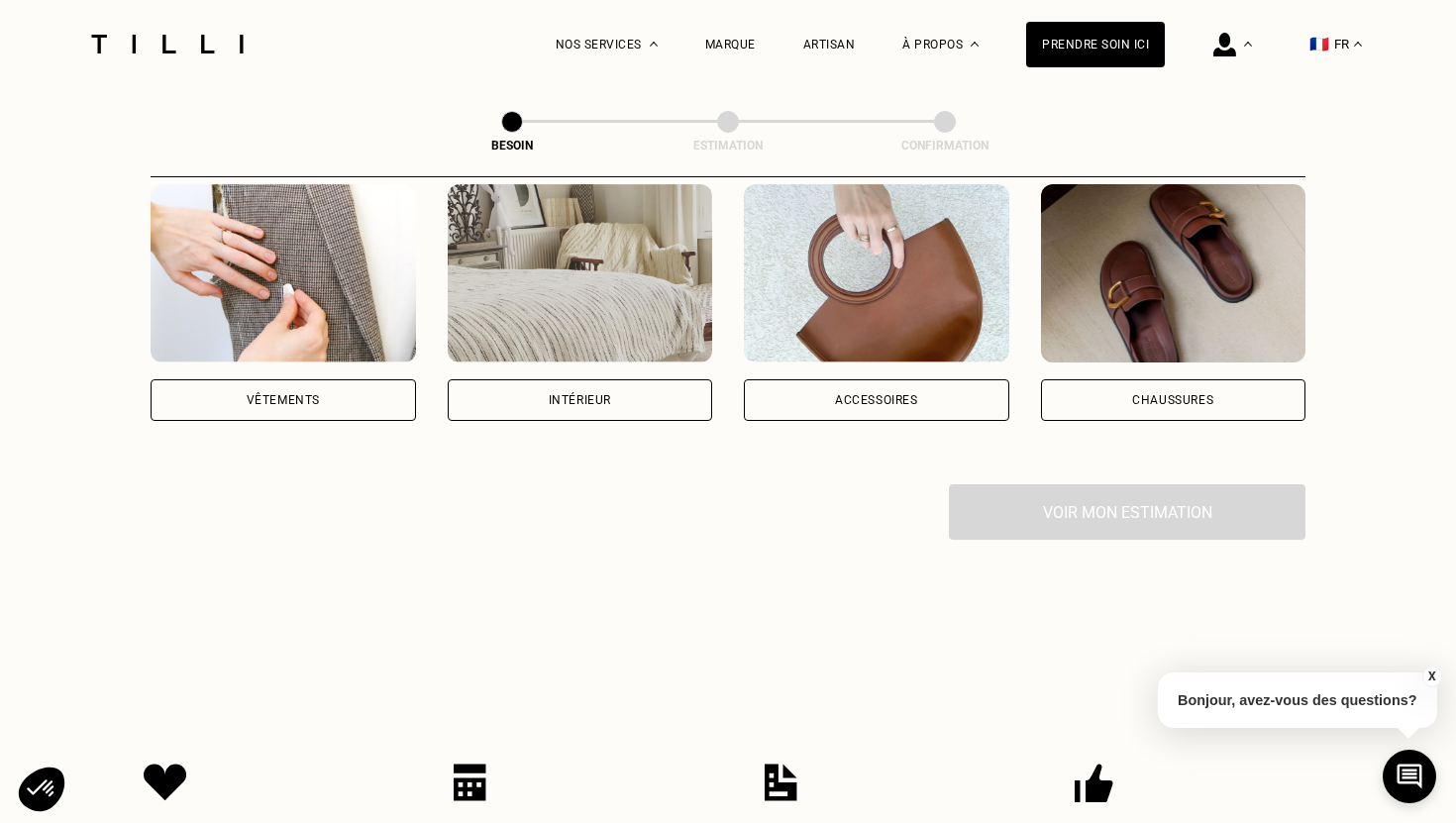 scroll, scrollTop: 413, scrollLeft: 0, axis: vertical 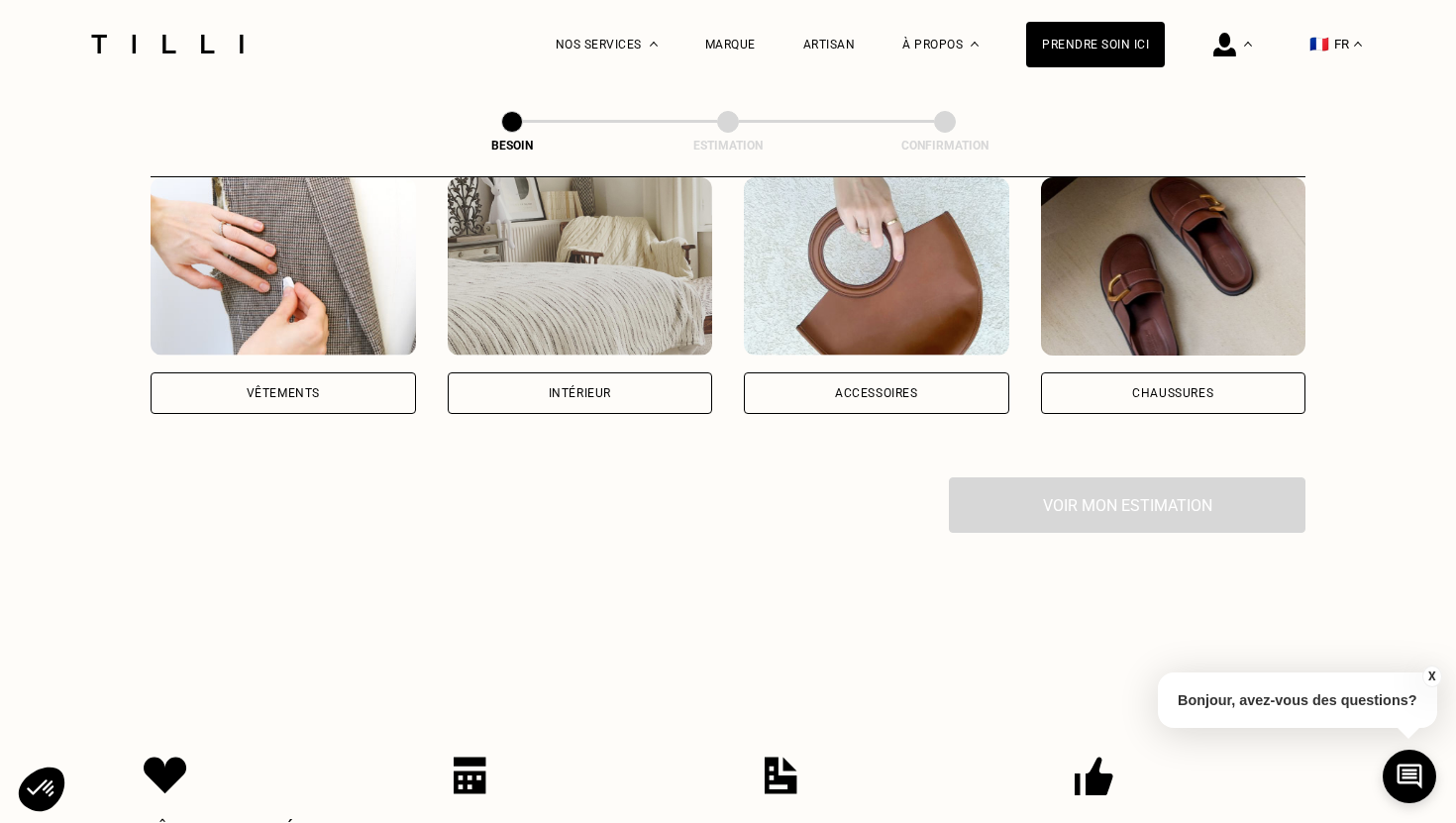 click on "Vêtements" at bounding box center [283, 295] 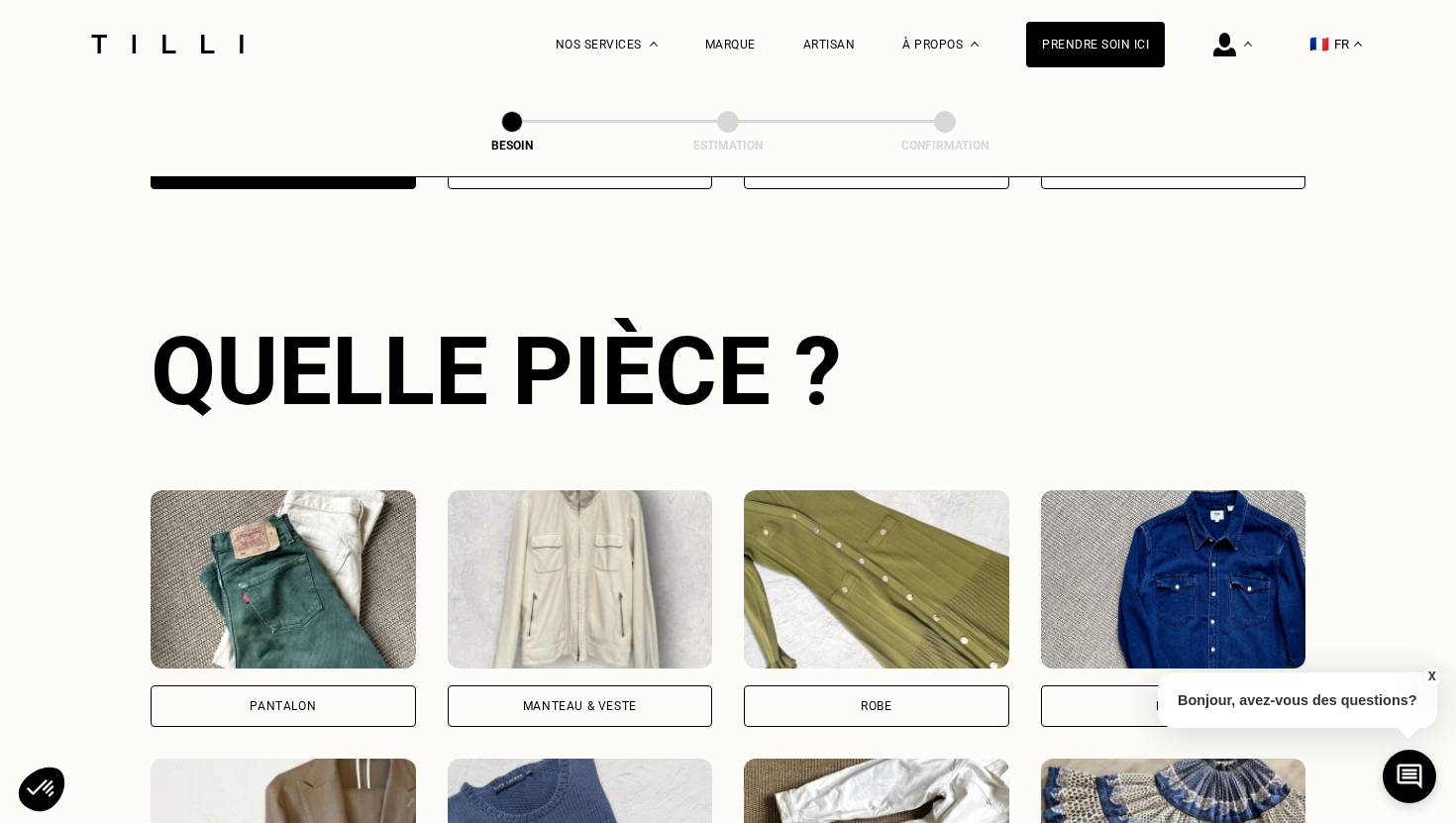 scroll, scrollTop: 645, scrollLeft: 0, axis: vertical 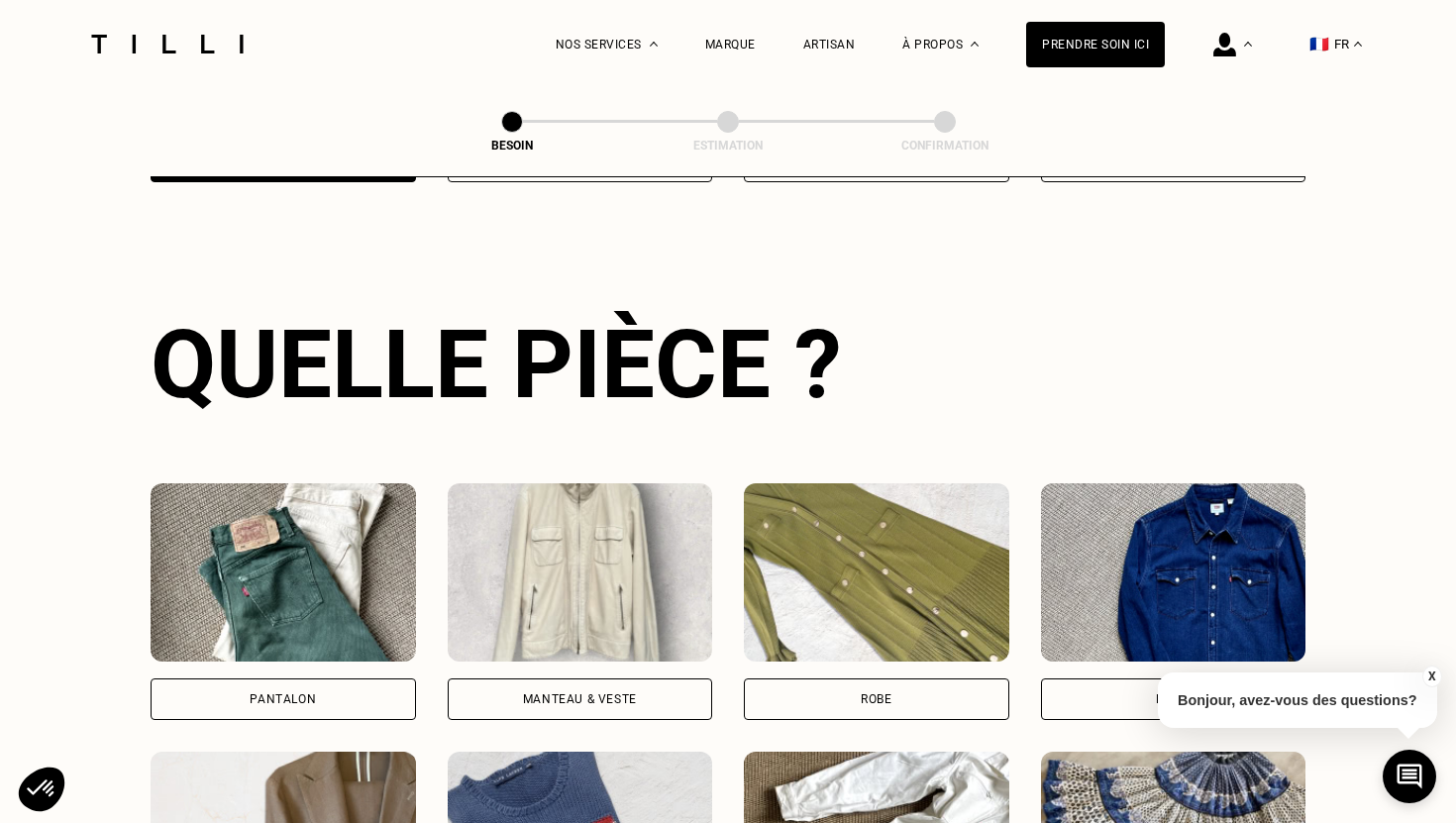click at bounding box center [1174, 572] 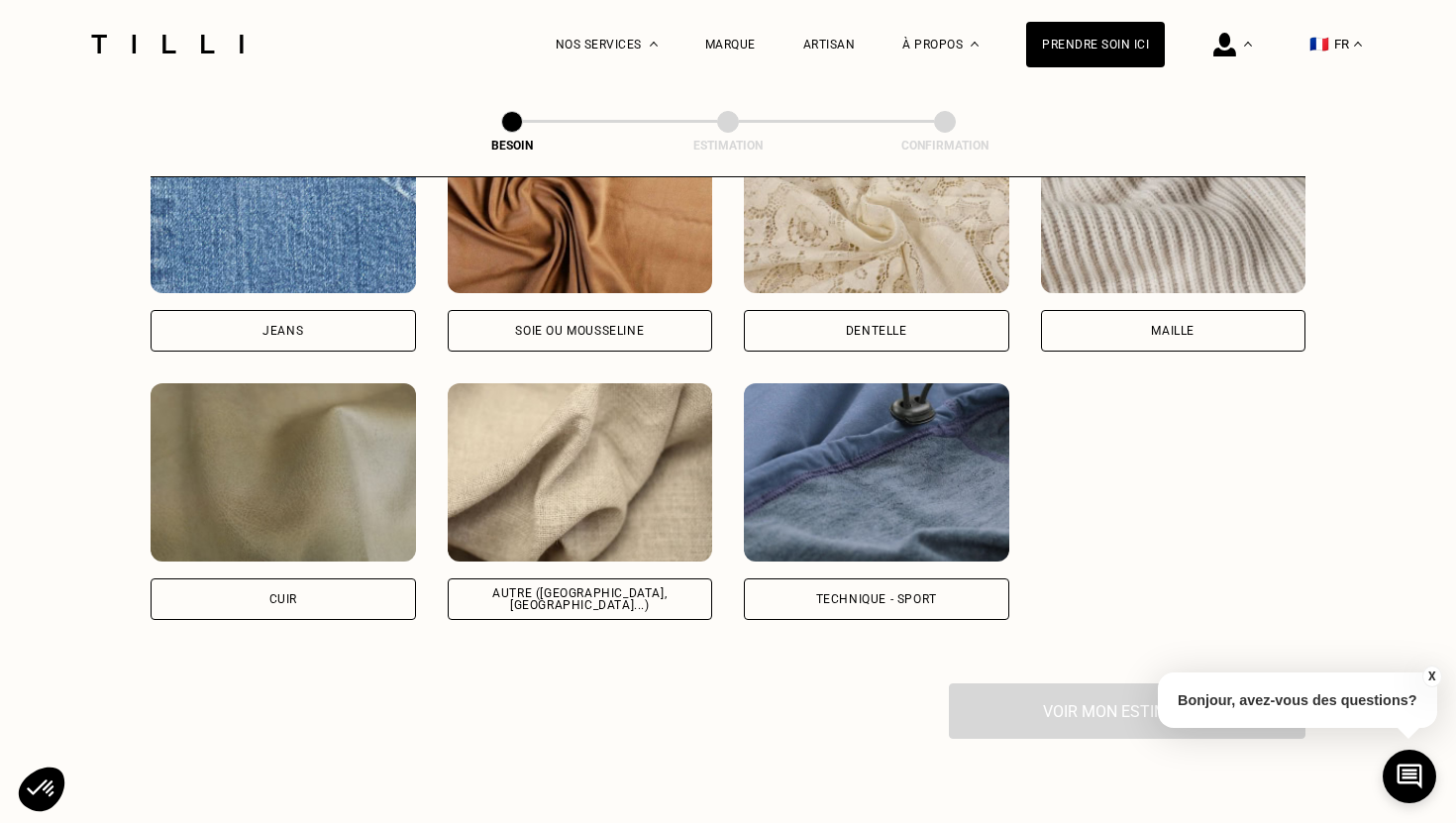 scroll, scrollTop: 2214, scrollLeft: 0, axis: vertical 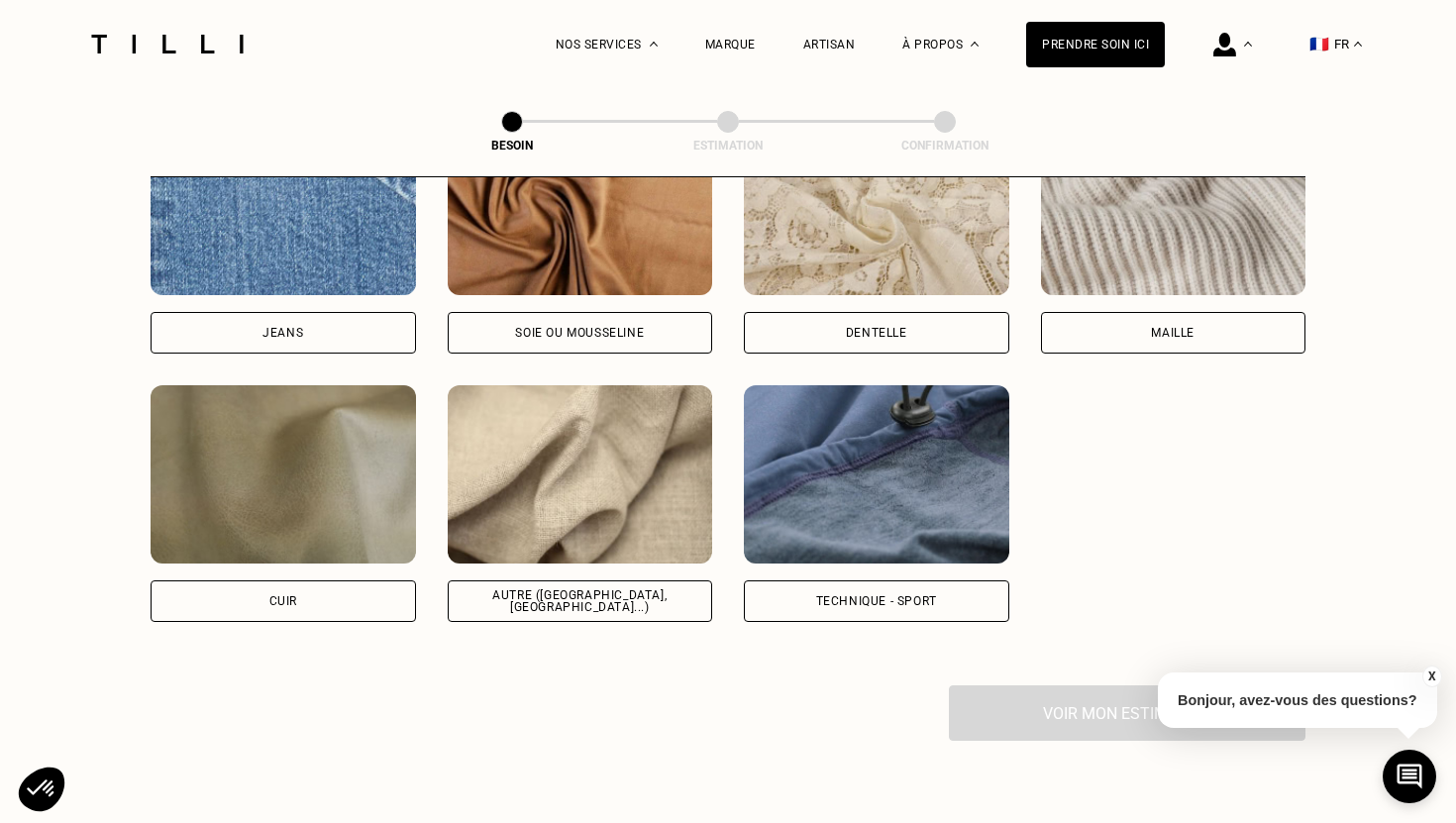 click at bounding box center [580, 474] 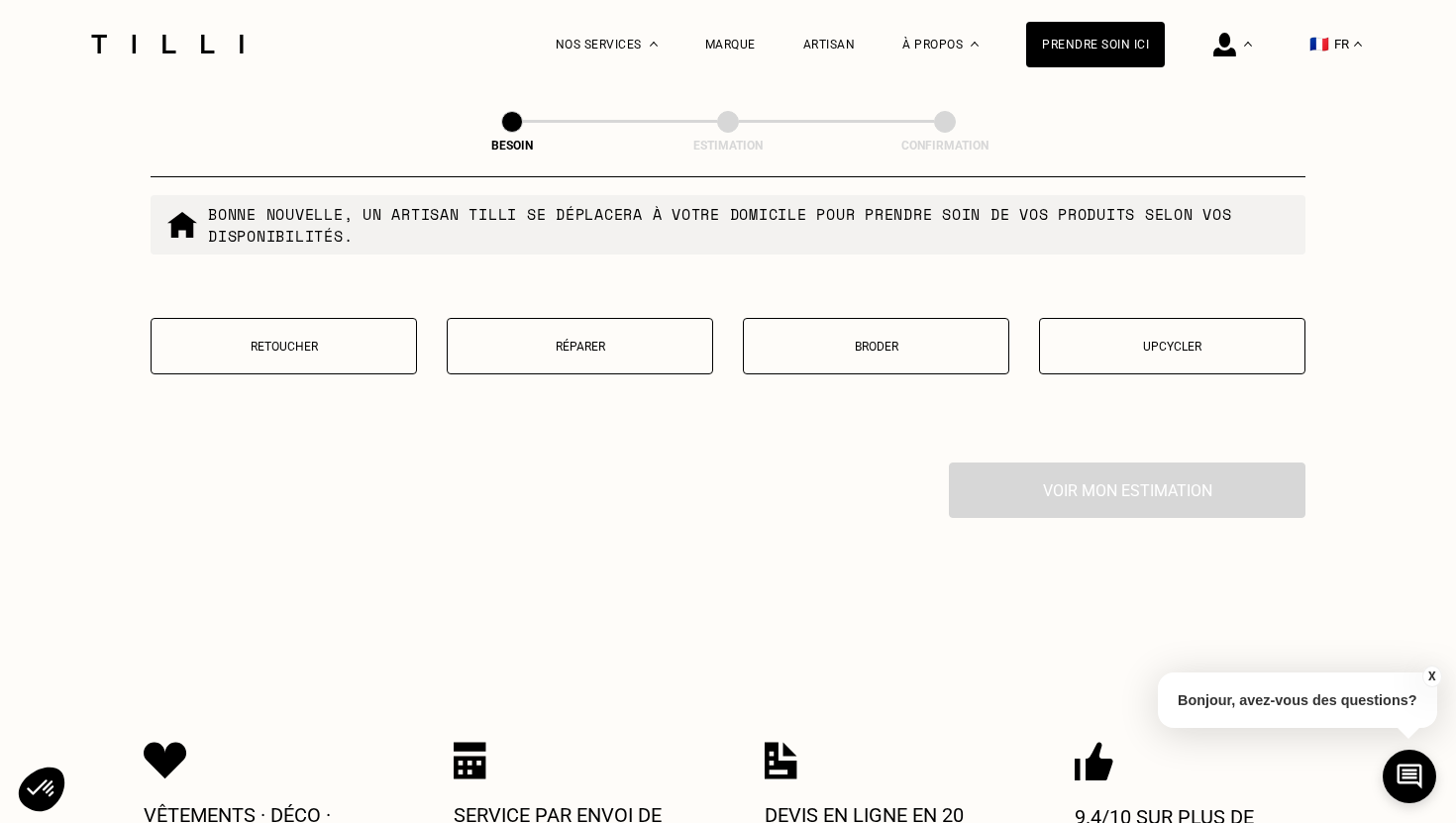scroll, scrollTop: 3474, scrollLeft: 0, axis: vertical 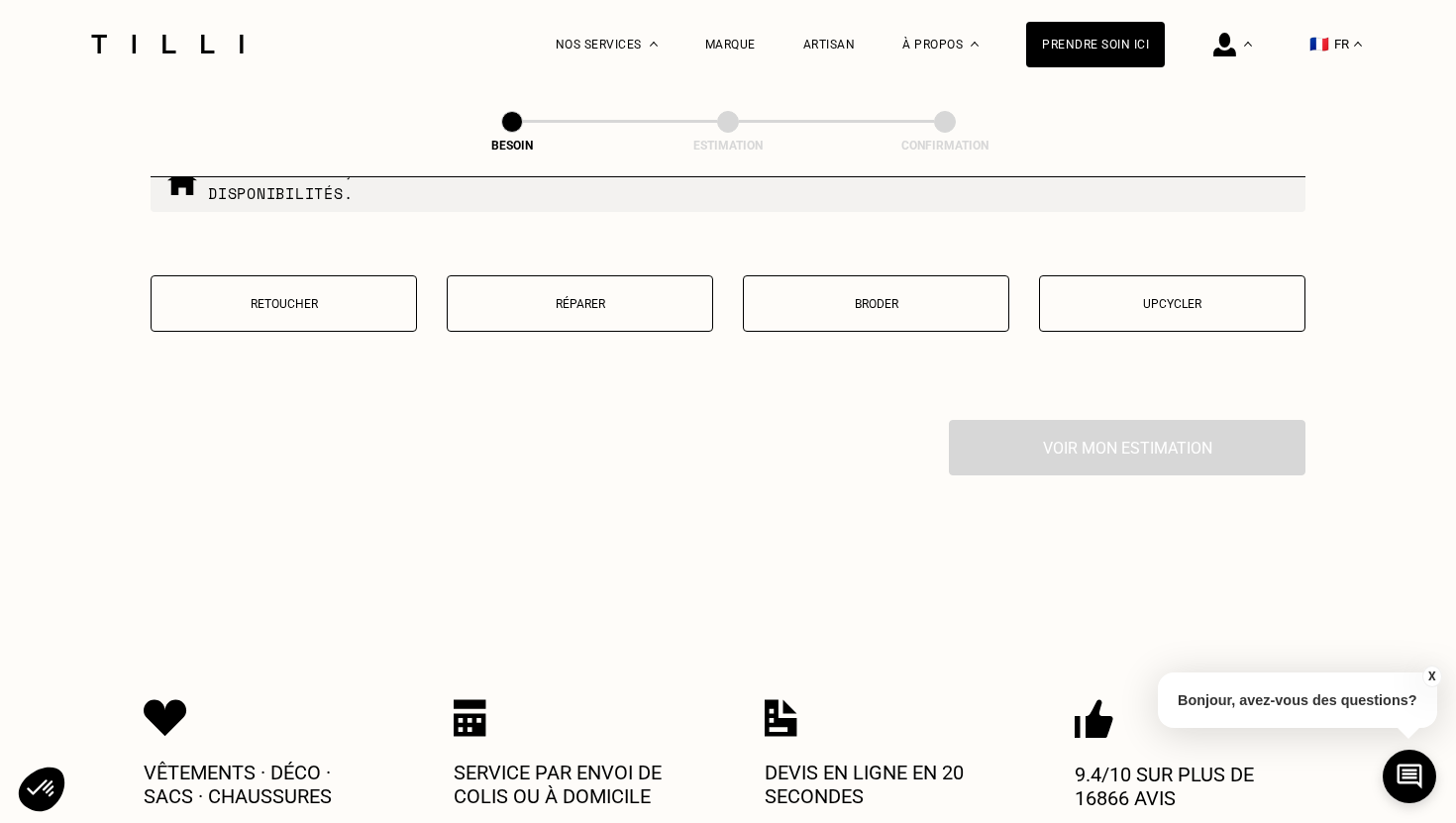 click on "Retoucher" at bounding box center [283, 304] 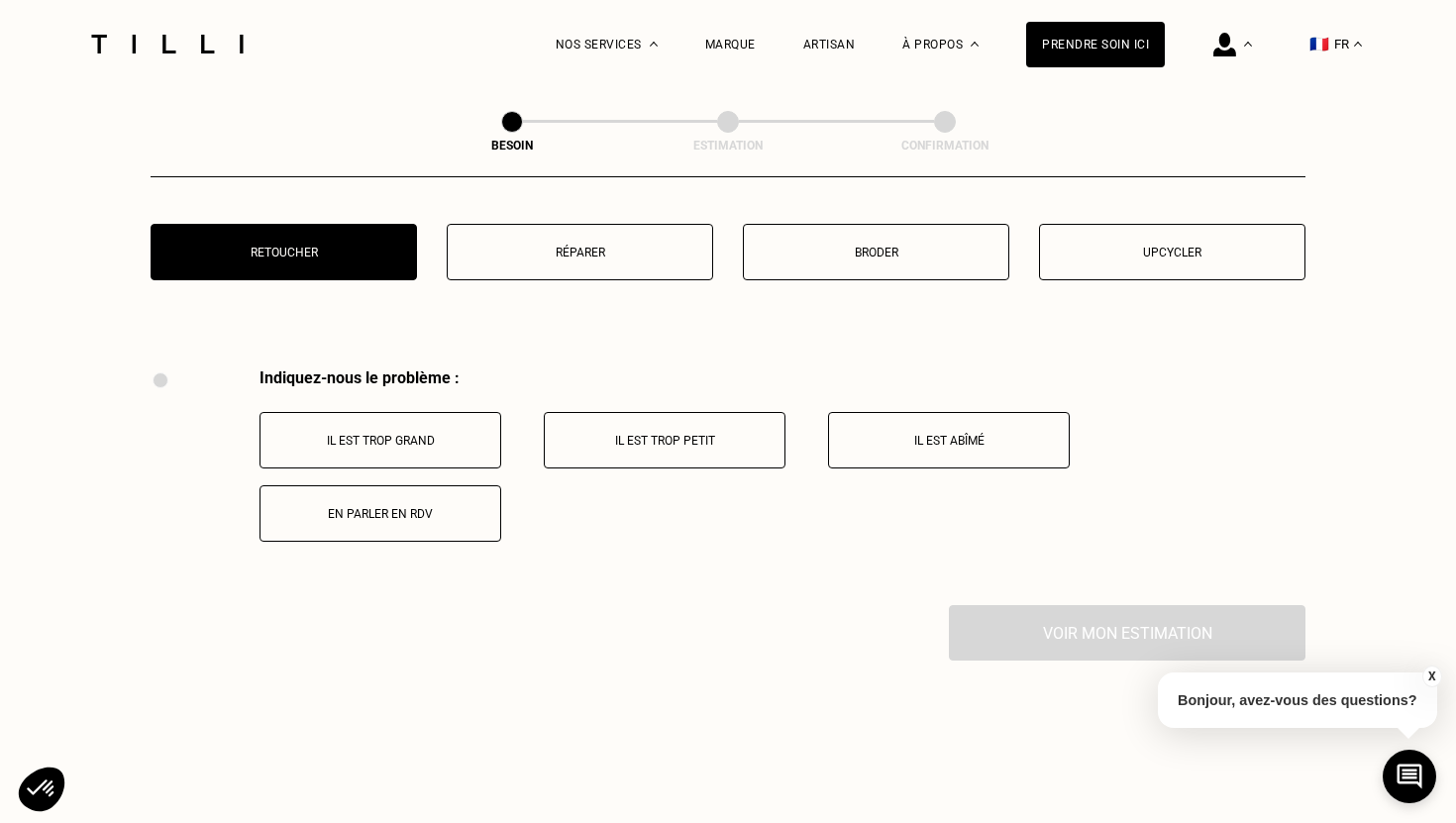scroll, scrollTop: 3652, scrollLeft: 0, axis: vertical 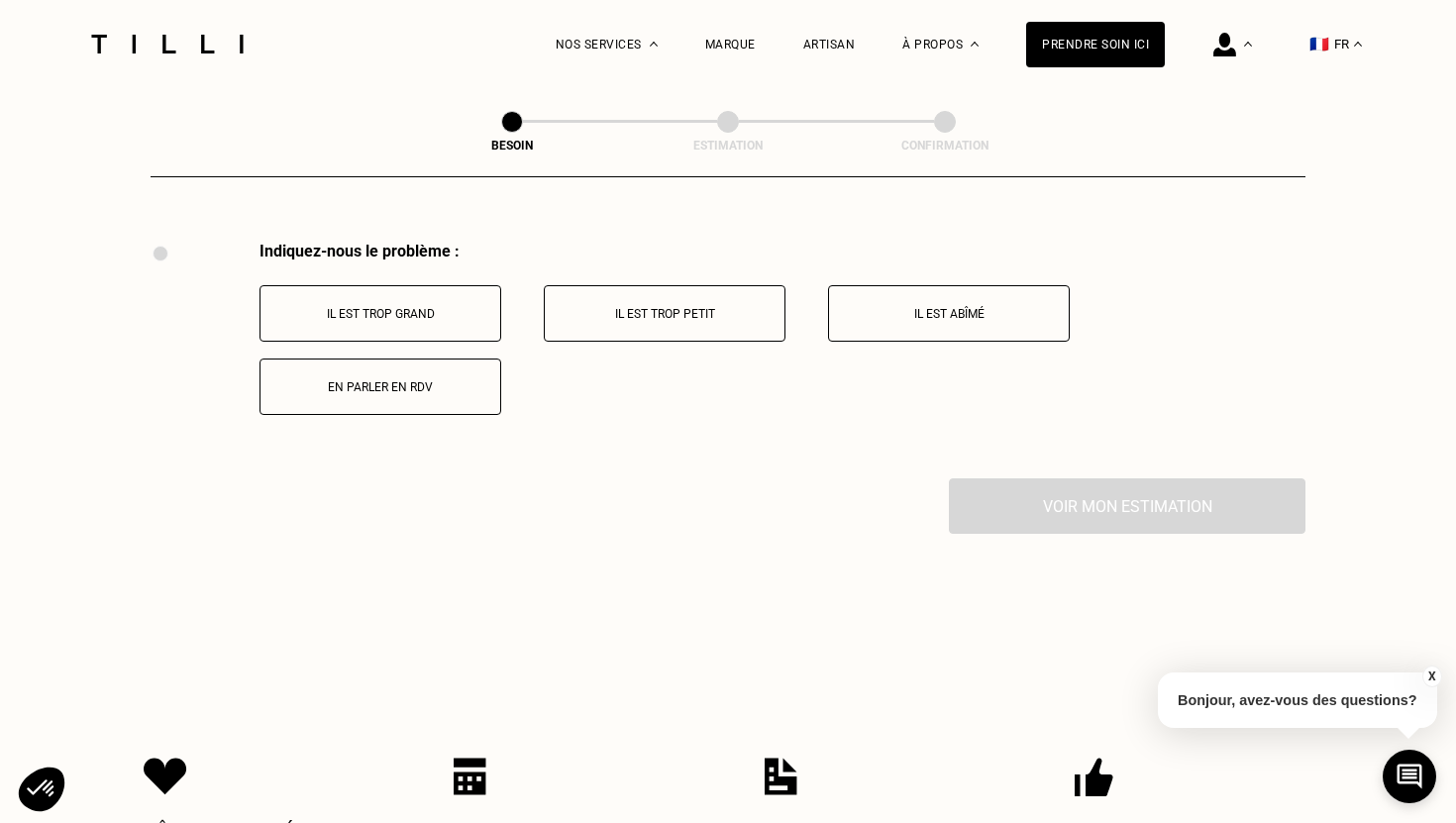 click on "Il est trop grand" at bounding box center [380, 313] 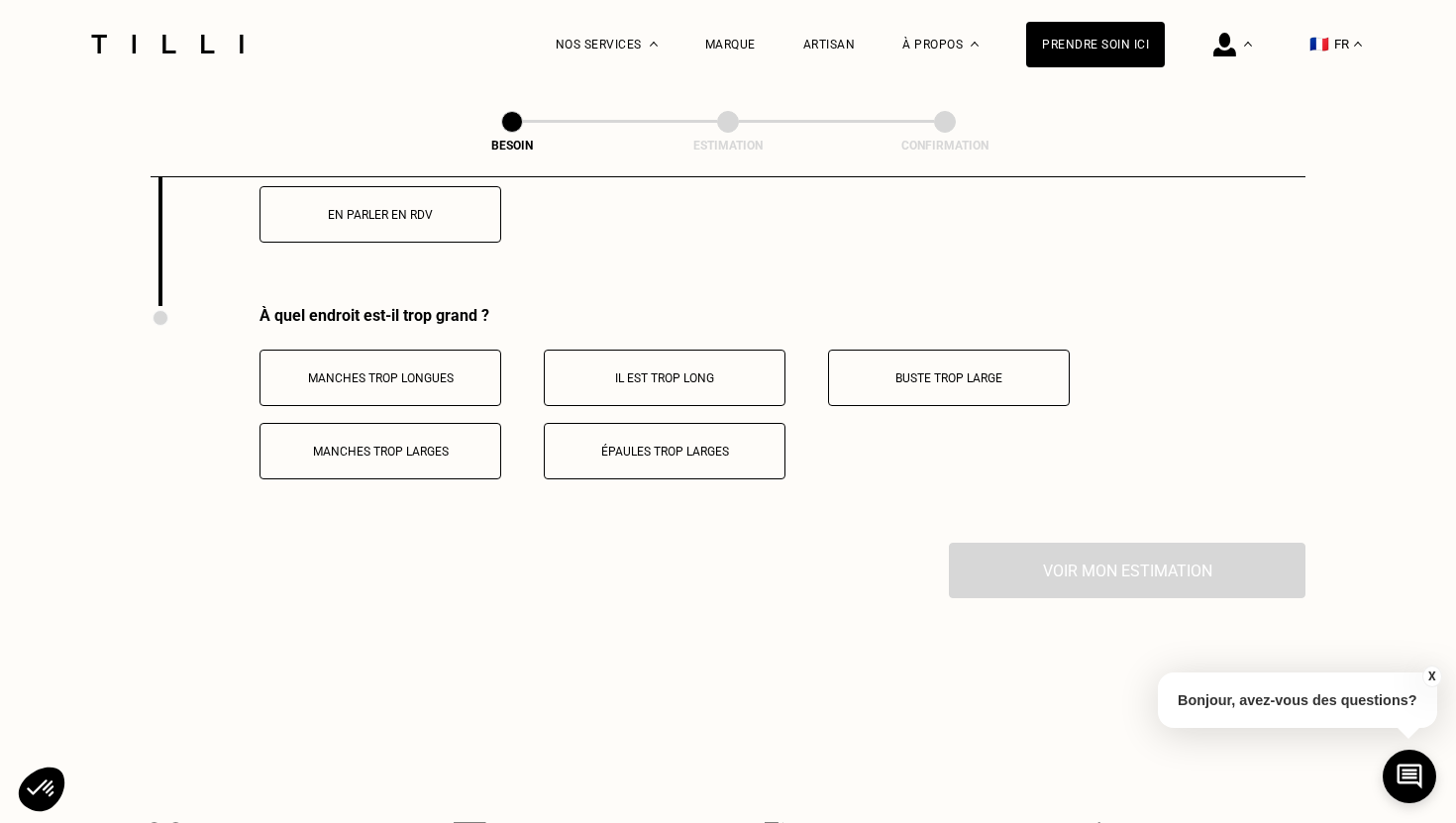 scroll, scrollTop: 3889, scrollLeft: 0, axis: vertical 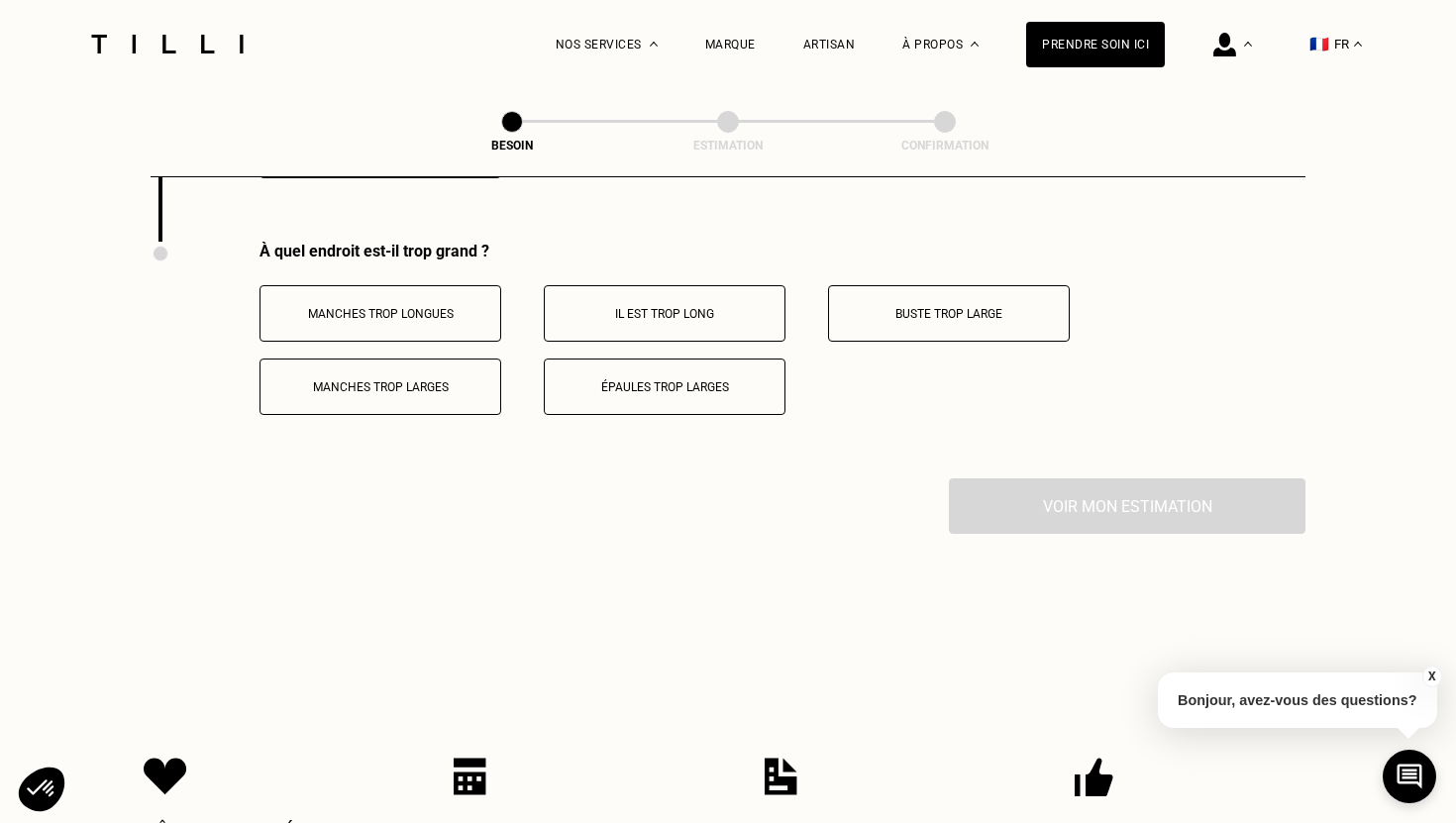 click on "Épaules trop larges" at bounding box center [665, 386] 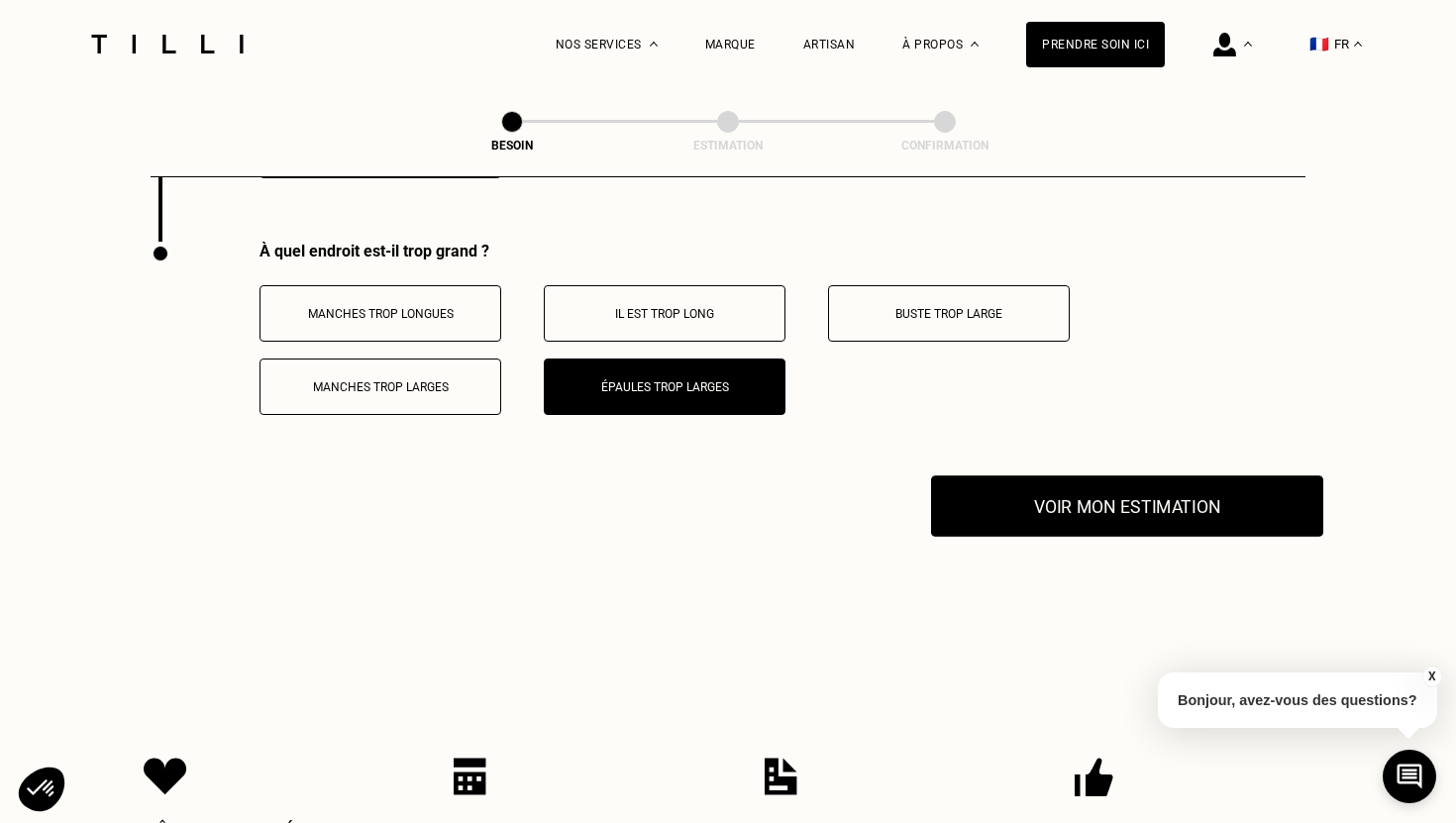click on "Voir mon estimation" at bounding box center (1127, 506) 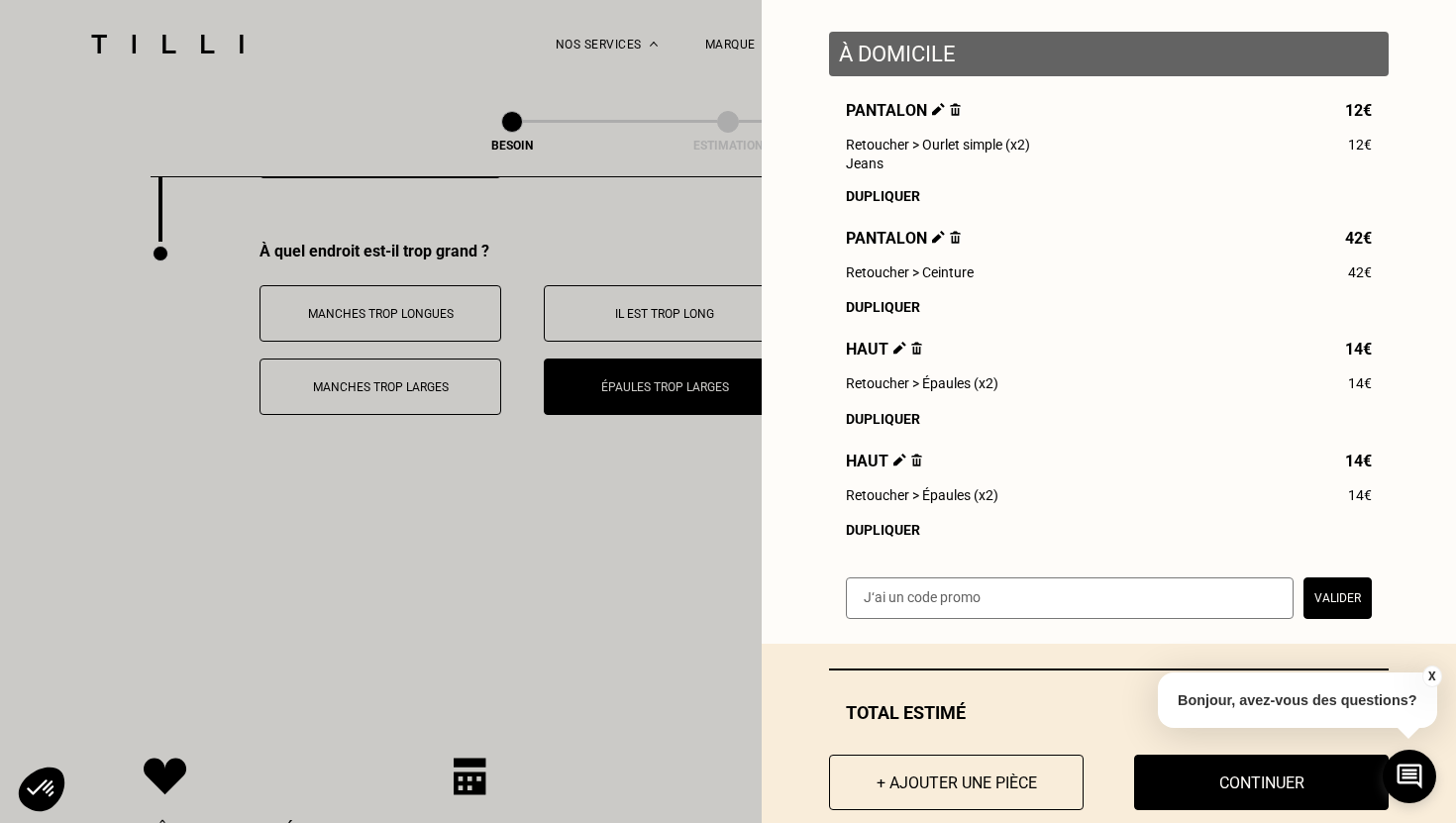 scroll, scrollTop: 275, scrollLeft: 0, axis: vertical 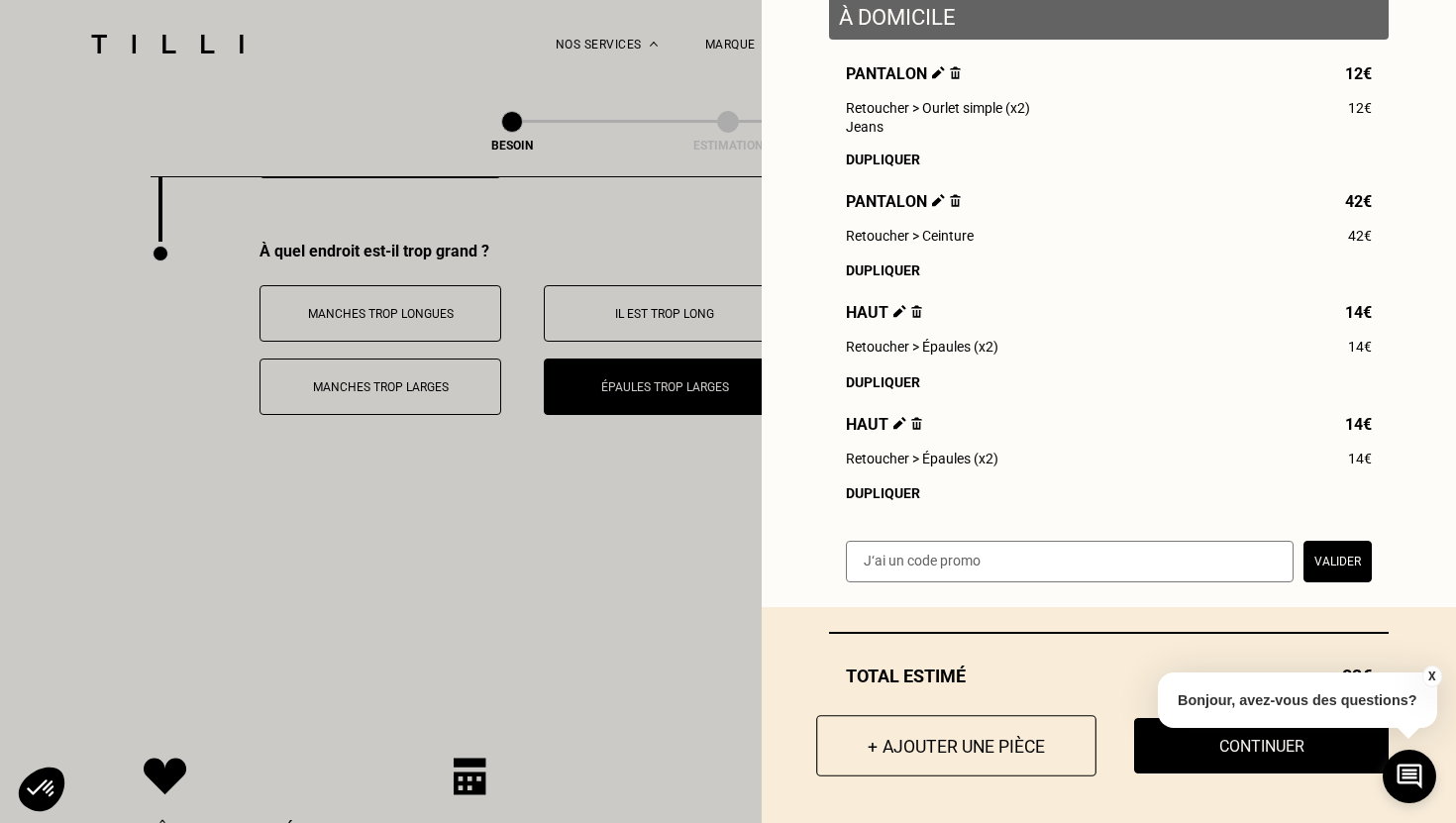 click on "+ Ajouter une pièce" at bounding box center (956, 746) 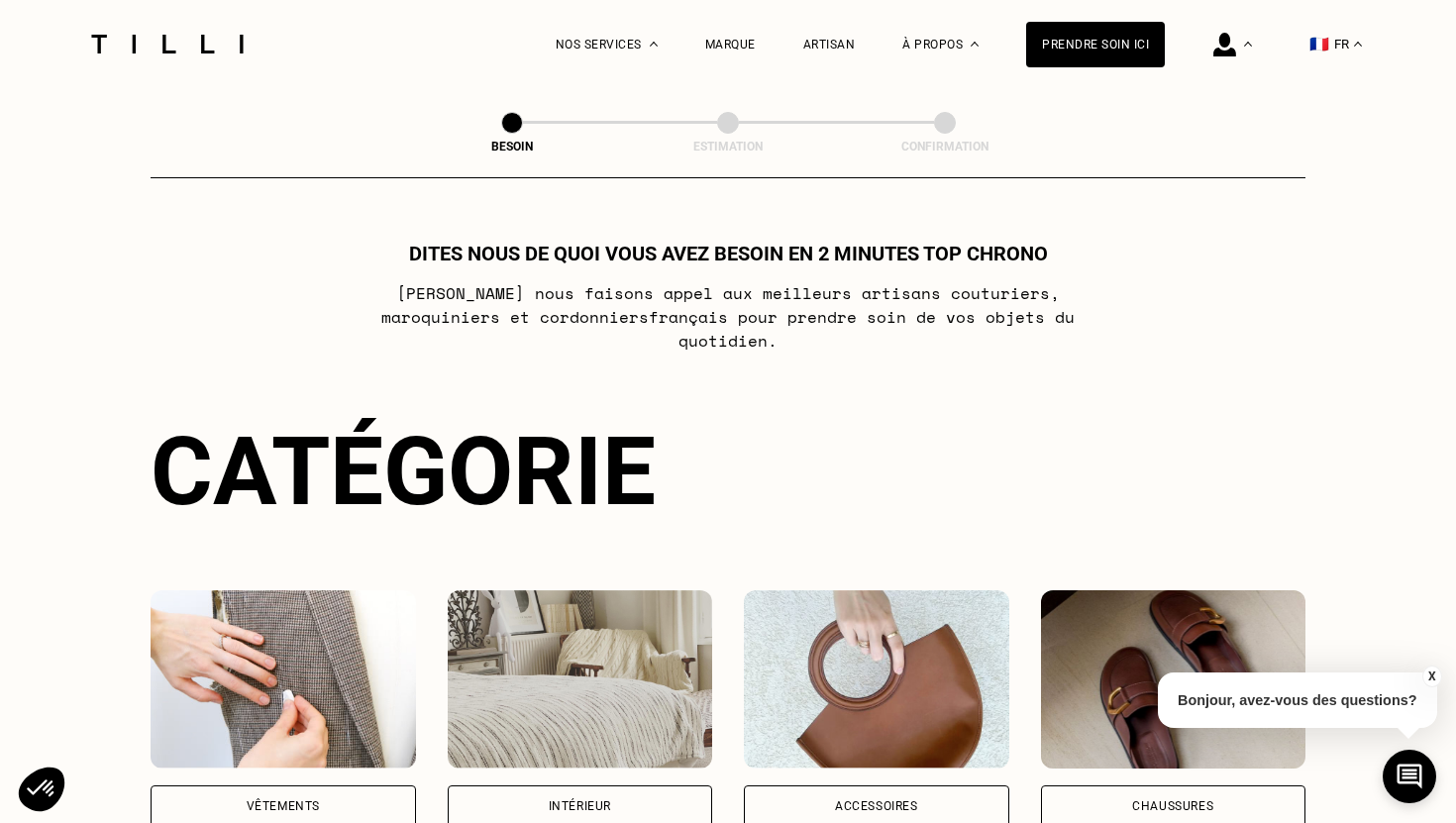 scroll, scrollTop: 242, scrollLeft: 0, axis: vertical 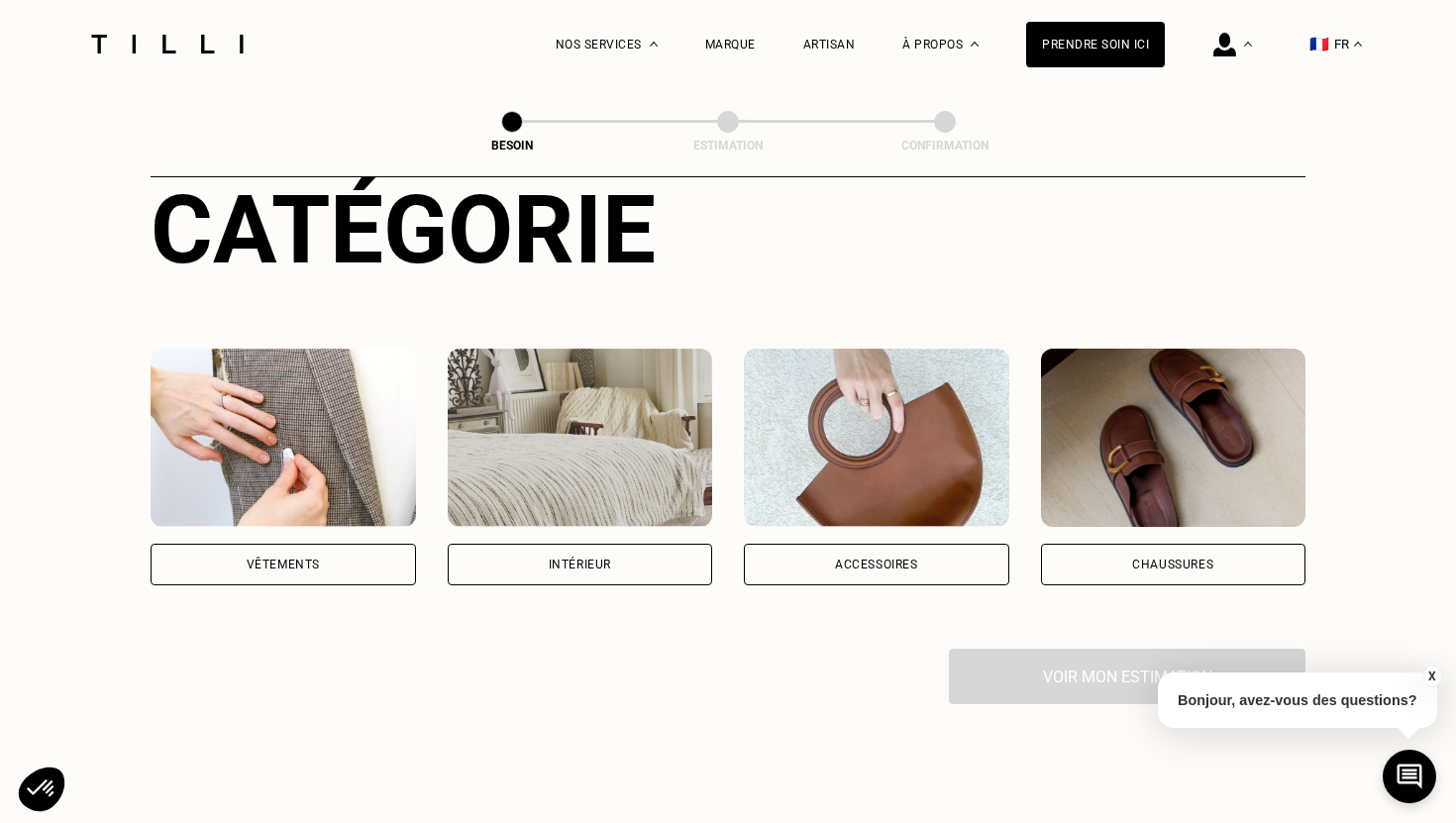 click on "Vêtements" at bounding box center [283, 466] 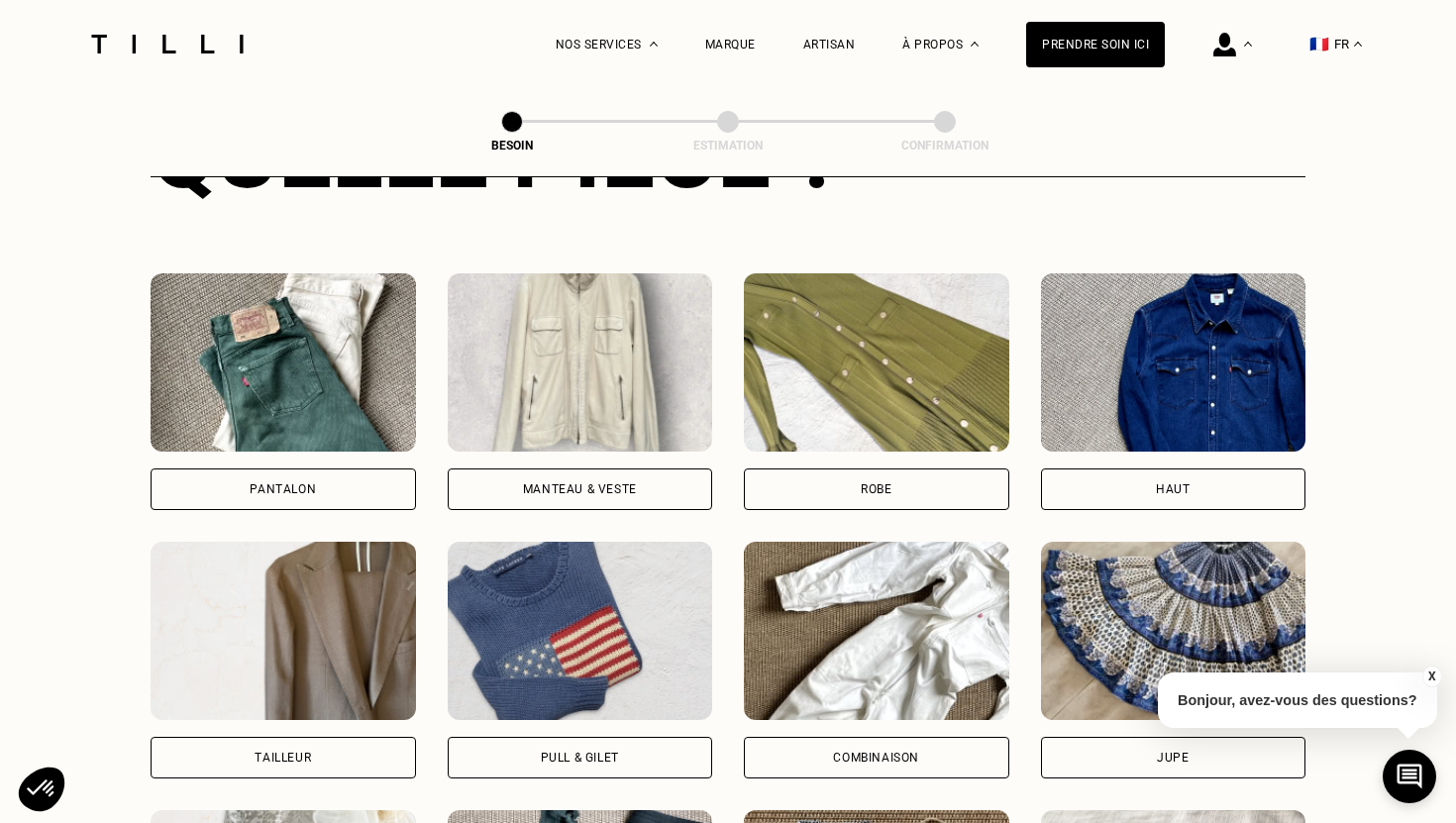 scroll, scrollTop: 933, scrollLeft: 0, axis: vertical 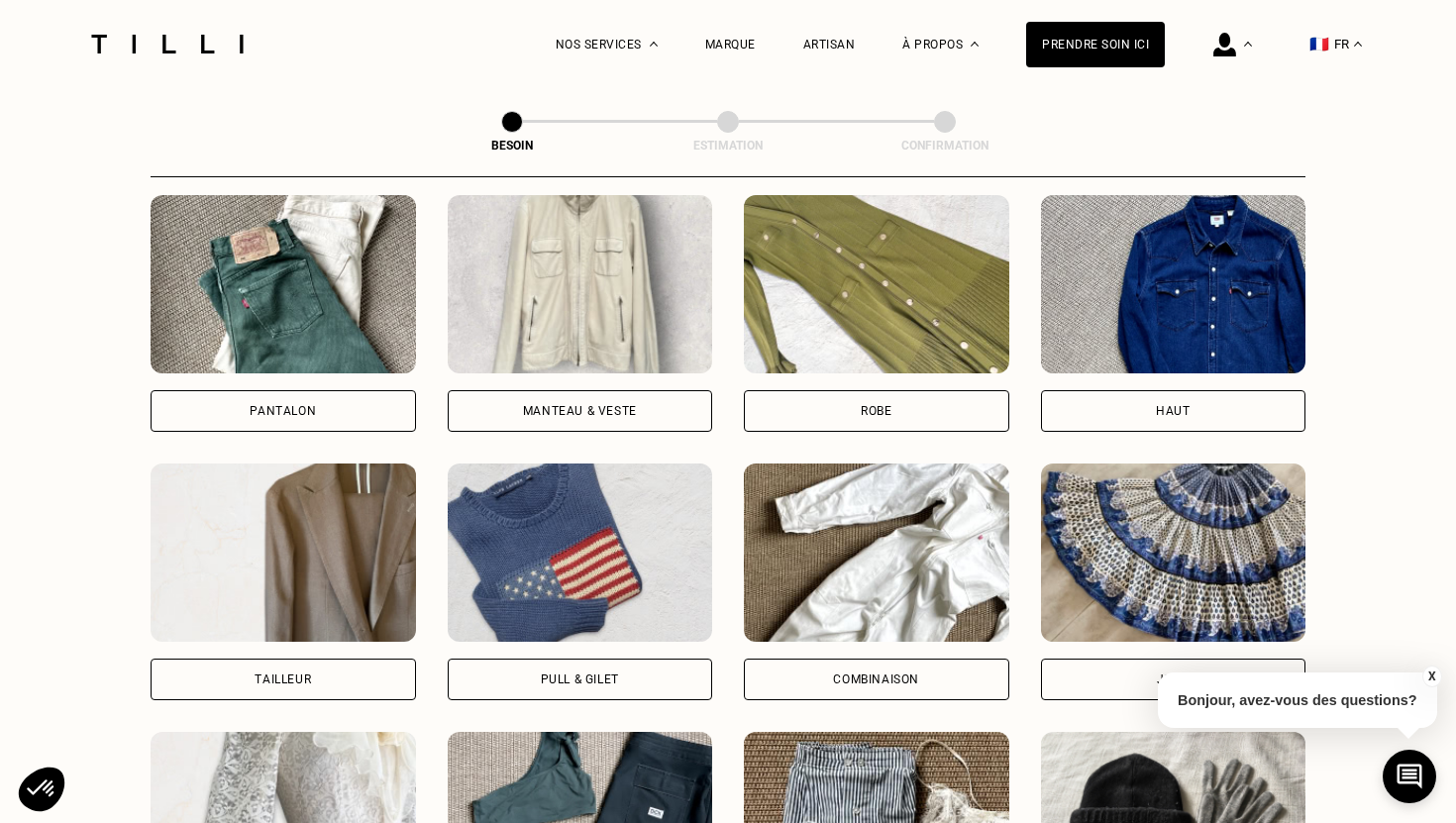 click on "Pantalon" at bounding box center (283, 411) 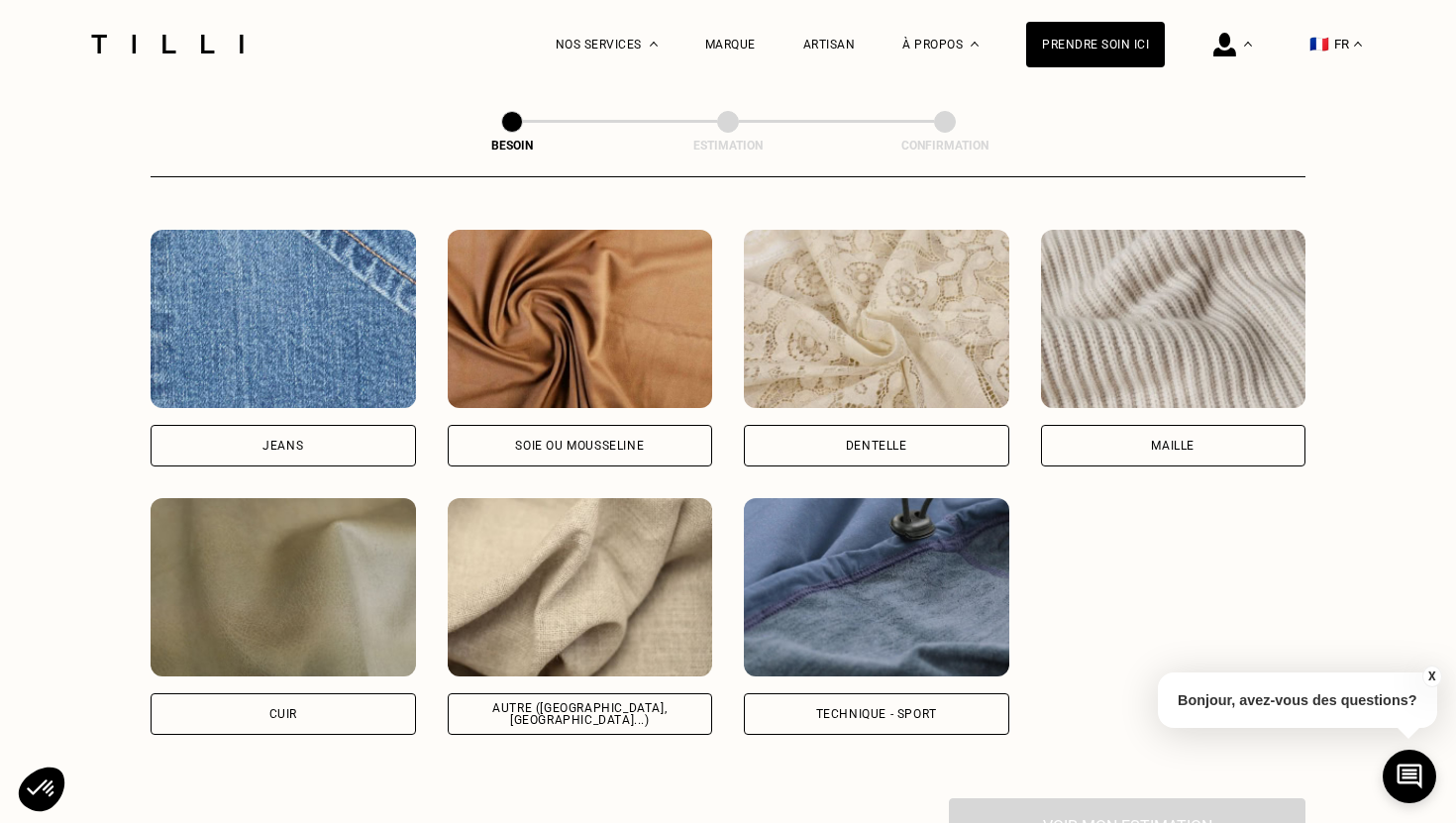 scroll, scrollTop: 2255, scrollLeft: 0, axis: vertical 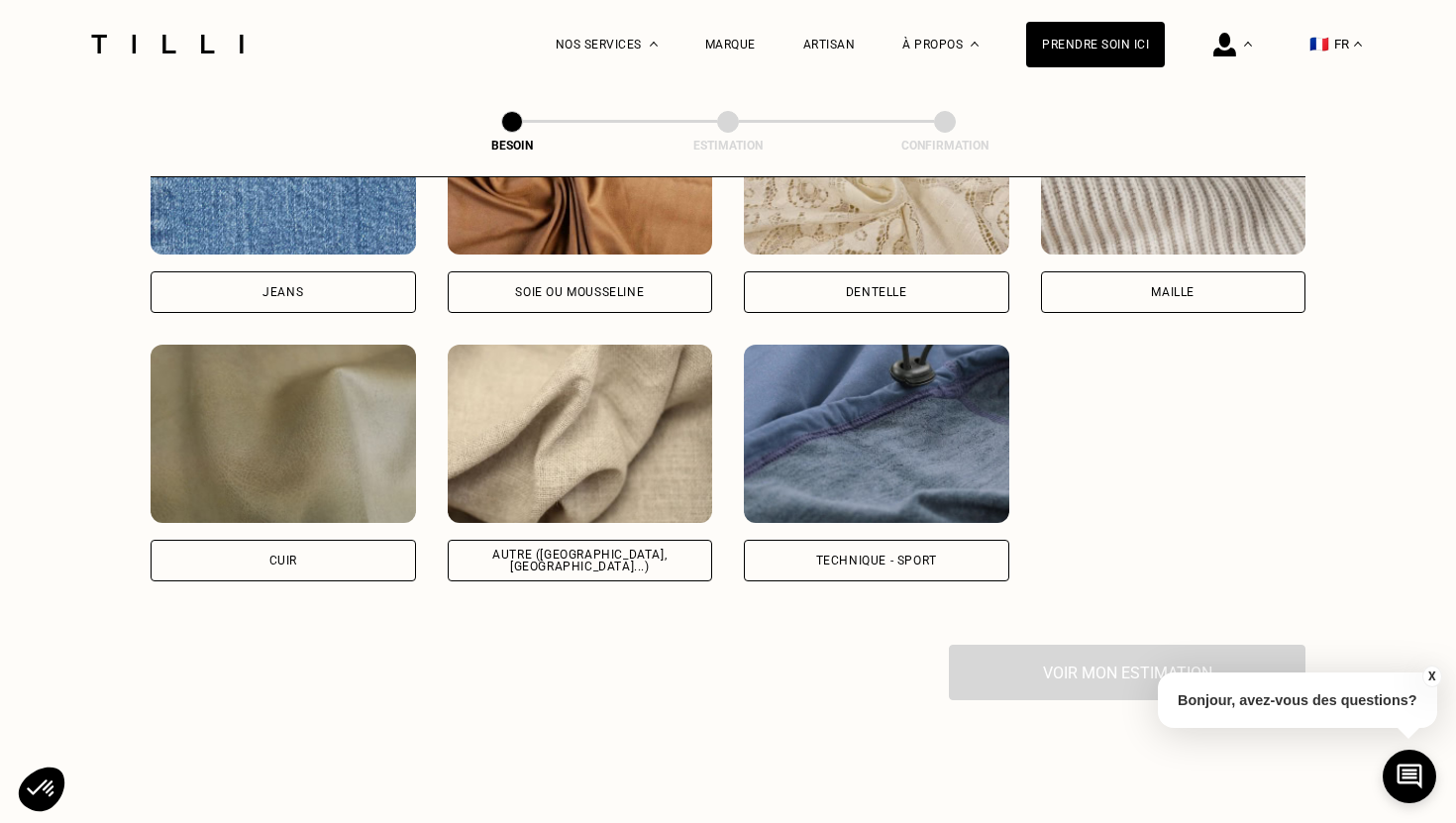 click on "Autre ([GEOGRAPHIC_DATA], [GEOGRAPHIC_DATA]...)" at bounding box center (580, 561) 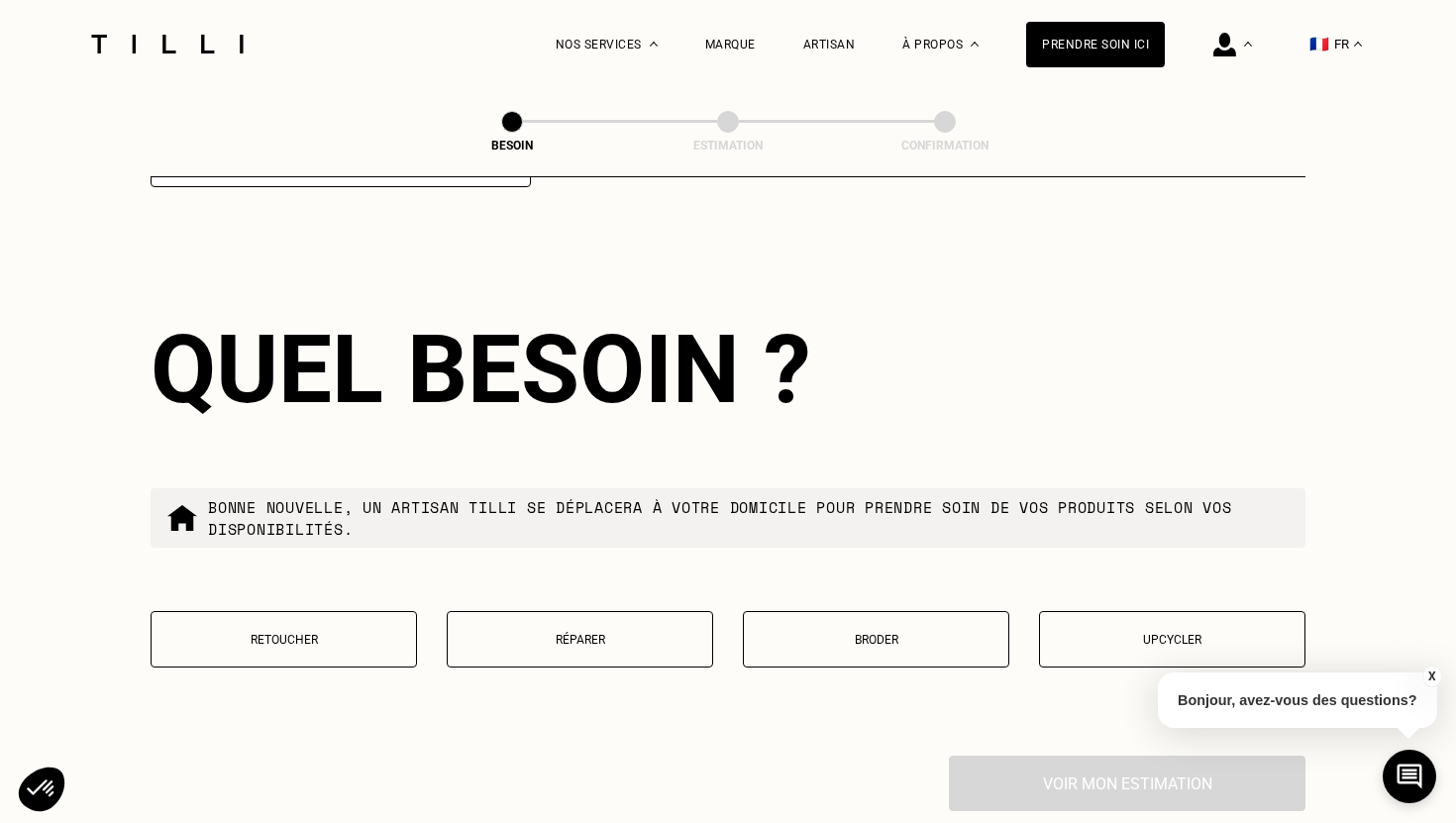 scroll, scrollTop: 3200, scrollLeft: 0, axis: vertical 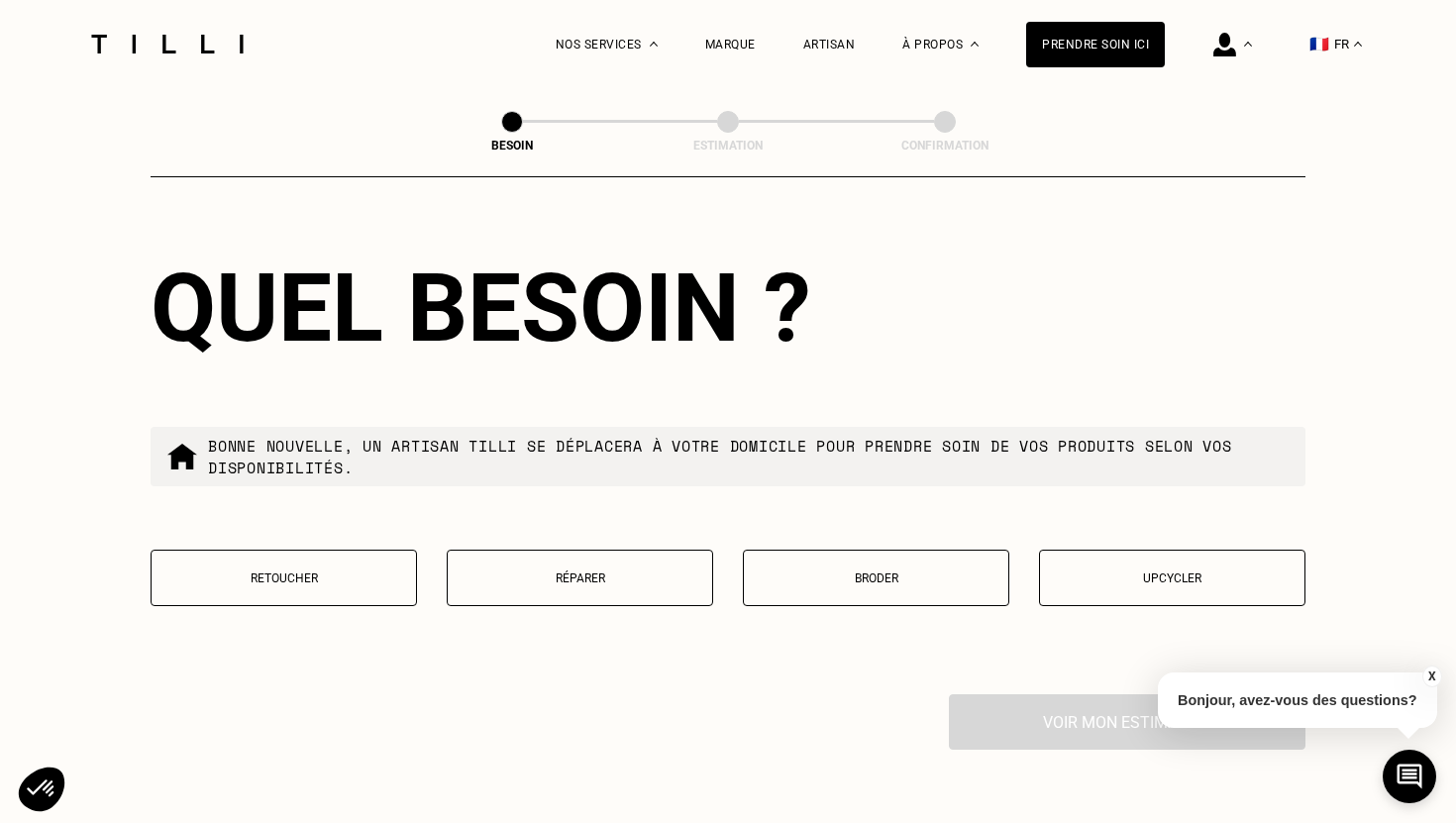 click on "Retoucher" at bounding box center (283, 578) 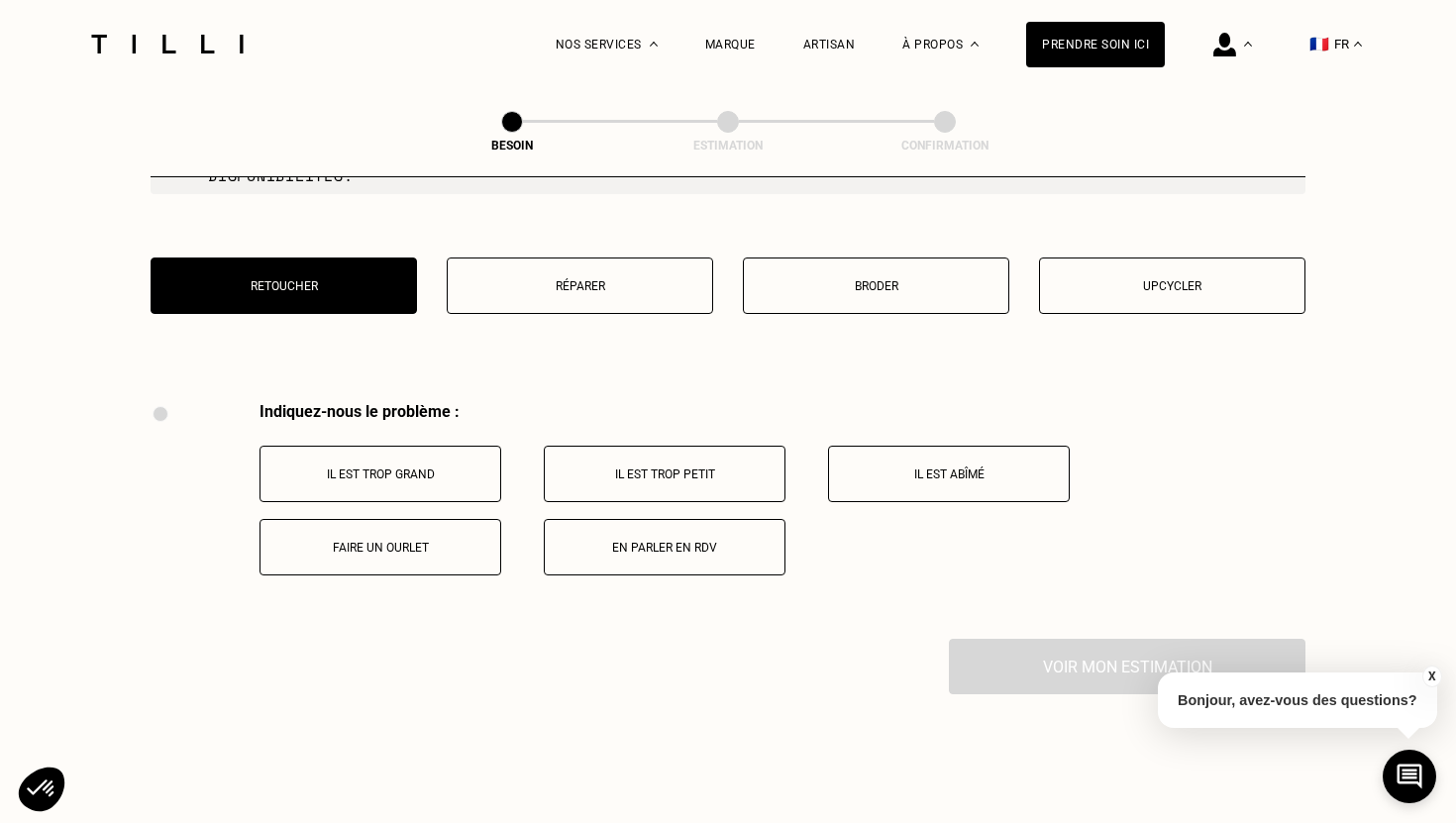 scroll, scrollTop: 3491, scrollLeft: 0, axis: vertical 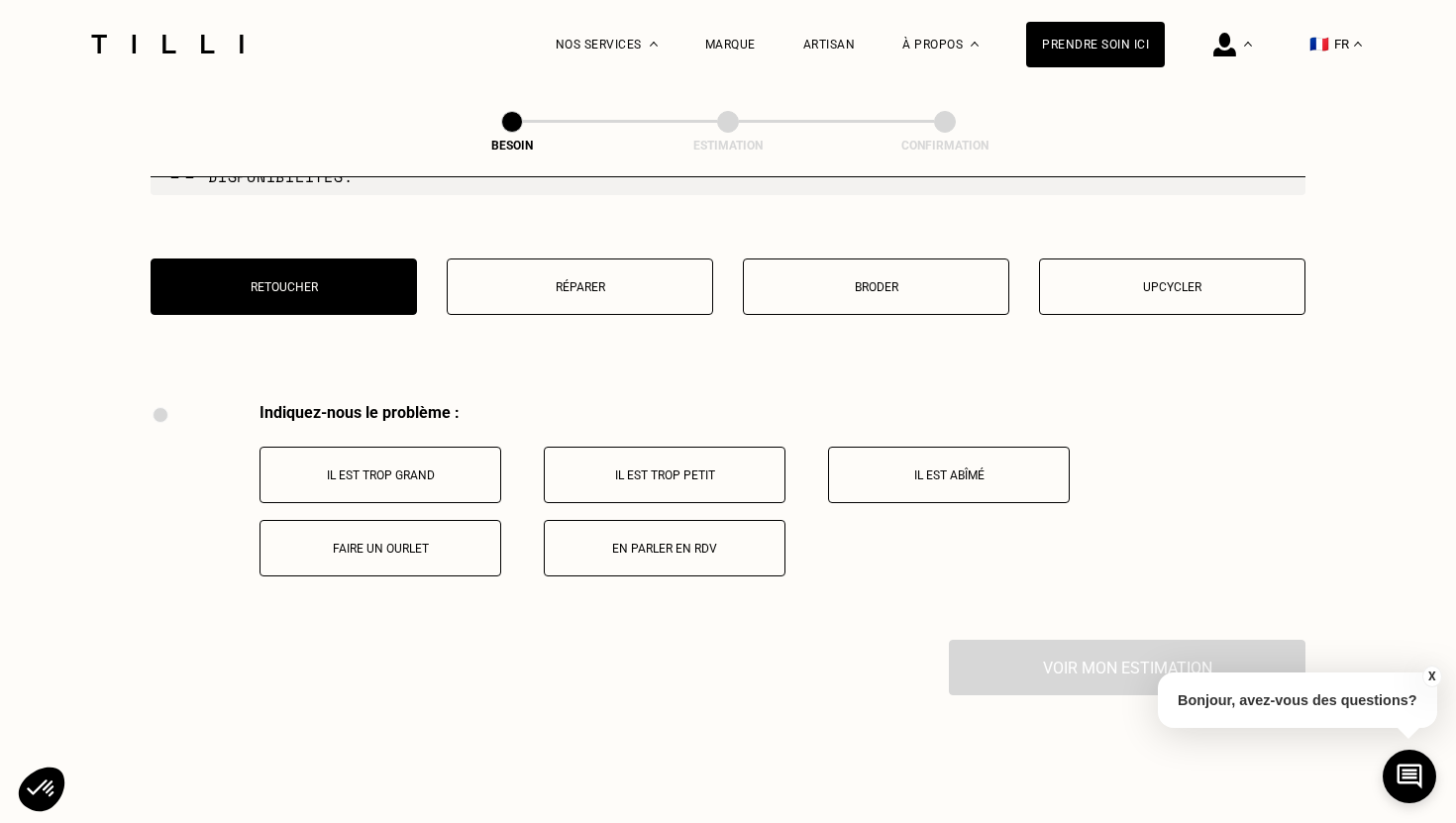 click on "Réparer" at bounding box center [579, 286] 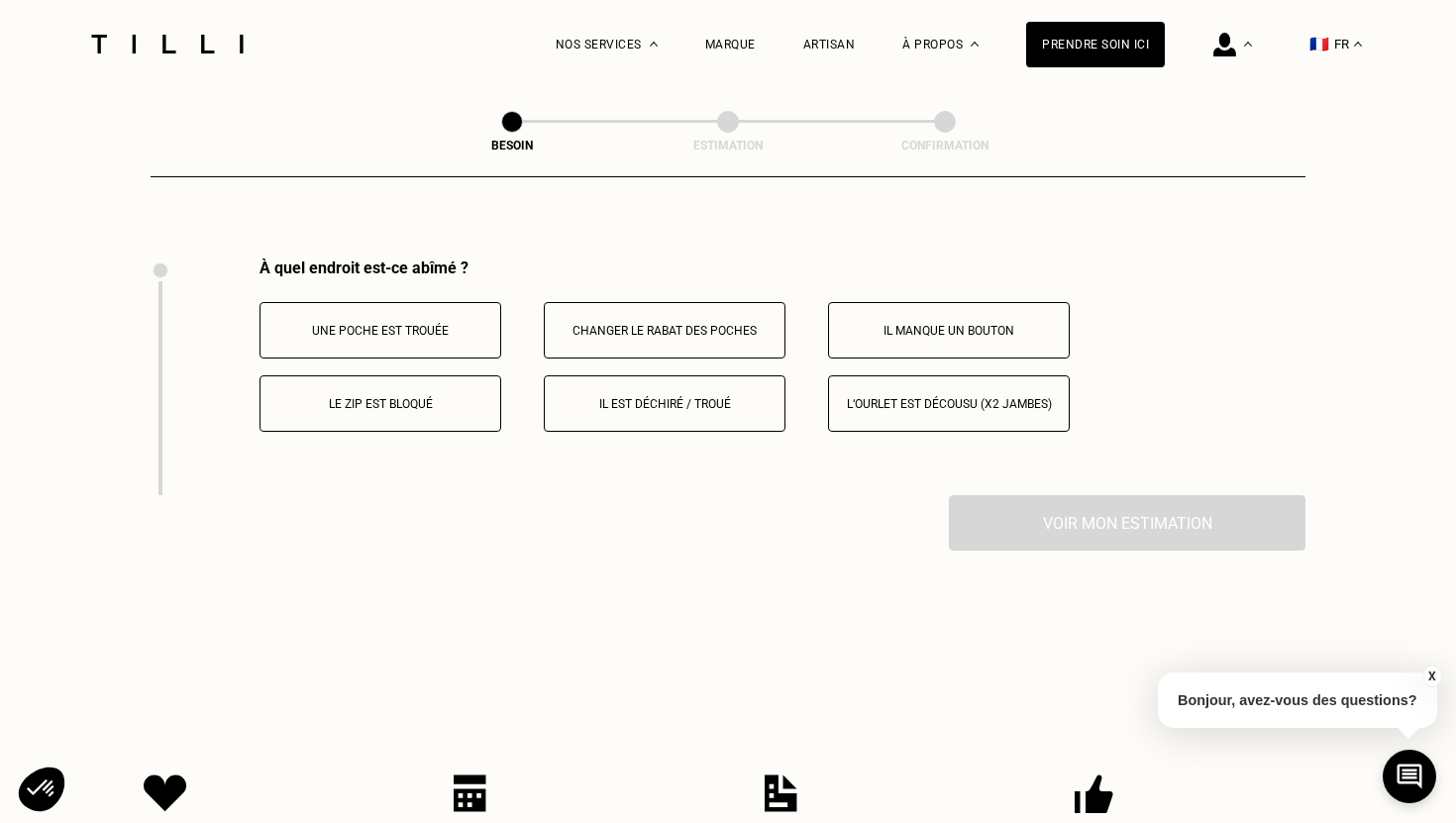 scroll, scrollTop: 3652, scrollLeft: 0, axis: vertical 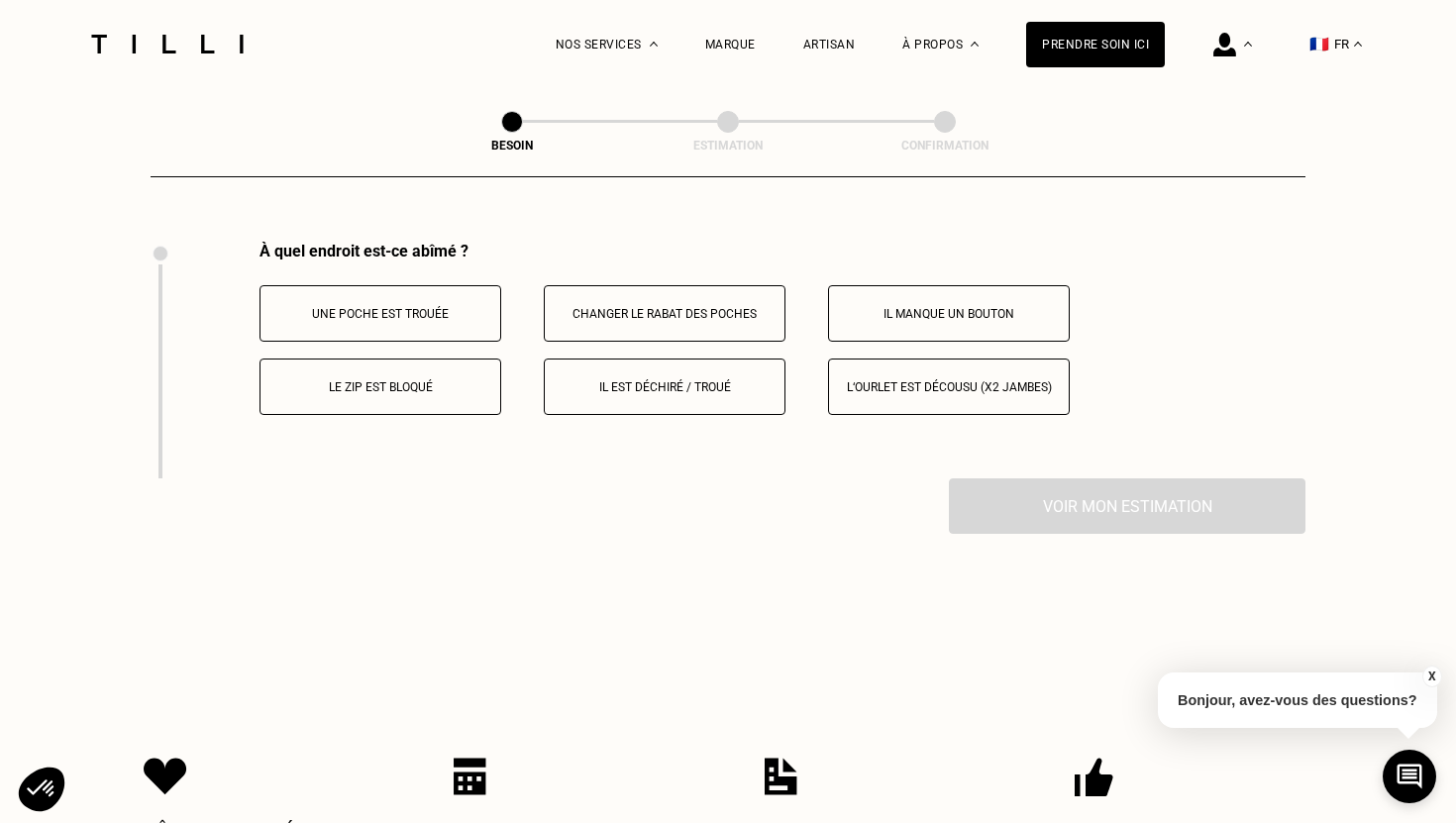 click on "Une poche est trouée" at bounding box center (380, 313) 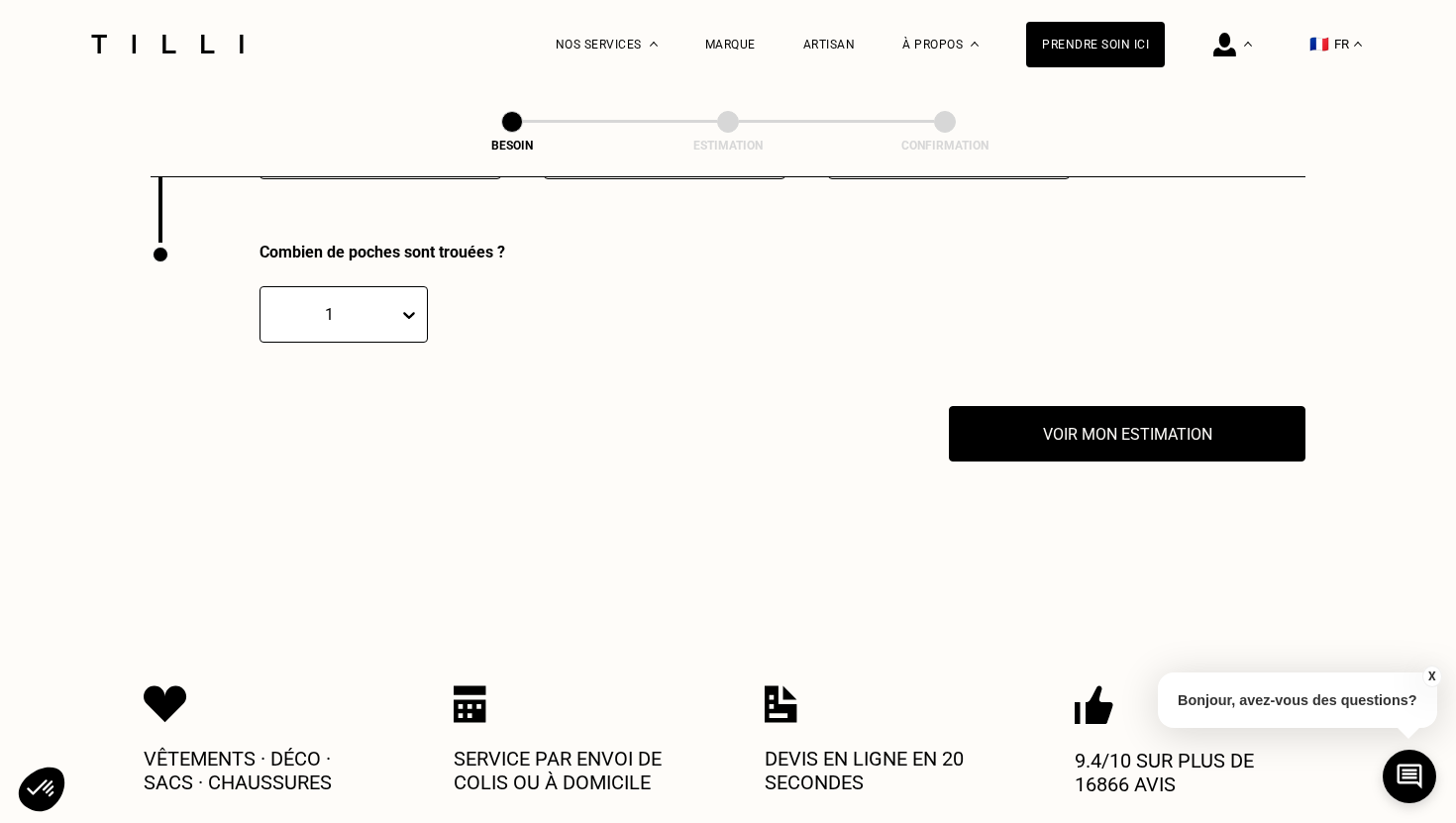 scroll, scrollTop: 3889, scrollLeft: 0, axis: vertical 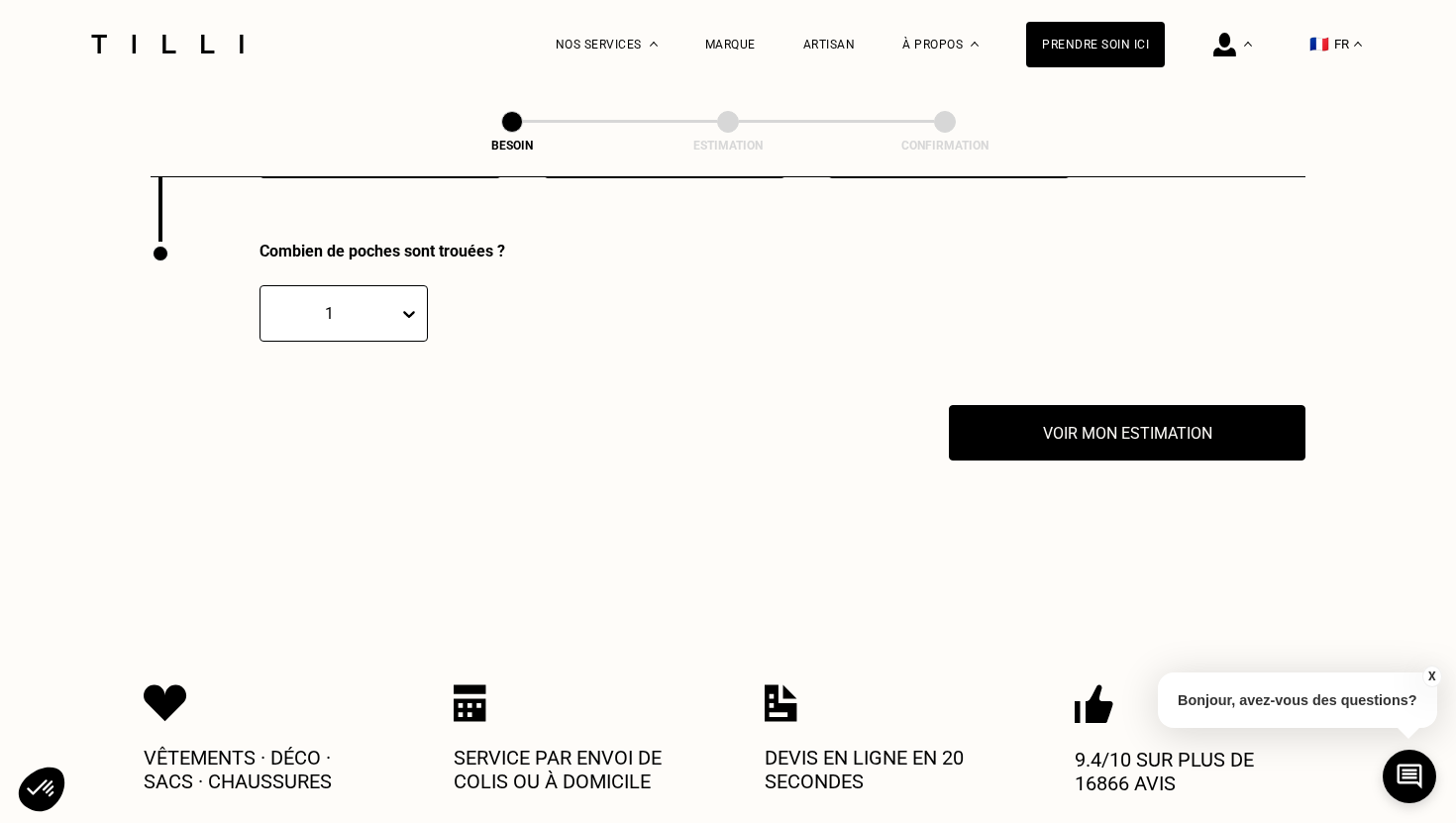 click 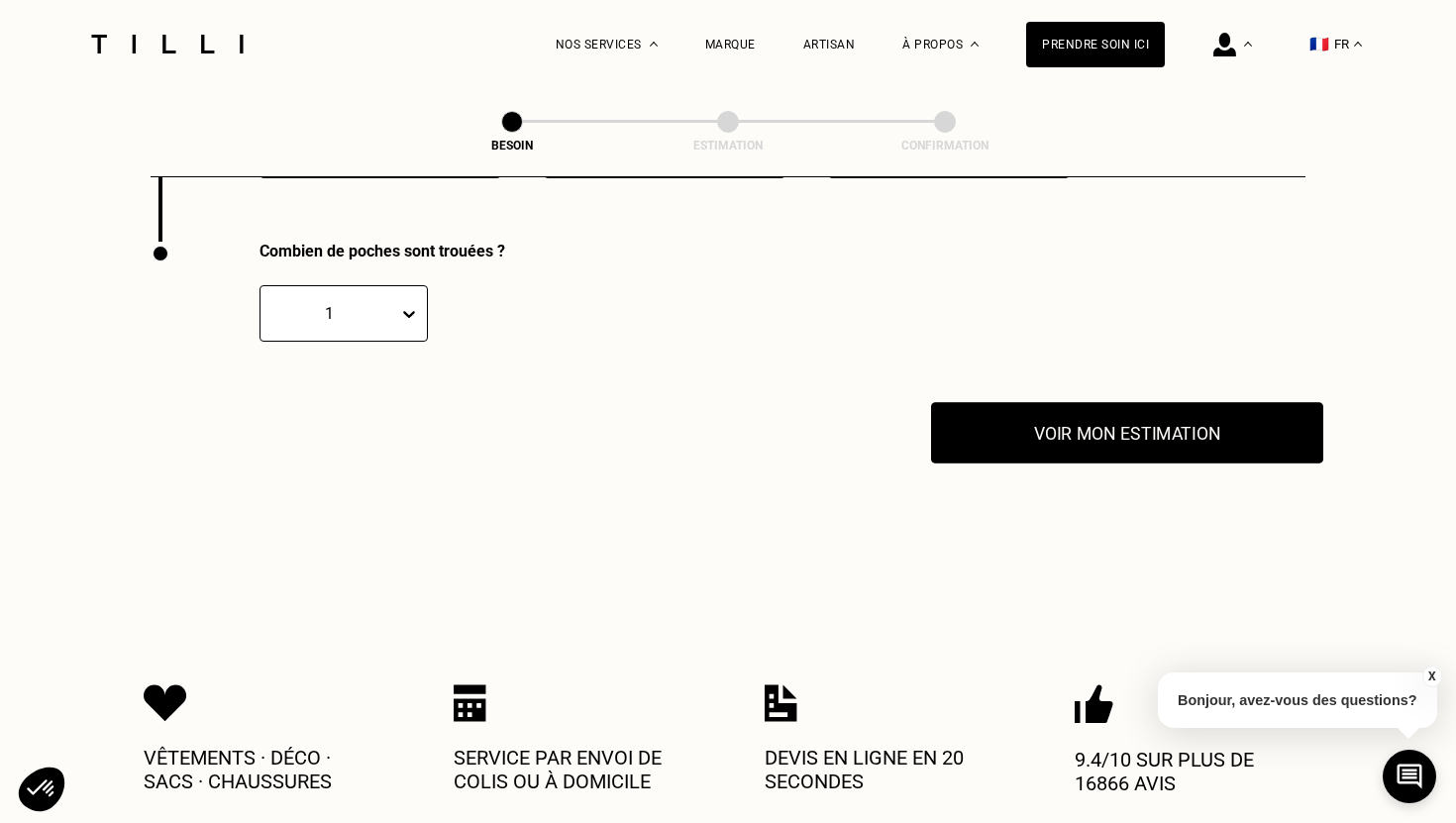 click on "Voir mon estimation" at bounding box center (1127, 433) 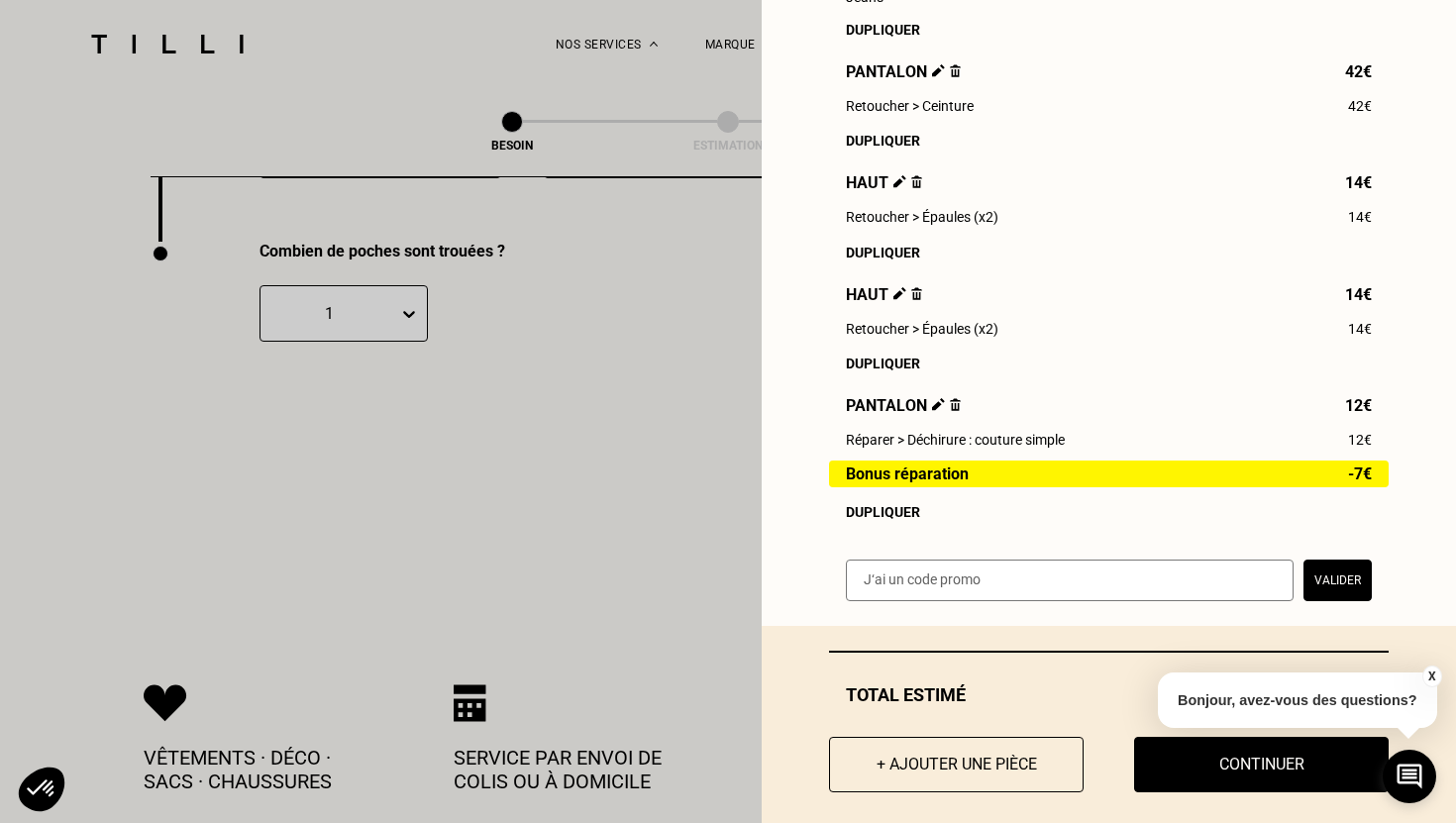 scroll, scrollTop: 424, scrollLeft: 0, axis: vertical 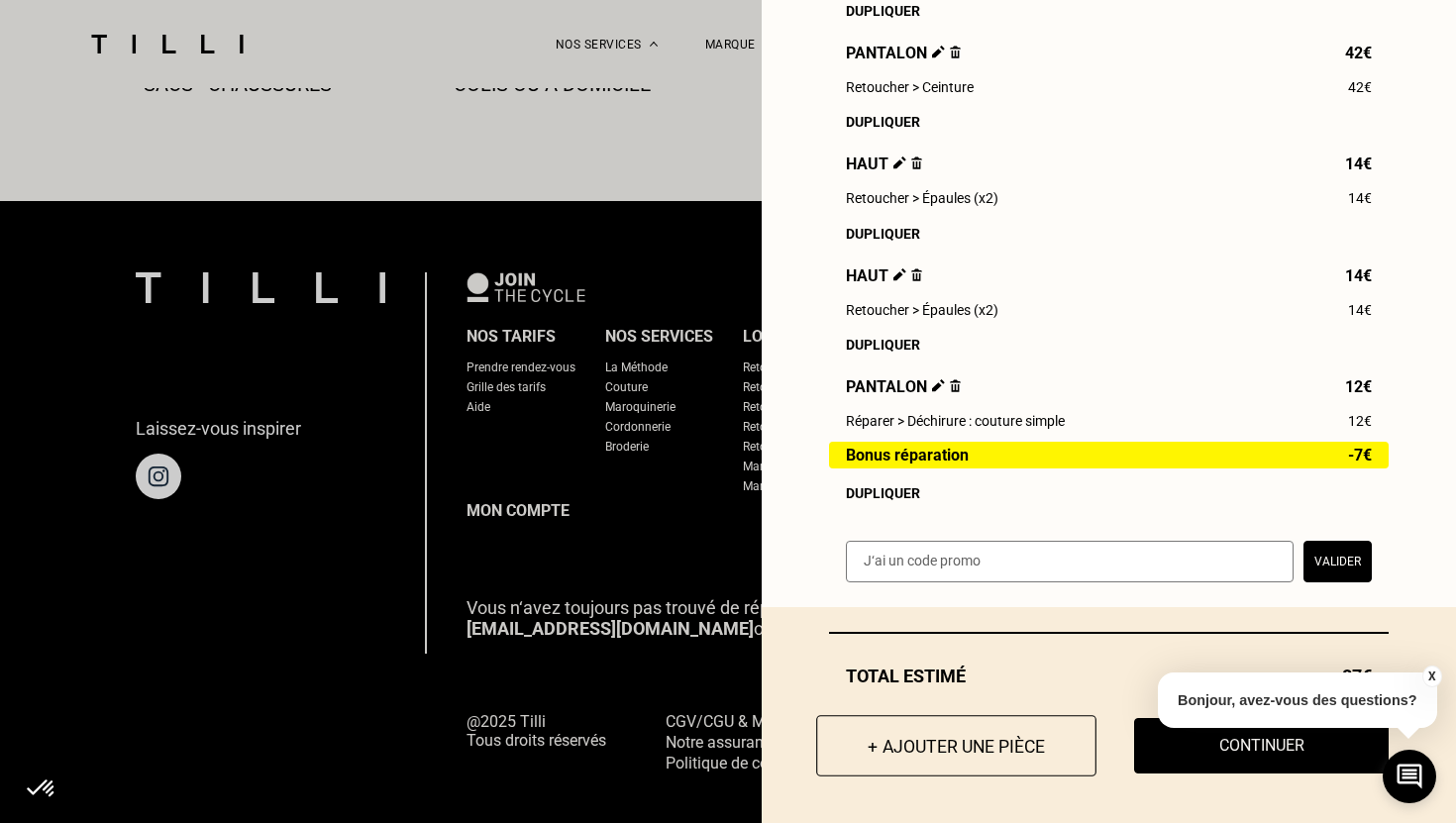 click on "+ Ajouter une pièce" at bounding box center (956, 746) 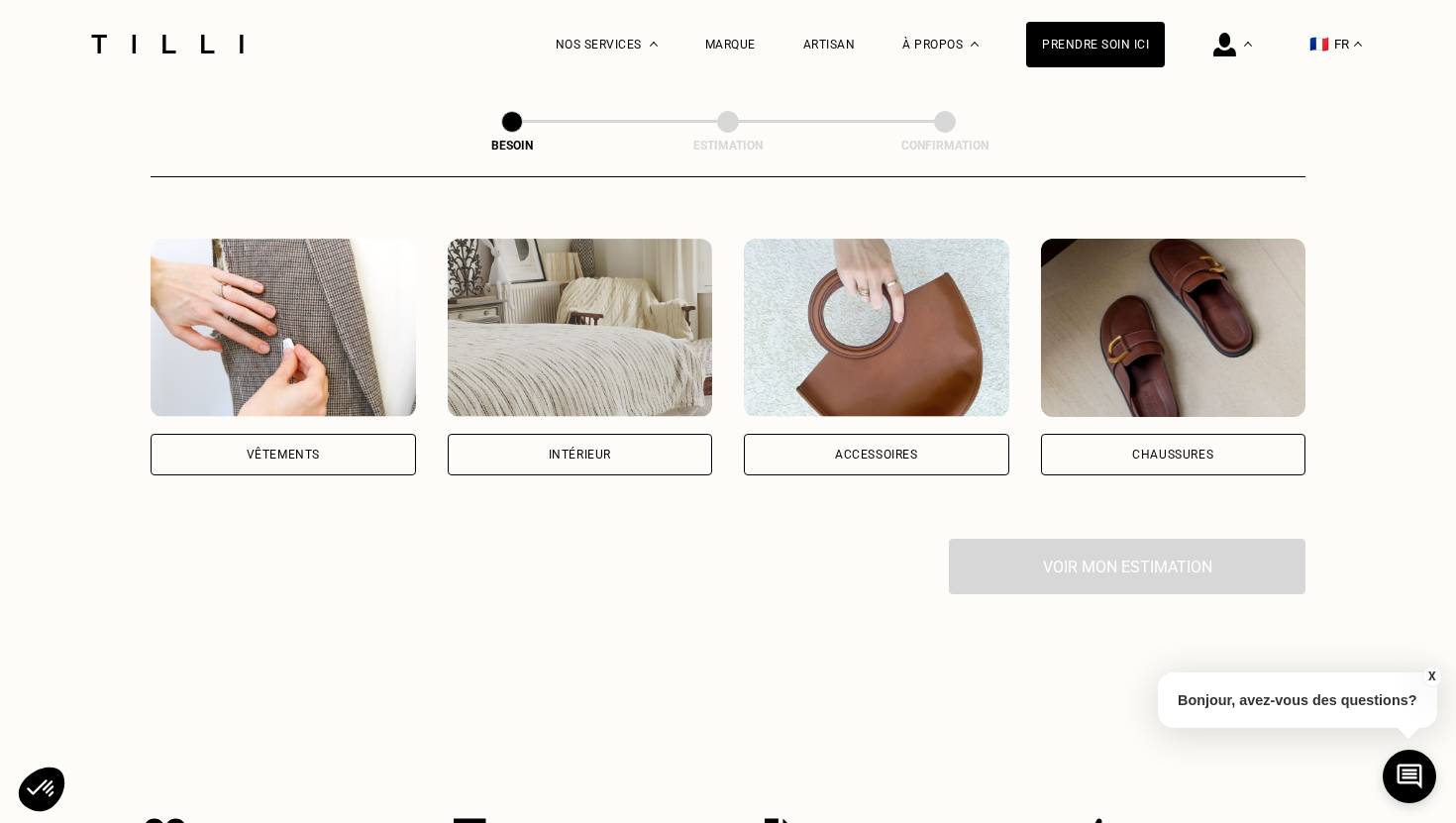 scroll, scrollTop: 342, scrollLeft: 0, axis: vertical 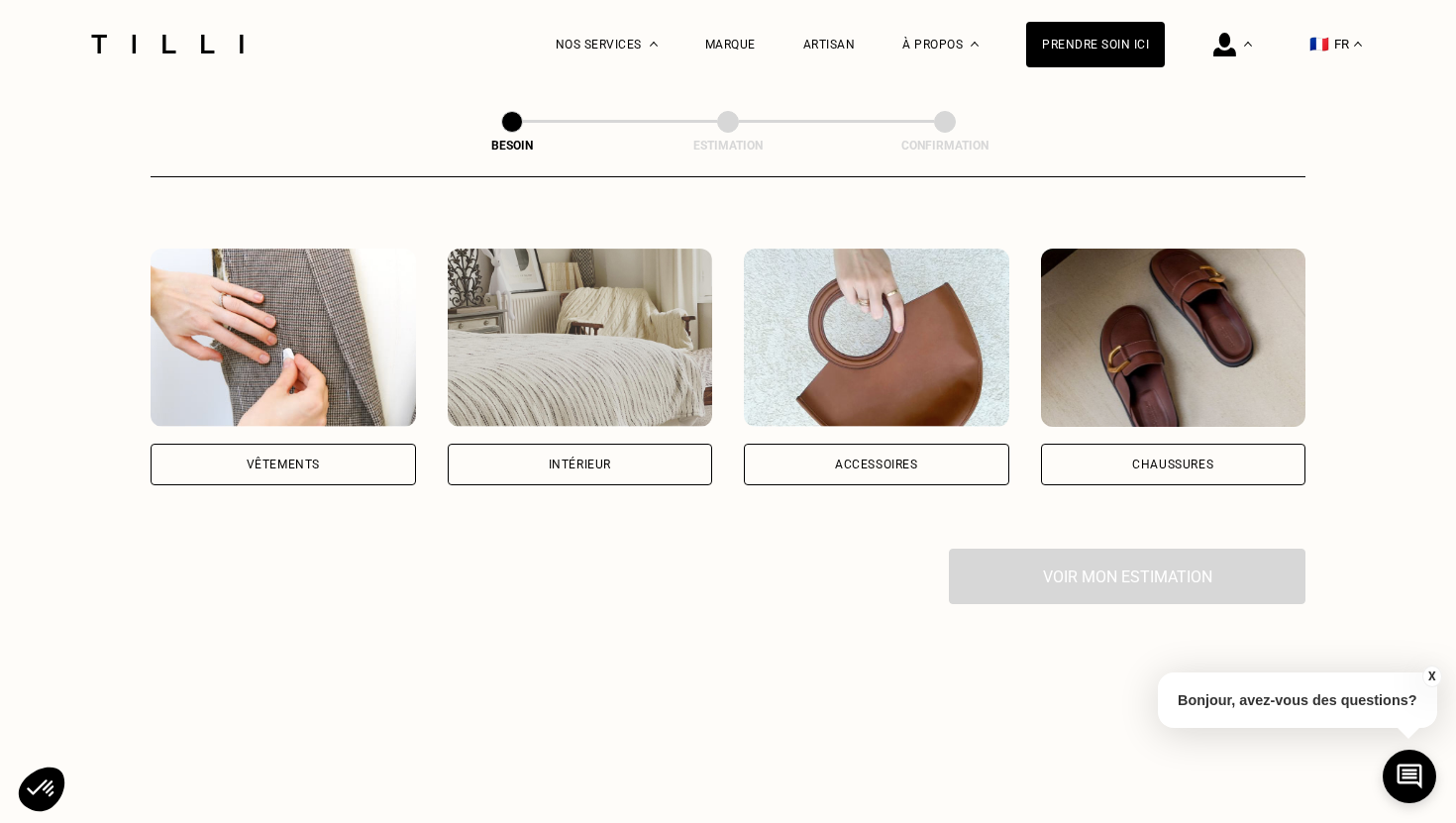 click on "Vêtements" at bounding box center (283, 464) 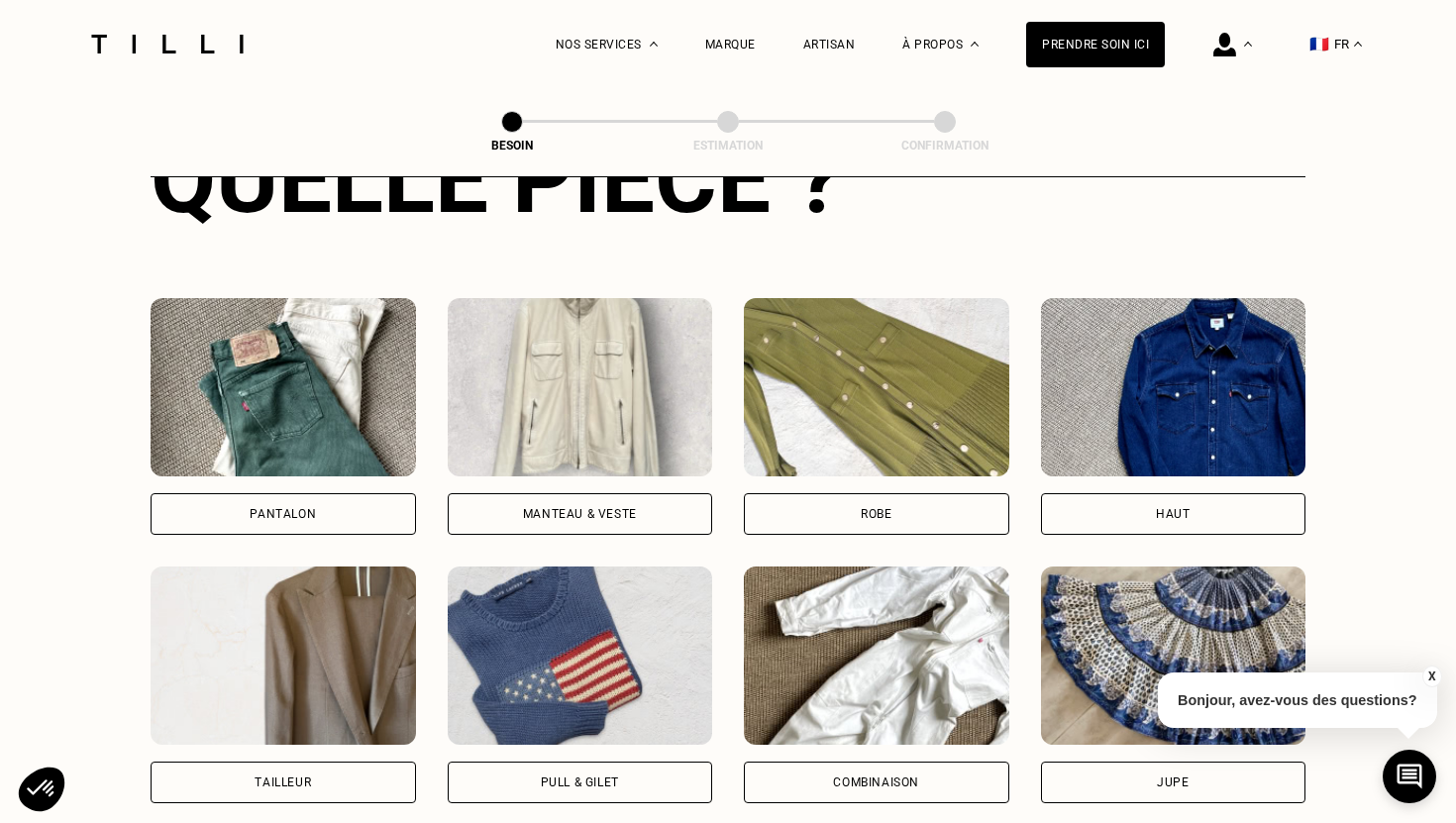 click on "Pantalon" at bounding box center (283, 514) 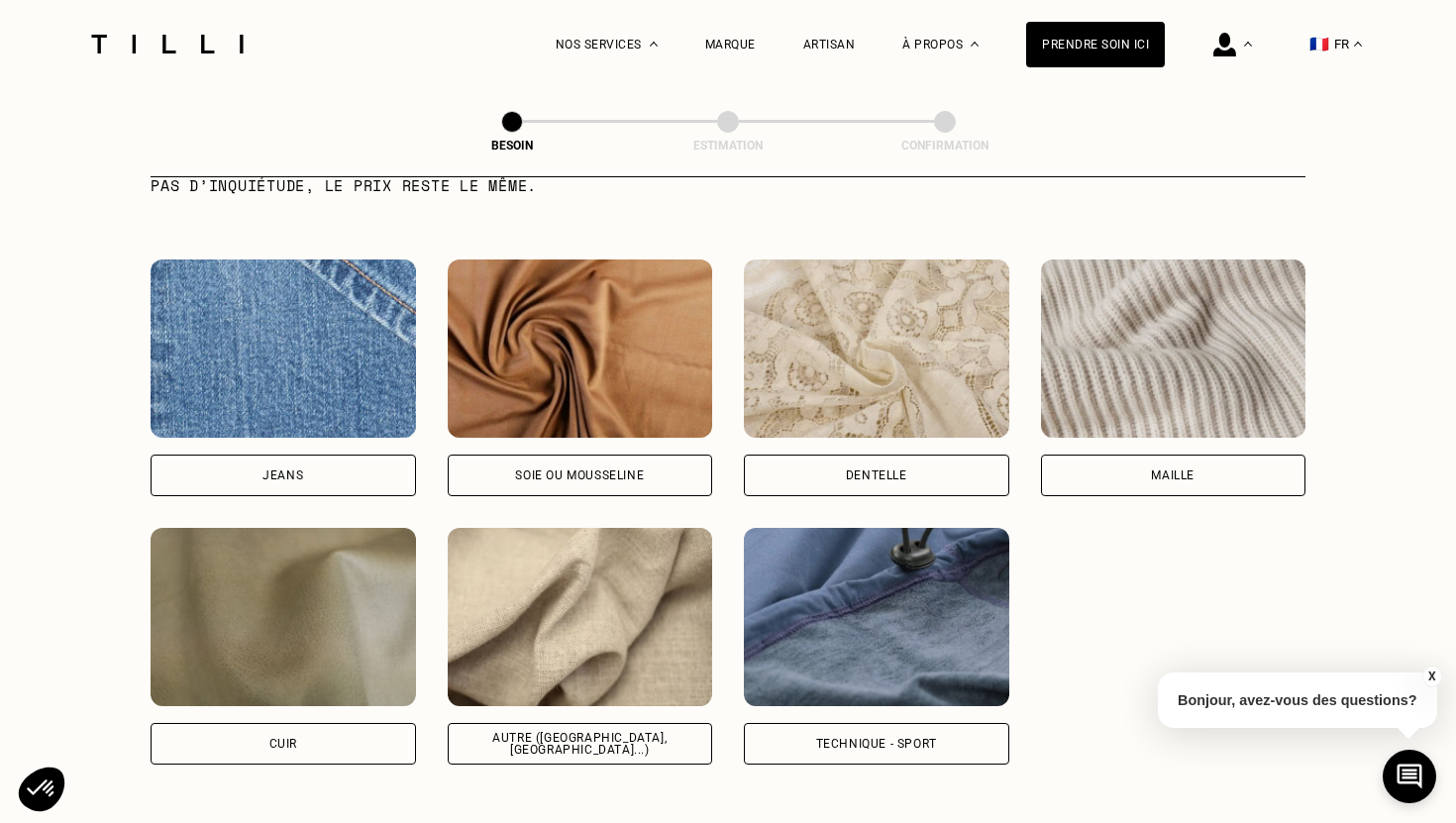 scroll, scrollTop: 2080, scrollLeft: 0, axis: vertical 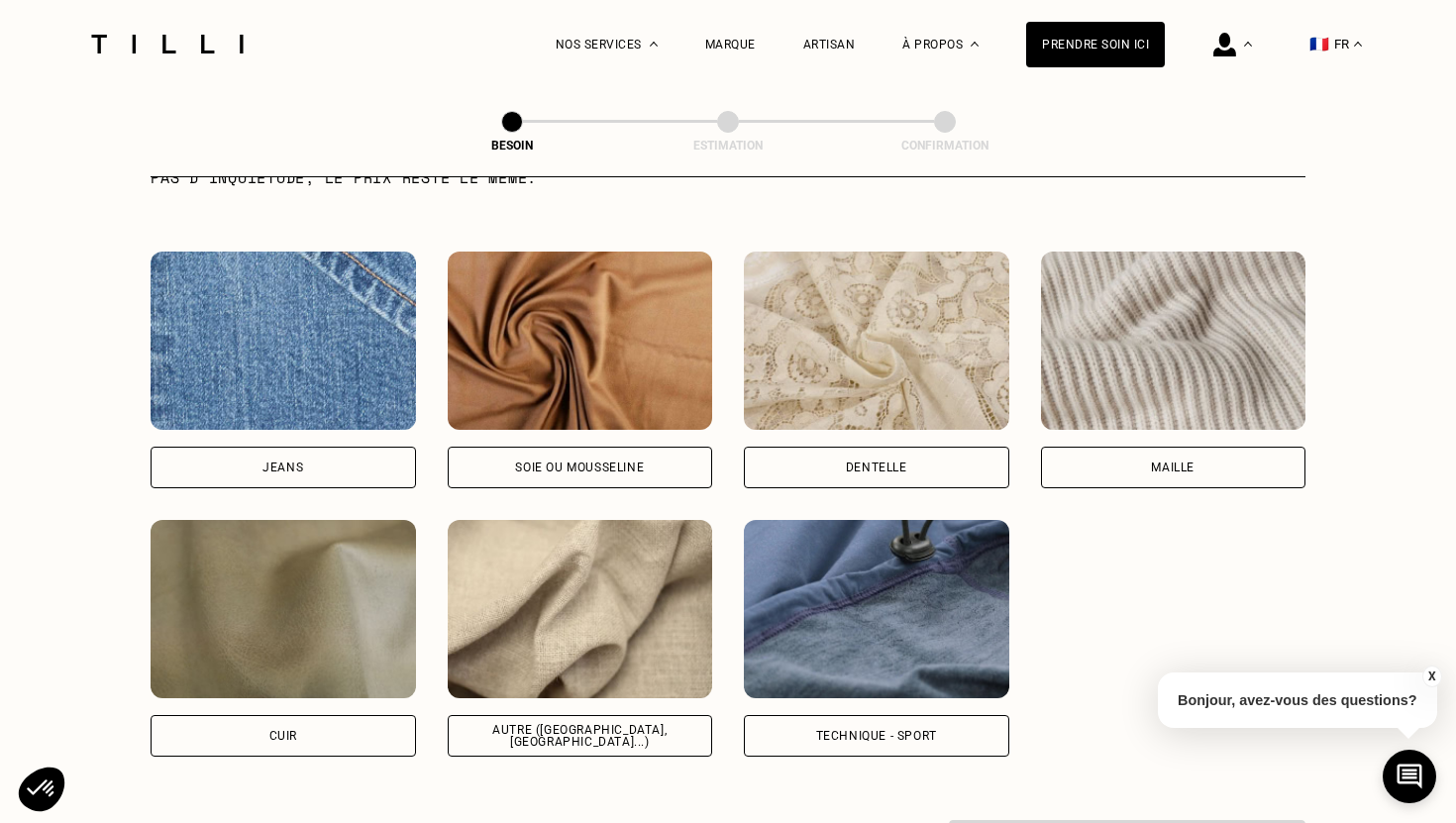 click on "Autre ([GEOGRAPHIC_DATA], [GEOGRAPHIC_DATA]...)" at bounding box center [580, 736] 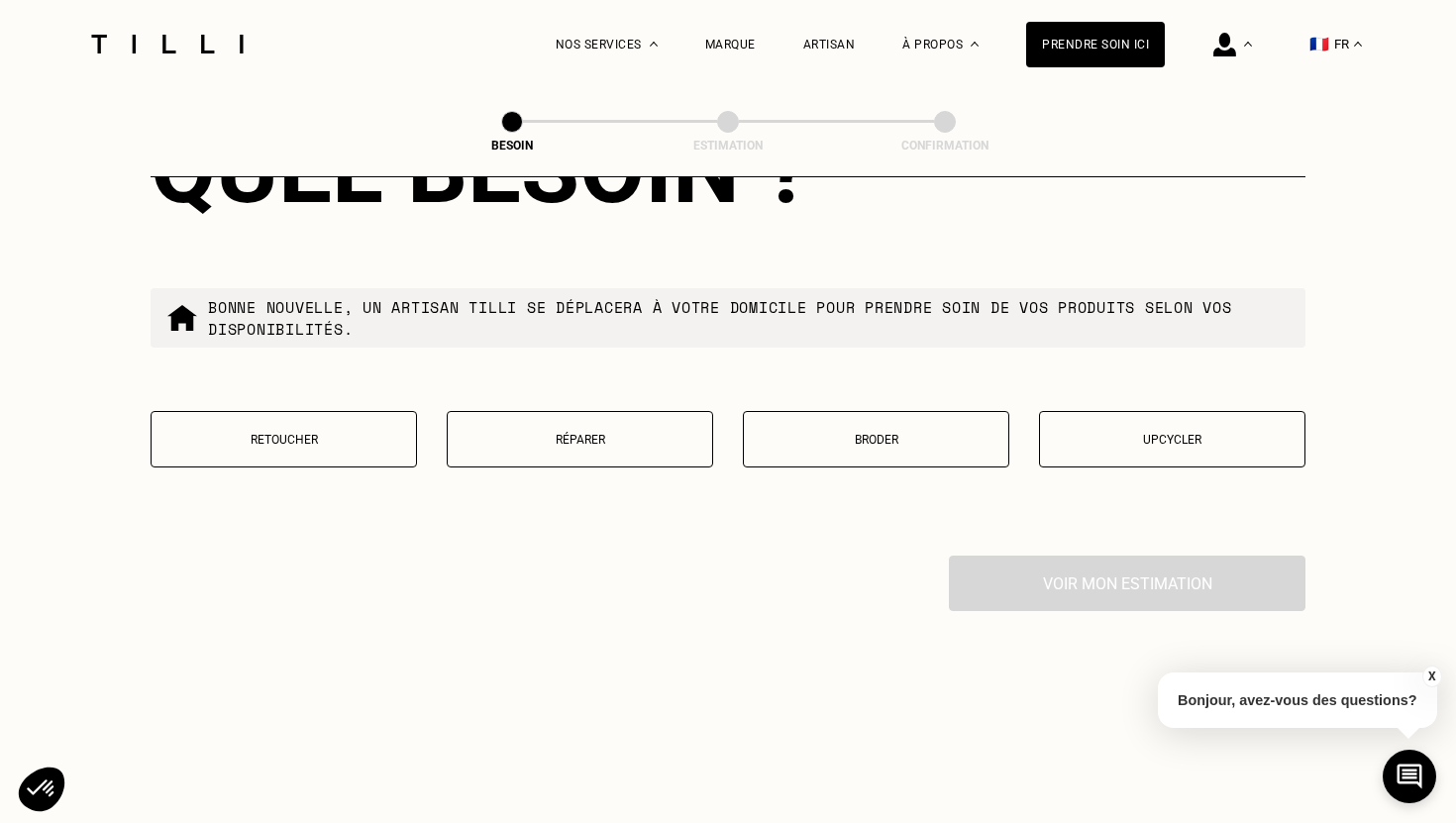 scroll, scrollTop: 3336, scrollLeft: 0, axis: vertical 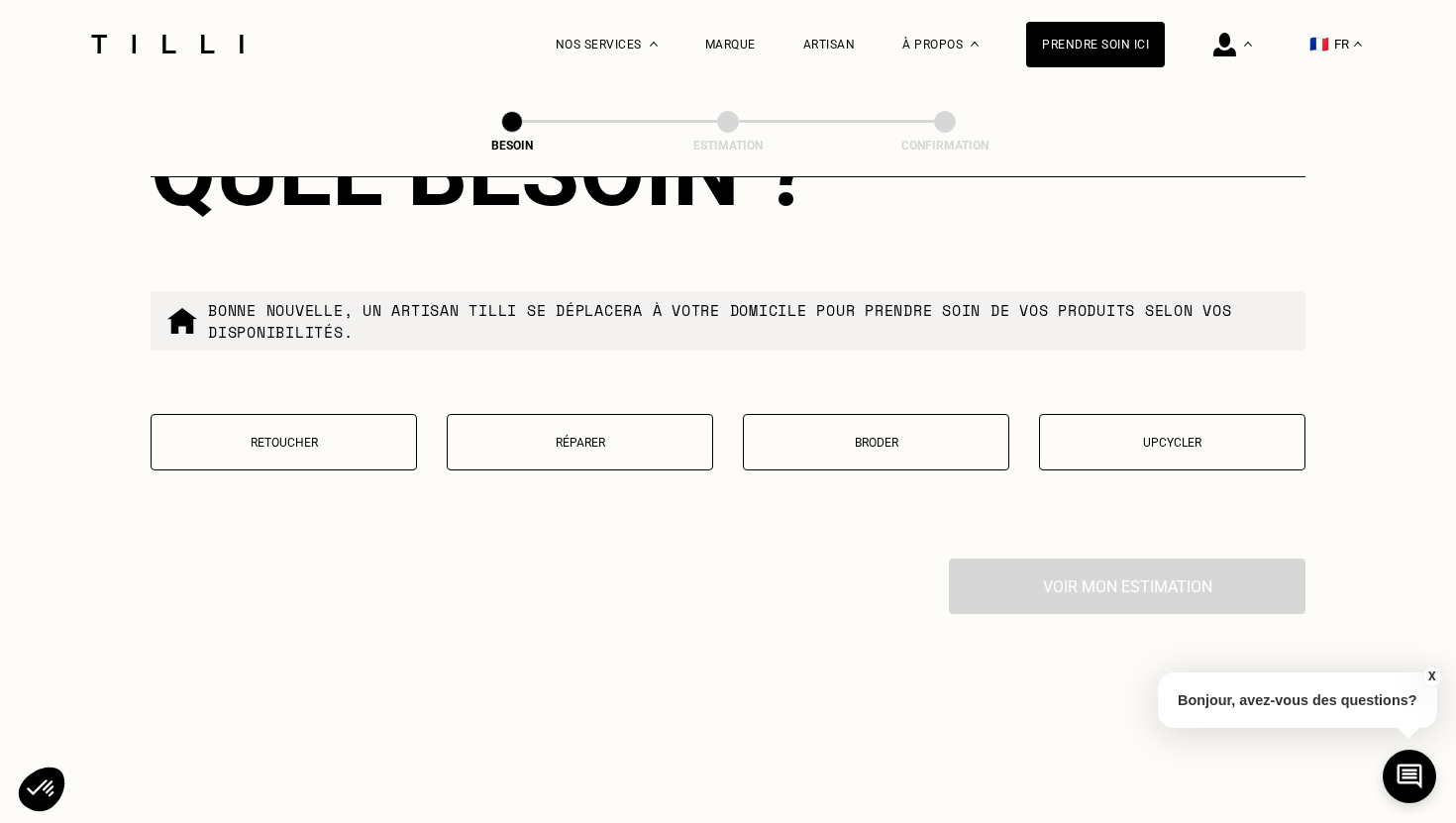 click on "Réparer" at bounding box center (579, 442) 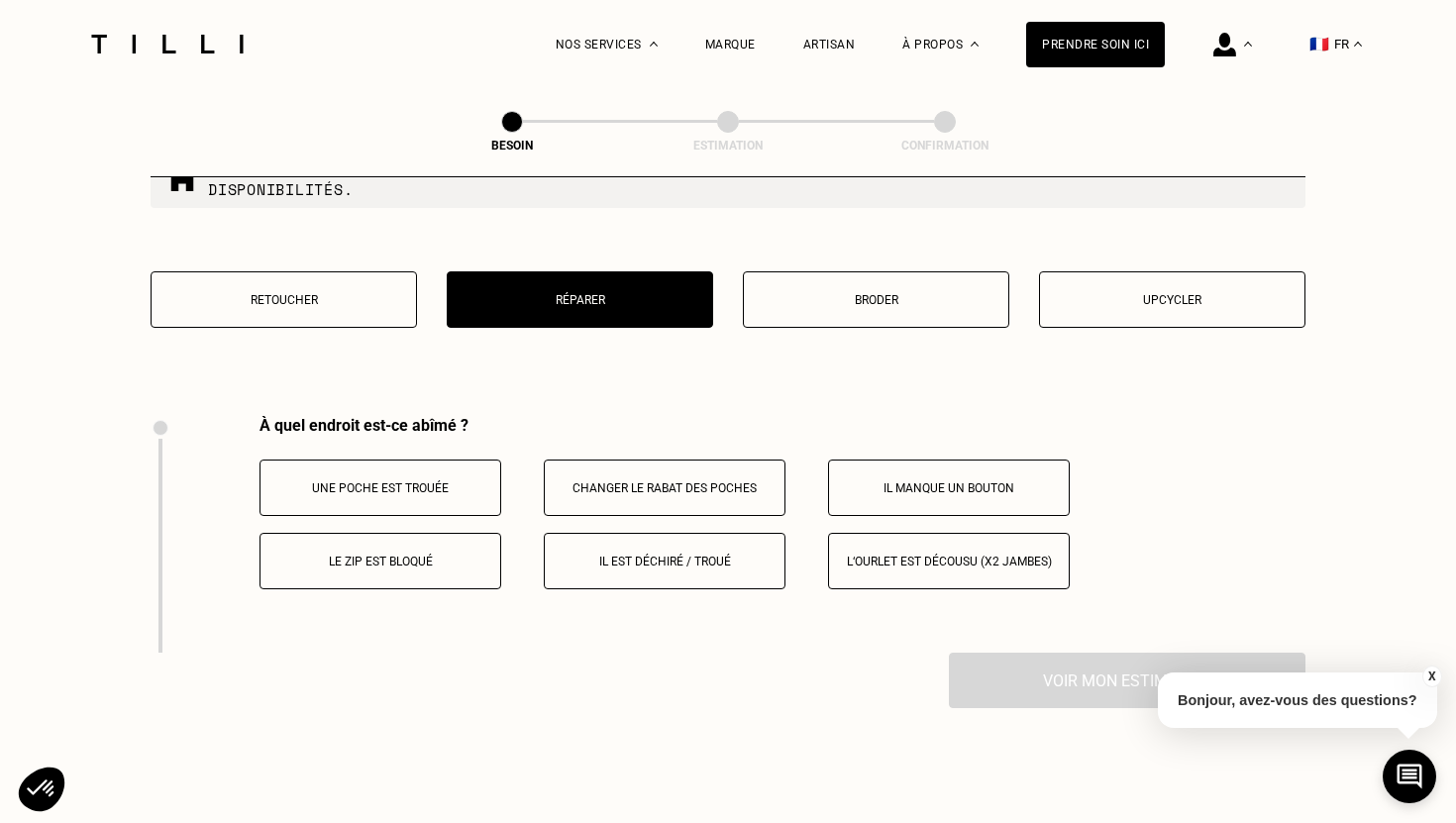 scroll, scrollTop: 3472, scrollLeft: 0, axis: vertical 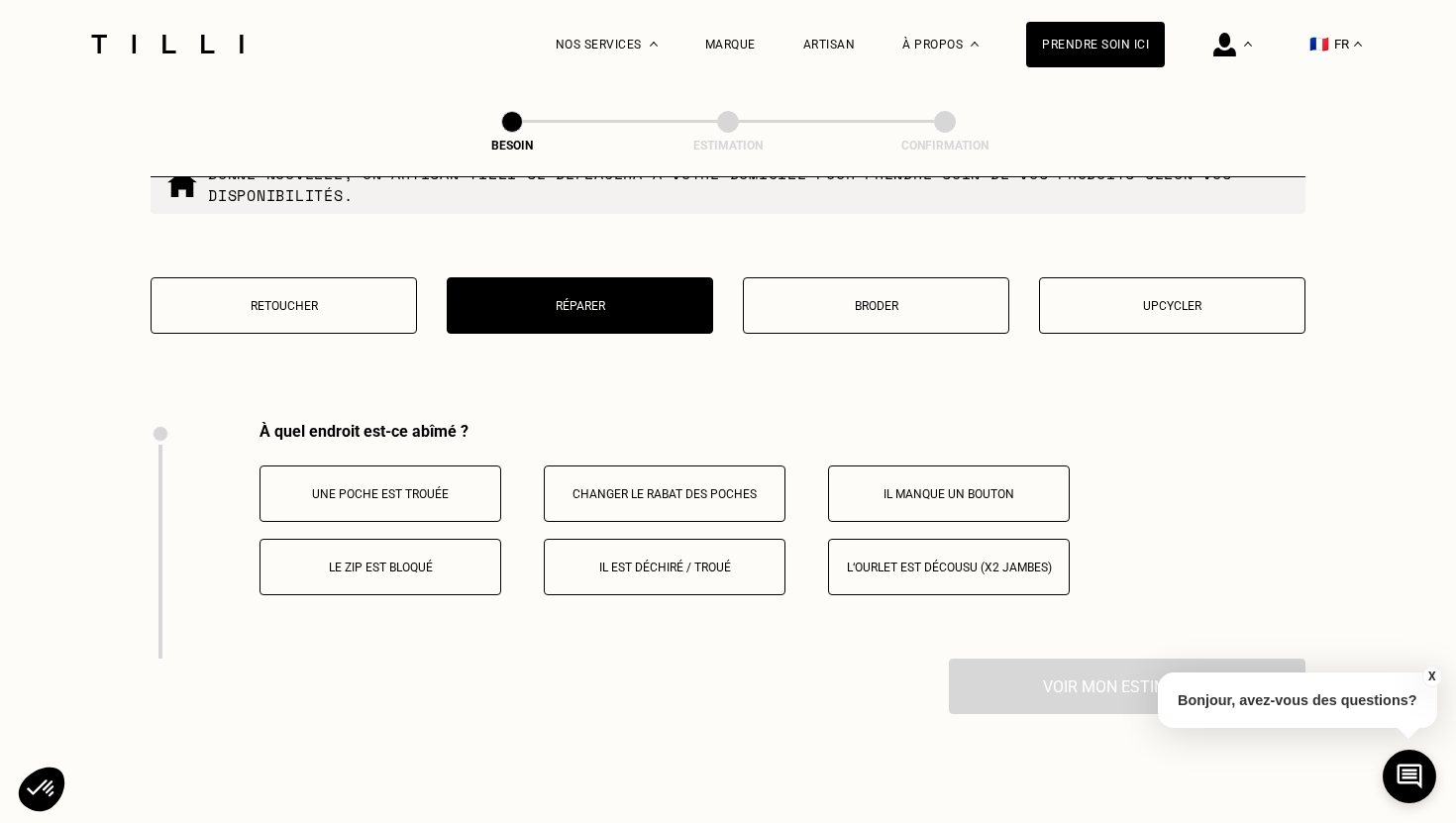 click on "Retoucher" at bounding box center (283, 305) 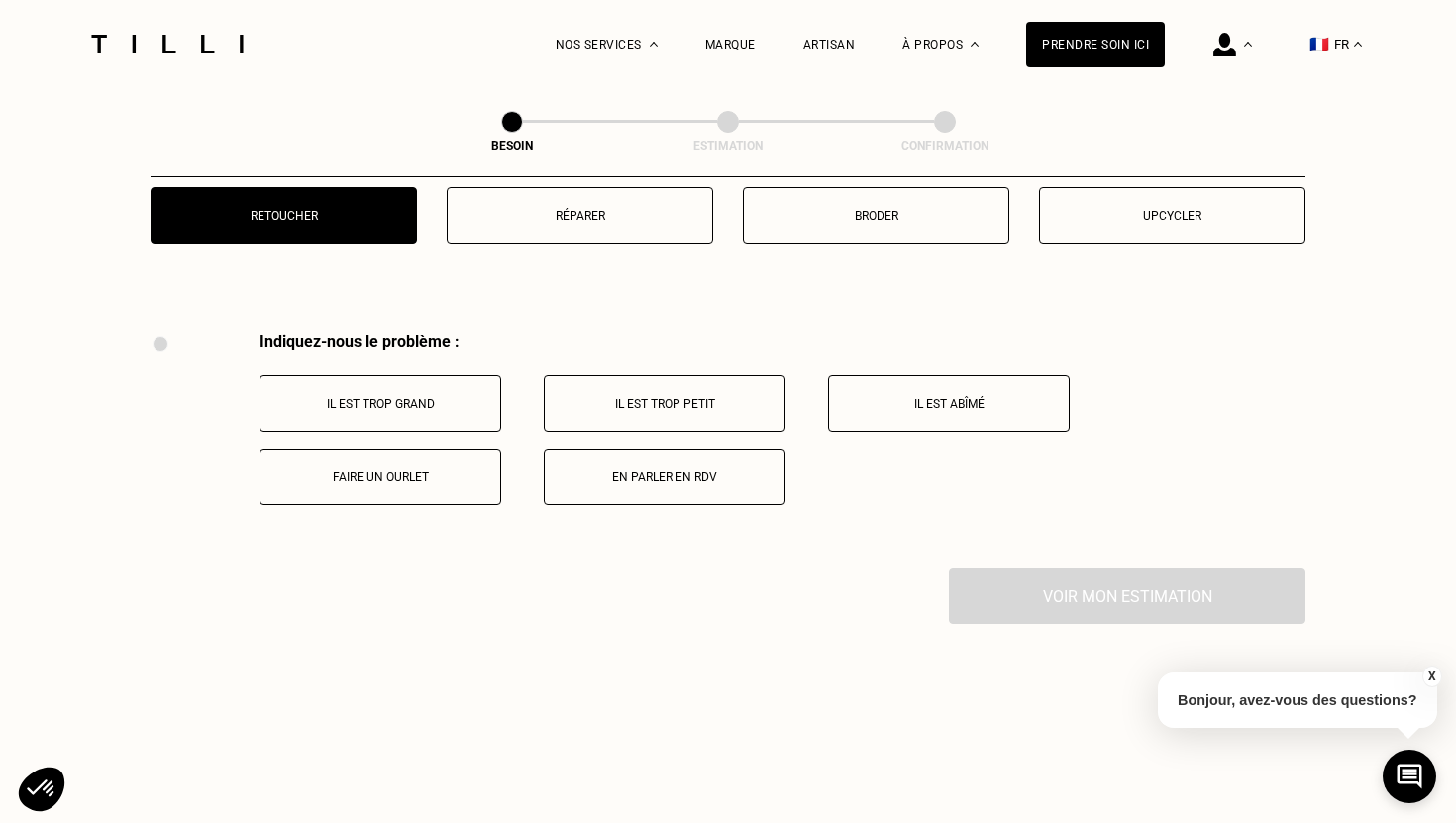 scroll, scrollTop: 3559, scrollLeft: 0, axis: vertical 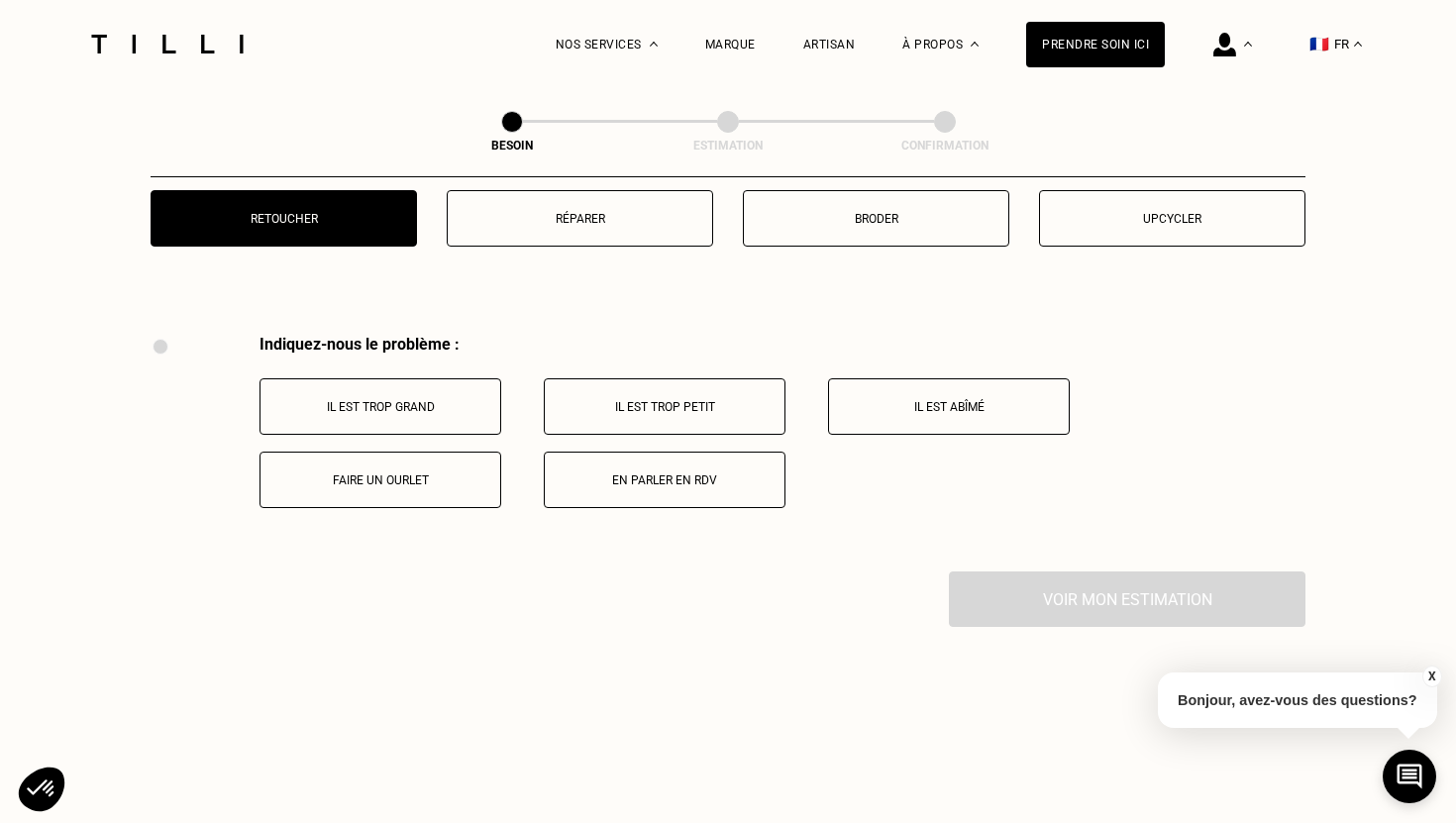 click on "En parler en RDV" at bounding box center [665, 480] 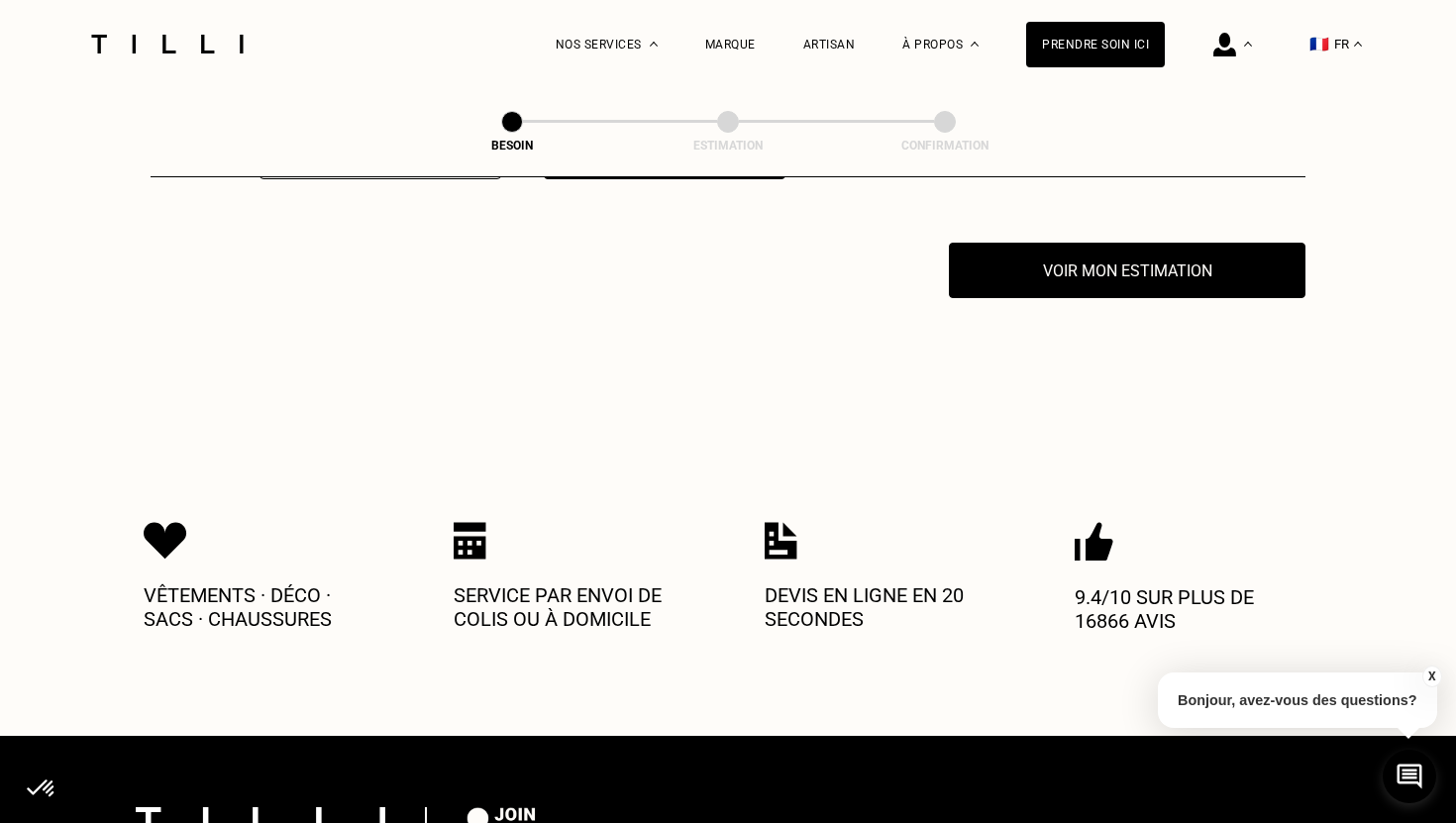 scroll, scrollTop: 3889, scrollLeft: 0, axis: vertical 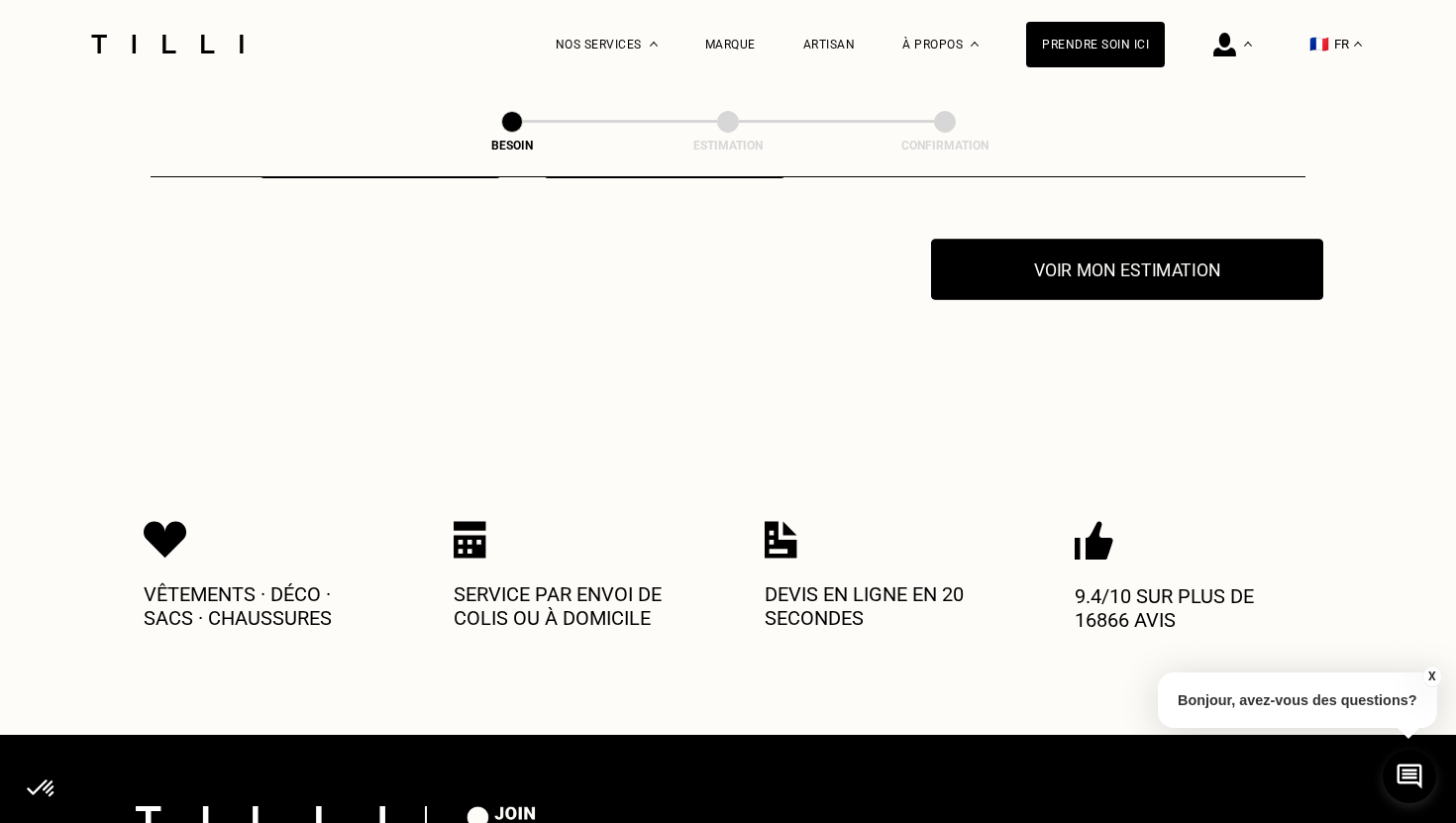 click on "Voir mon estimation" at bounding box center [1127, 269] 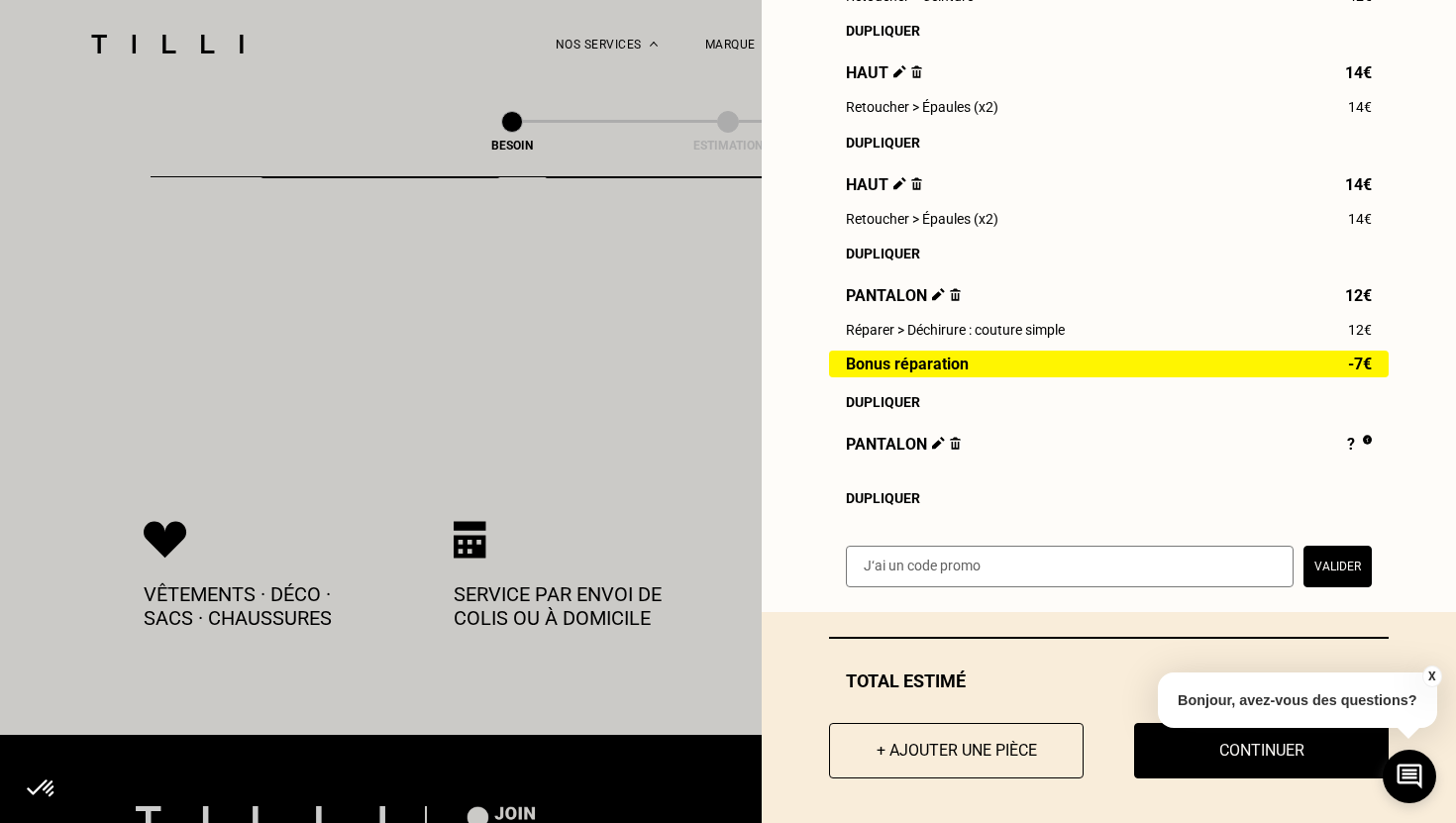 scroll, scrollTop: 521, scrollLeft: 0, axis: vertical 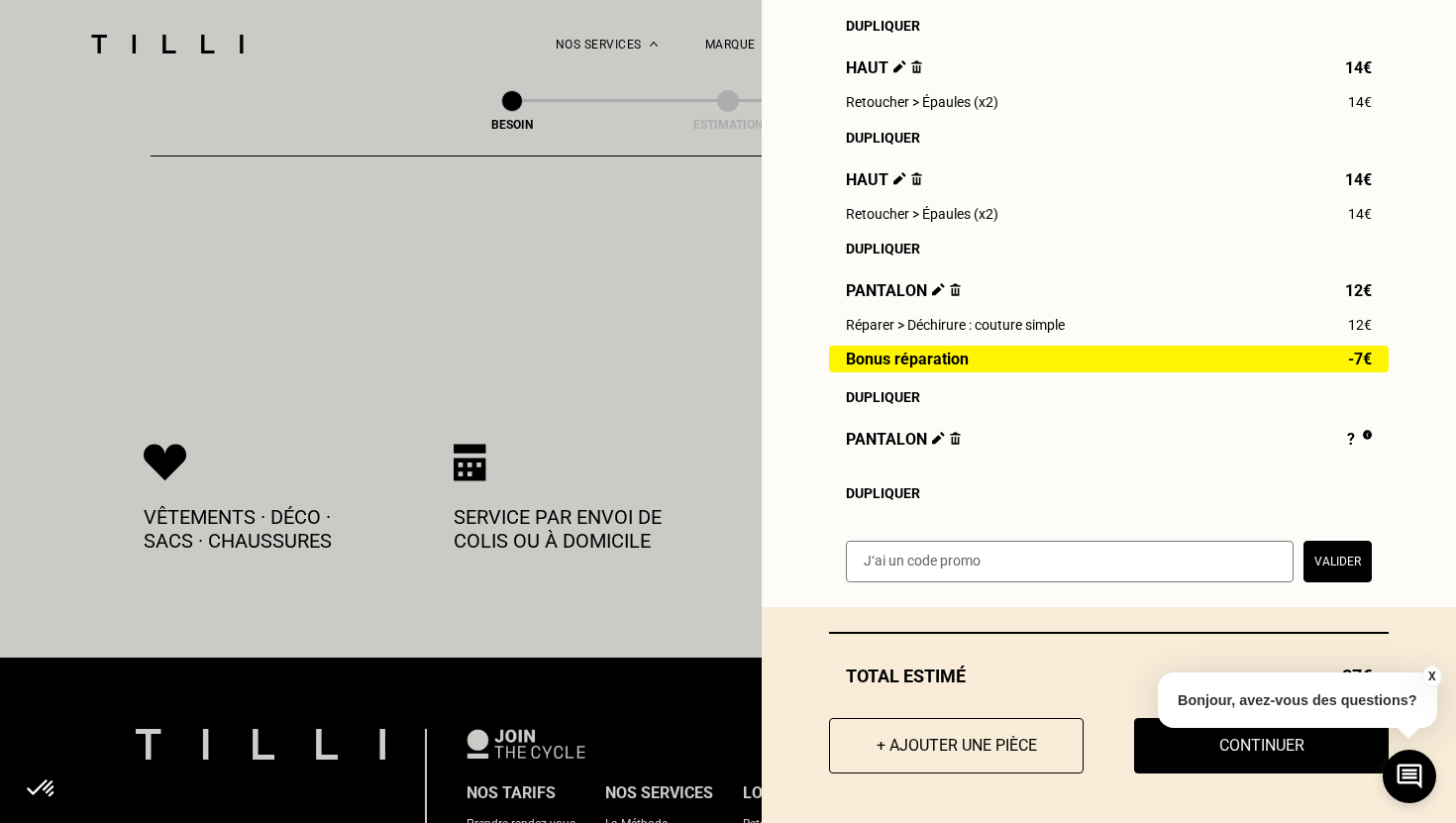 click on "X" at bounding box center [1431, 676] 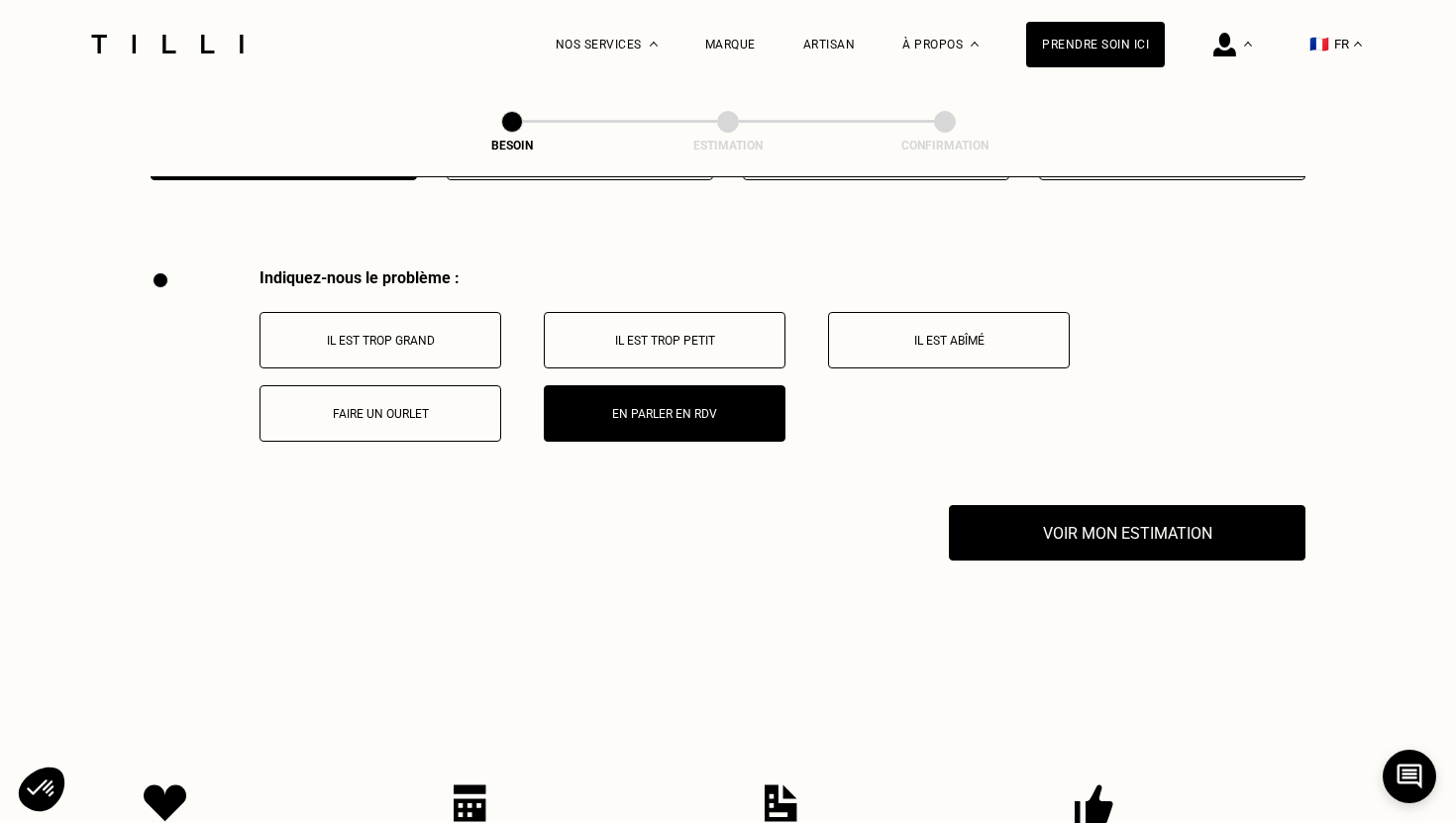 scroll, scrollTop: 3586, scrollLeft: 0, axis: vertical 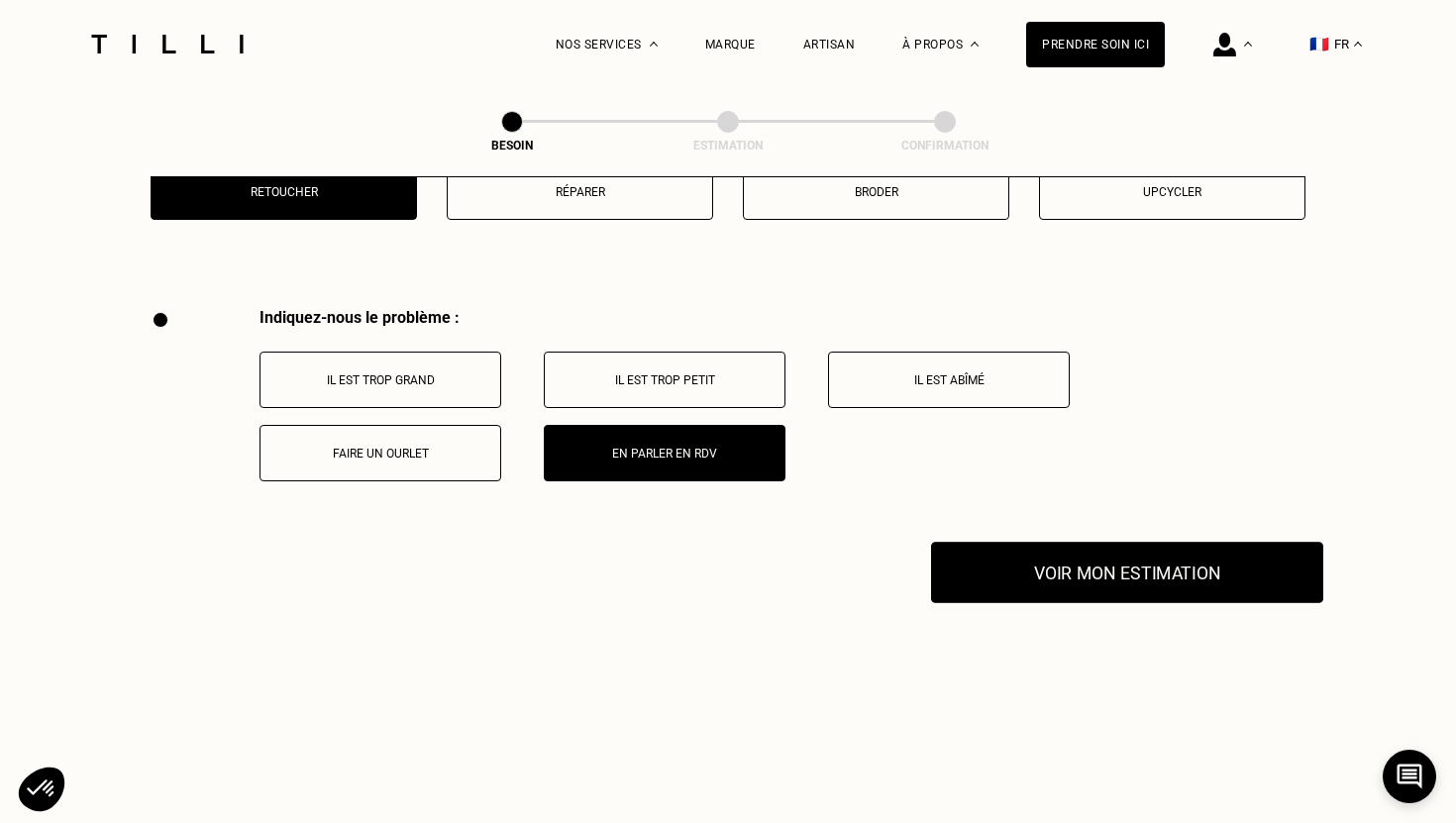 click on "Voir mon estimation" at bounding box center (1127, 572) 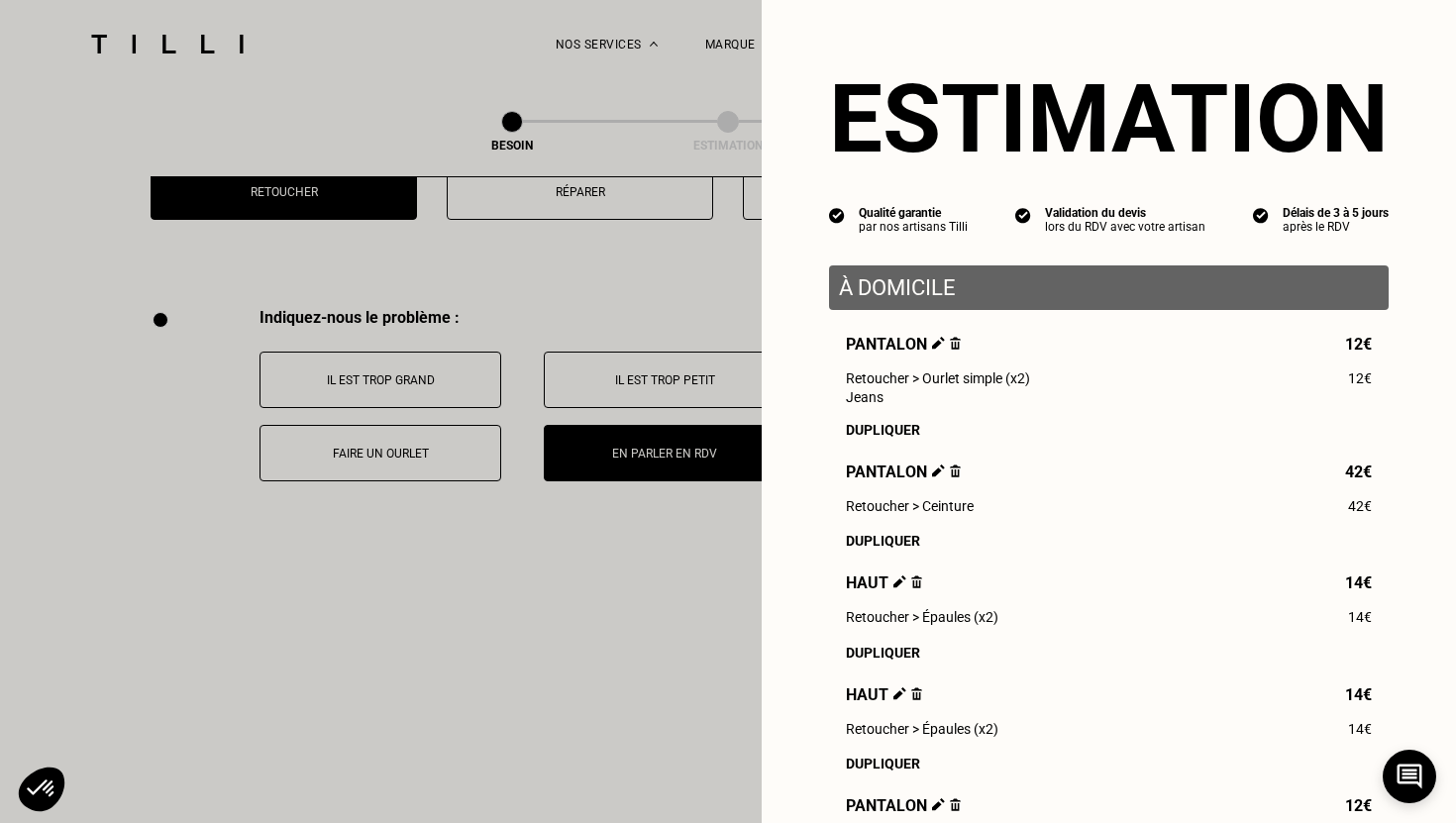 scroll, scrollTop: 521, scrollLeft: 0, axis: vertical 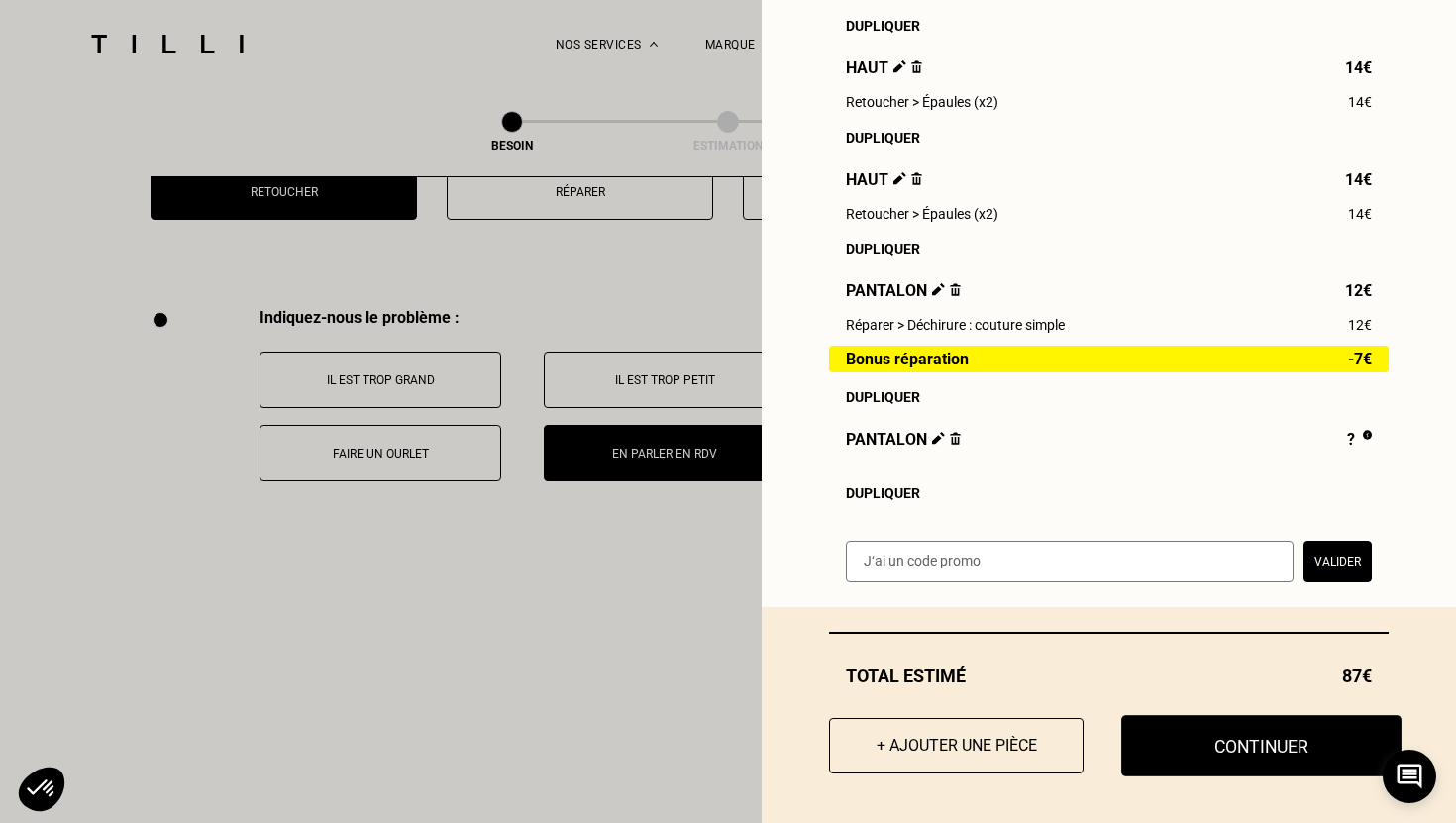 click on "Continuer" at bounding box center [1261, 746] 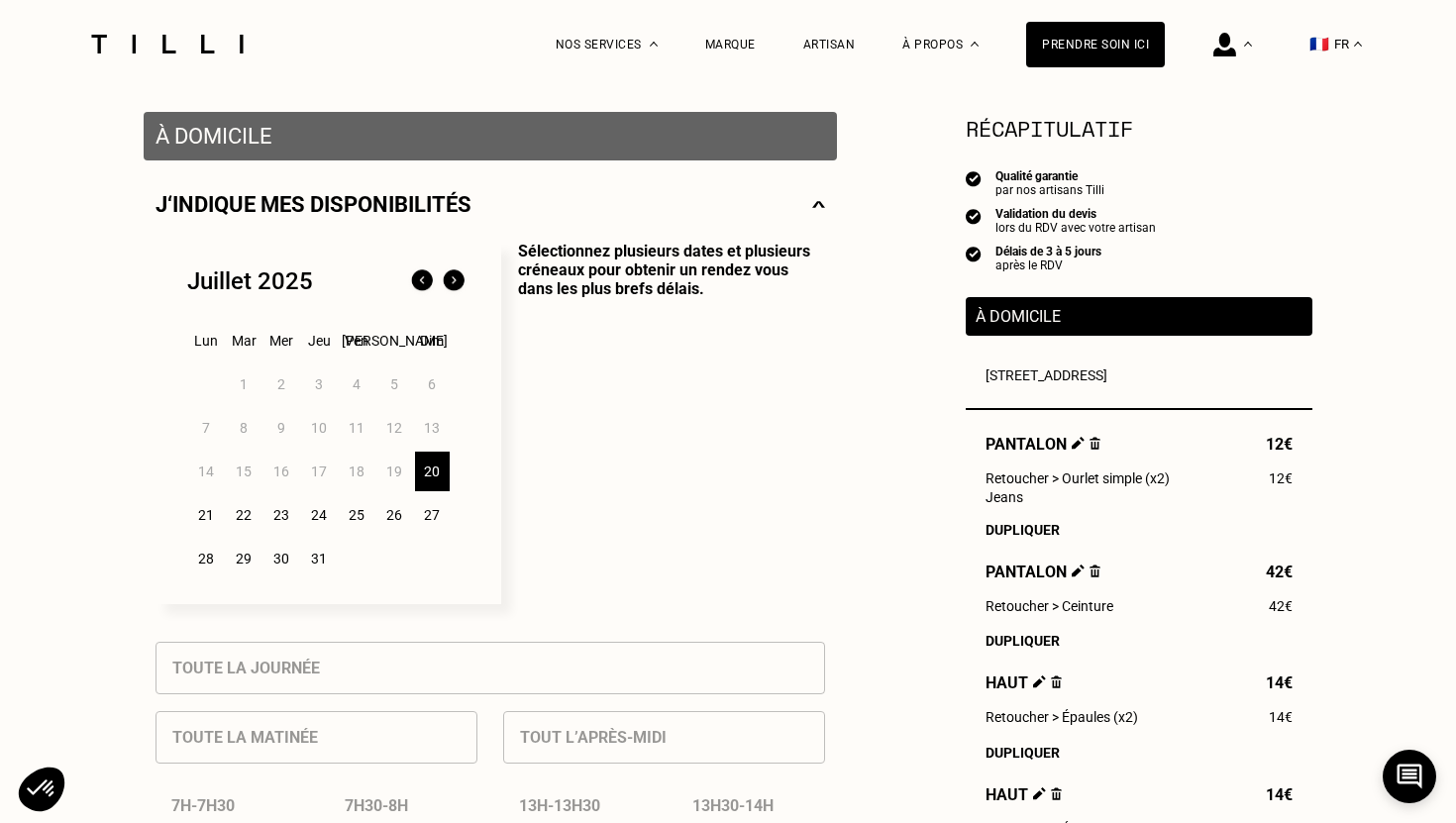 scroll, scrollTop: 370, scrollLeft: 0, axis: vertical 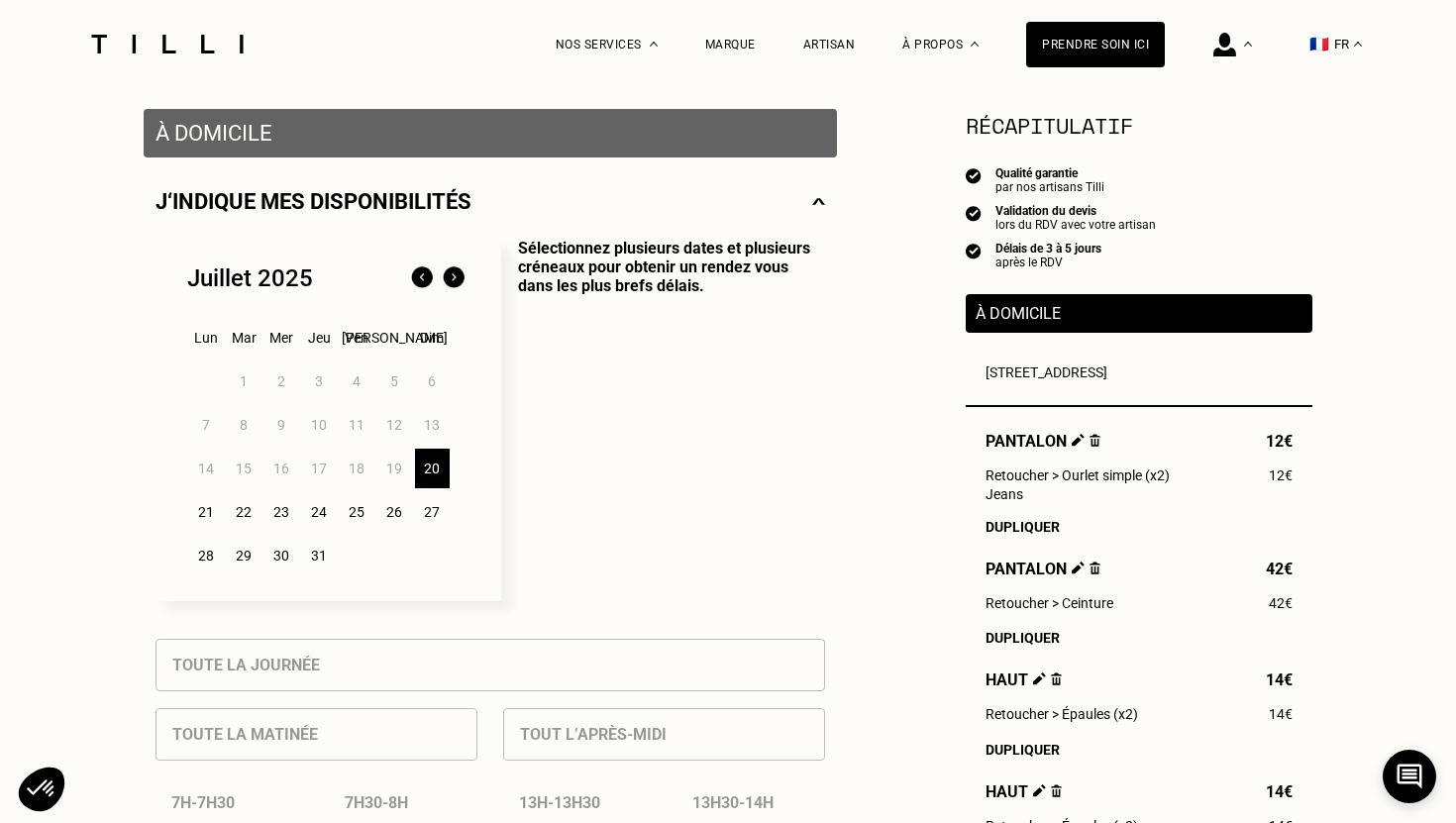 click on "22" at bounding box center (244, 512) 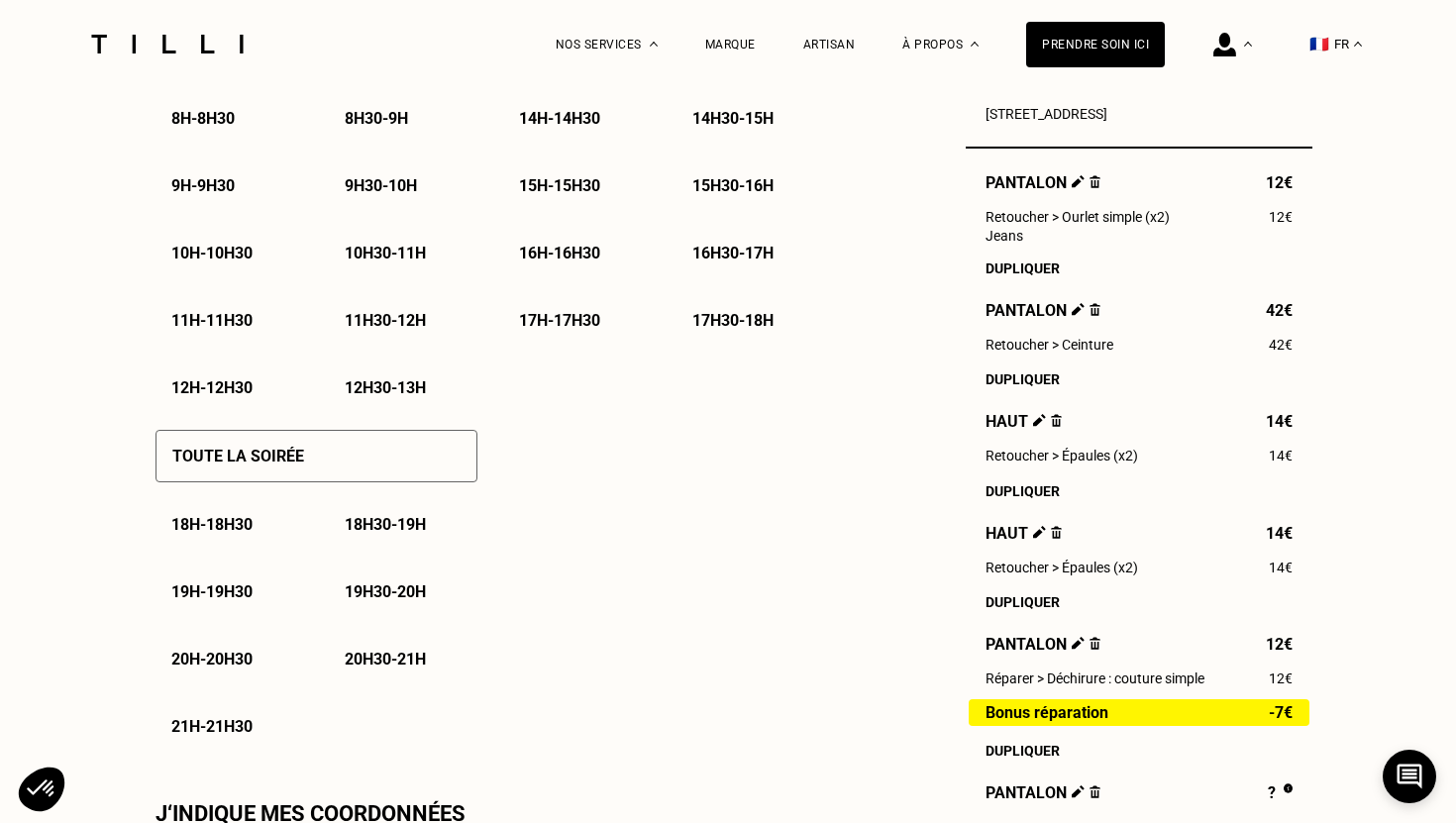 scroll, scrollTop: 1141, scrollLeft: 0, axis: vertical 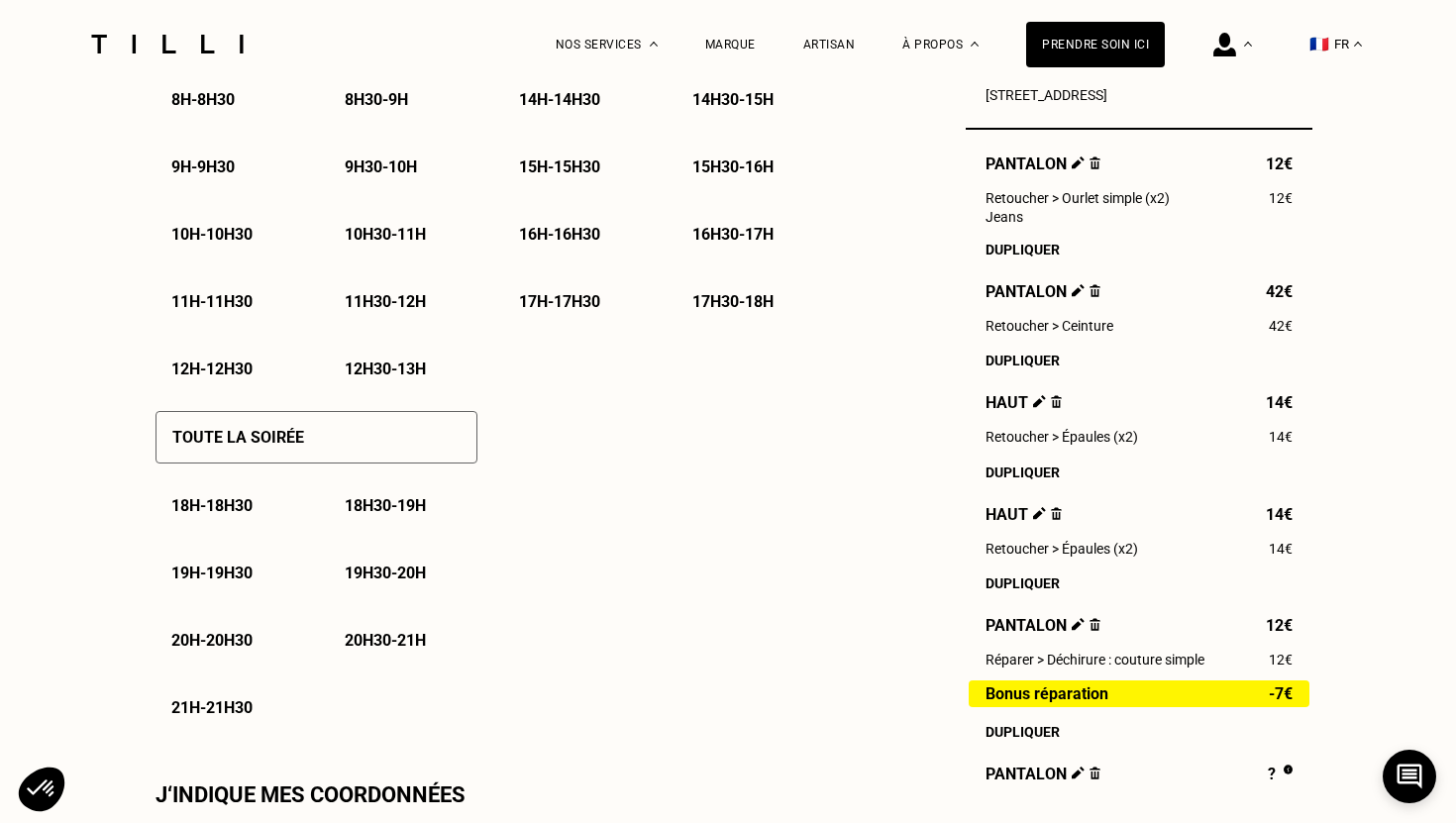 click on "19h  -  19h30" at bounding box center [230, 572] 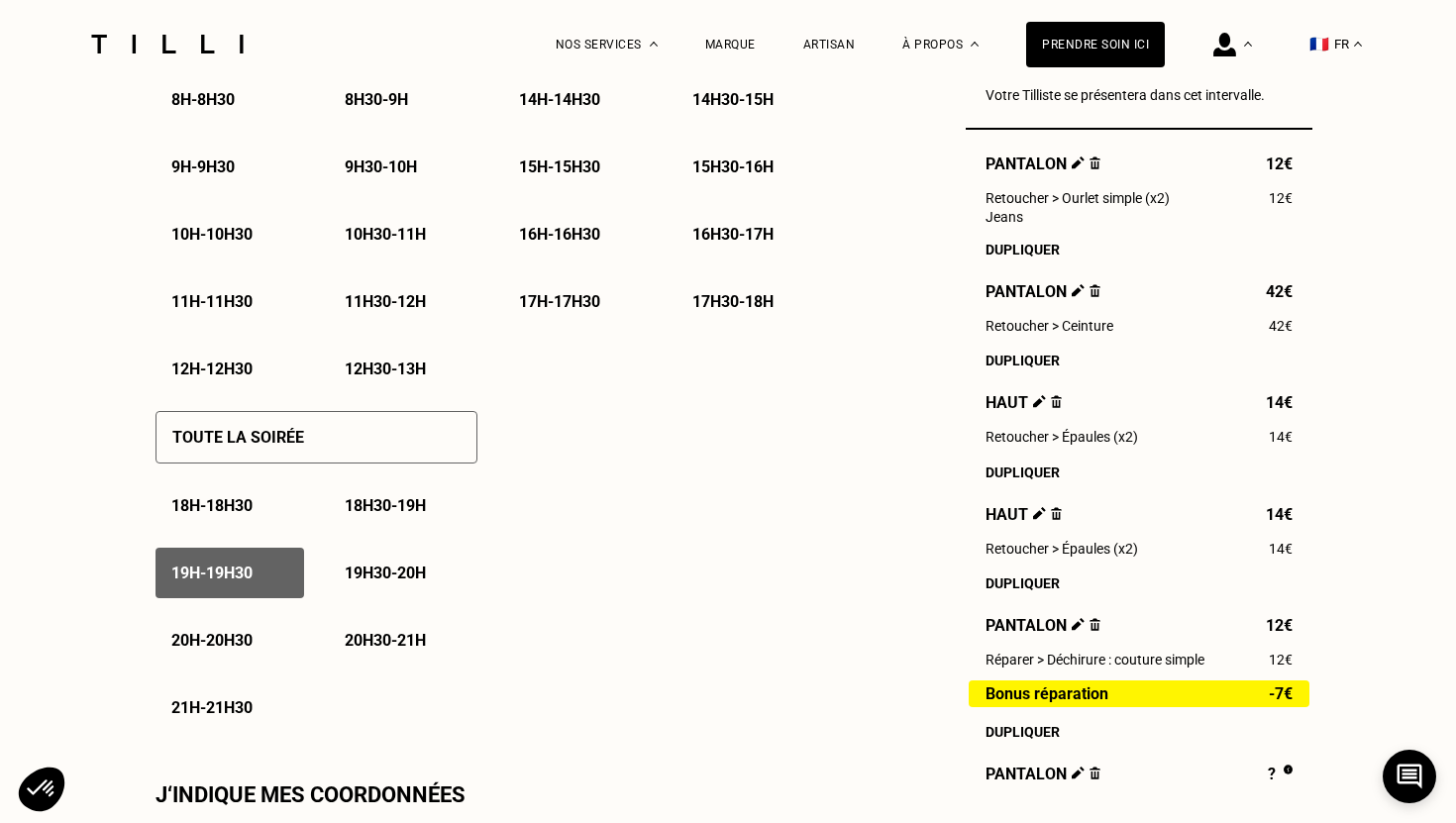 click on "19h30  -  20h" at bounding box center (385, 572) 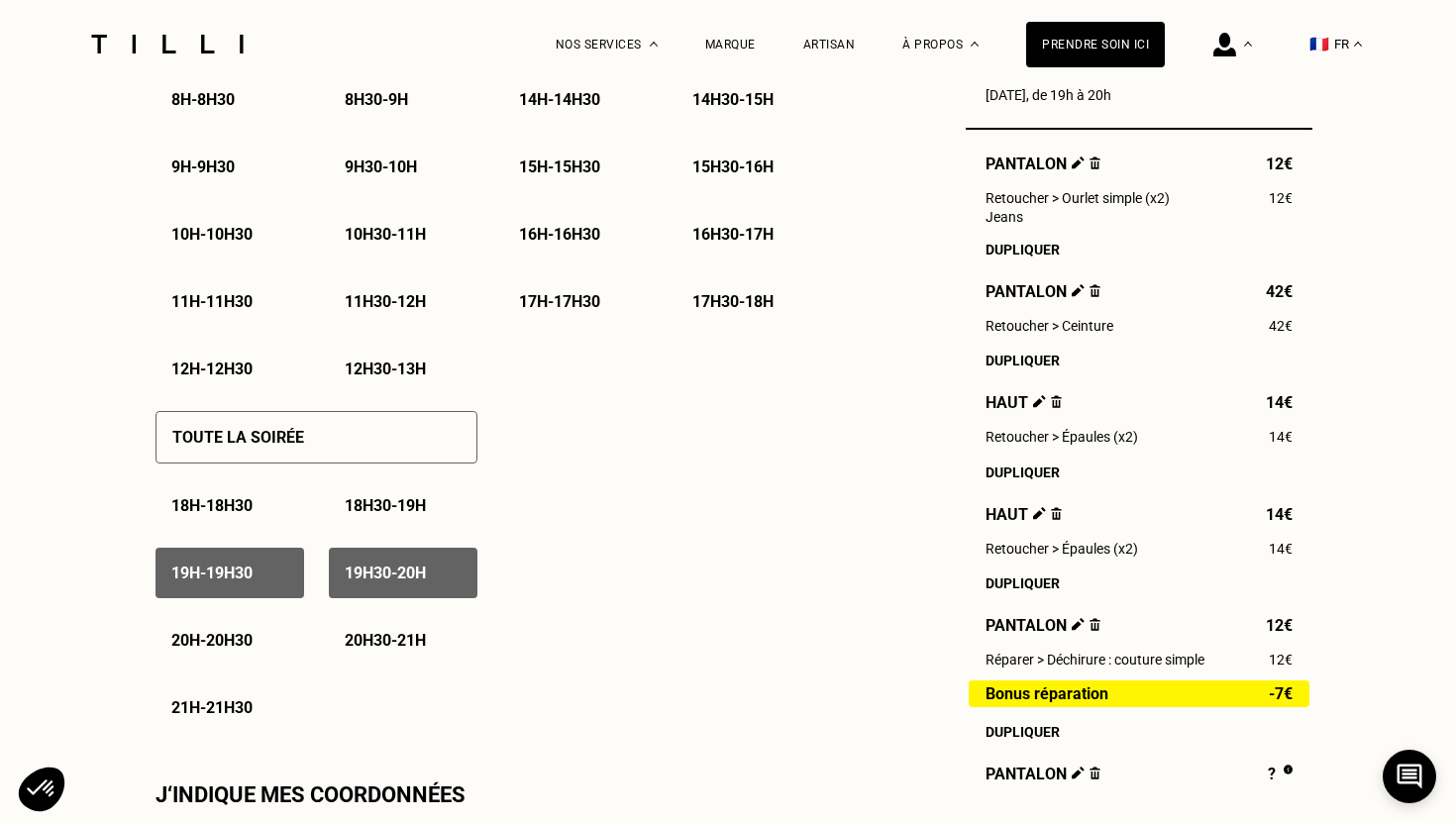 click on "19h30  -  20h" at bounding box center (385, 572) 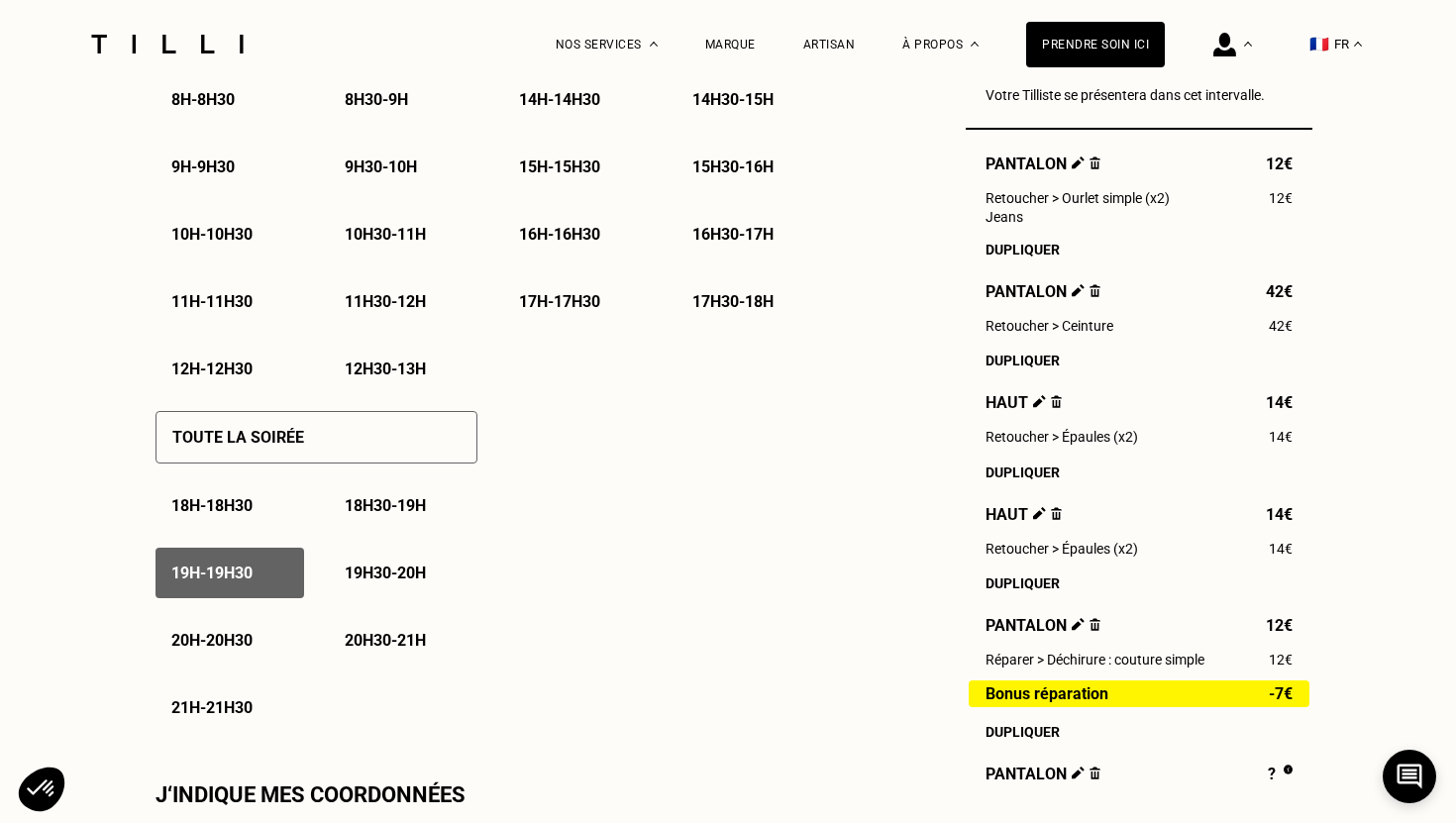 click on "19h  -  19h30" at bounding box center (230, 572) 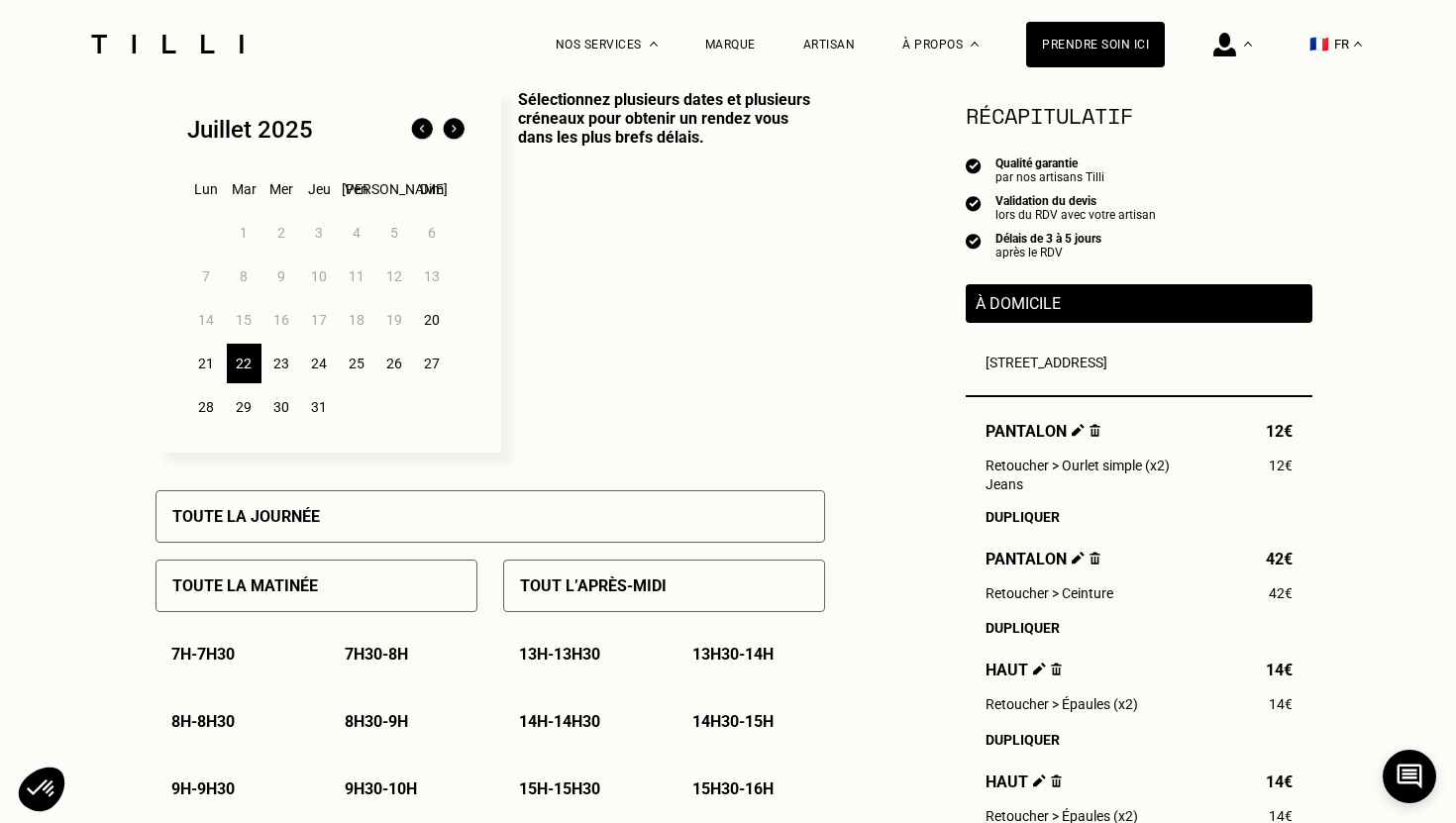 scroll, scrollTop: 518, scrollLeft: 0, axis: vertical 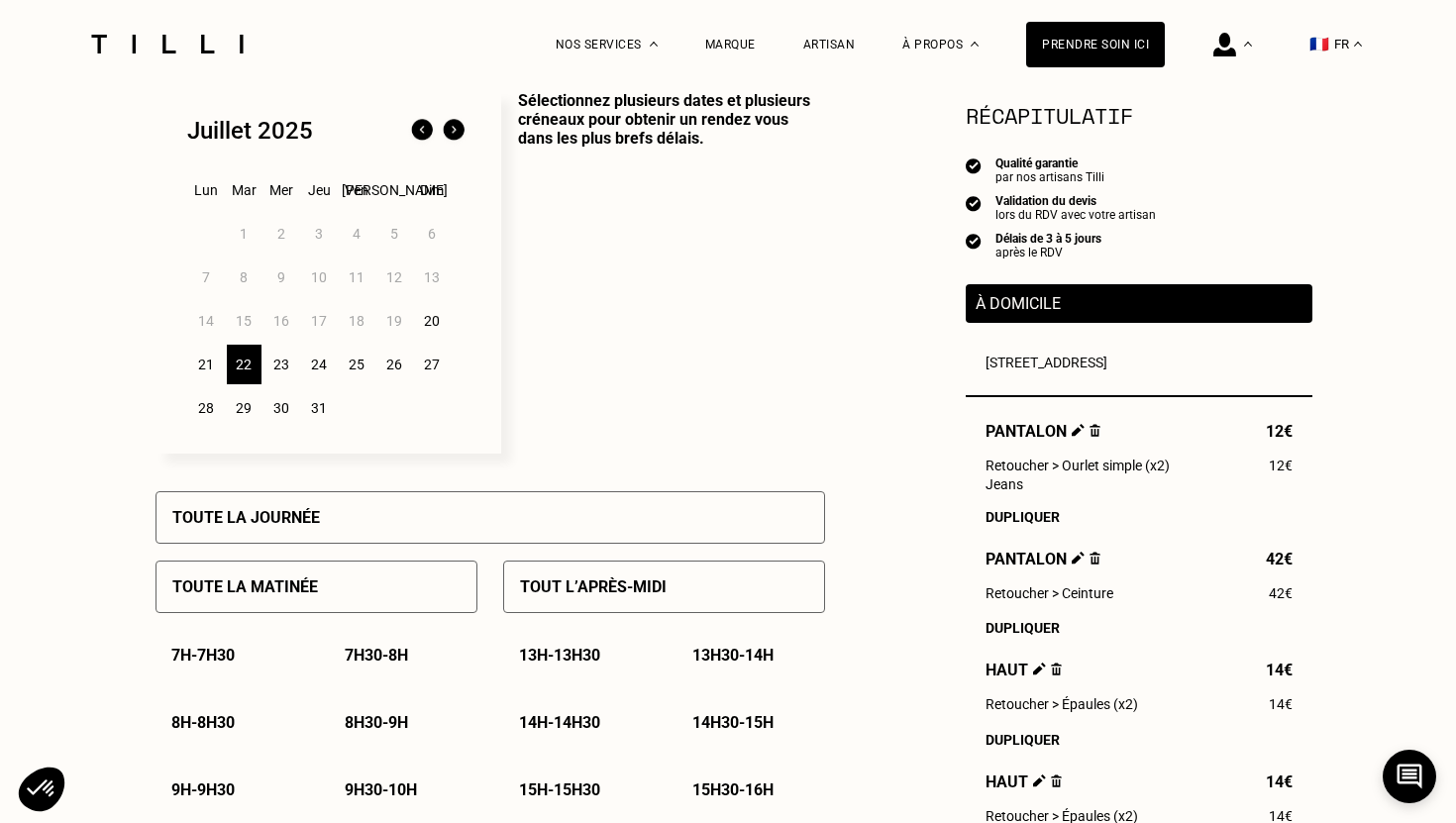 click on "30" at bounding box center (281, 408) 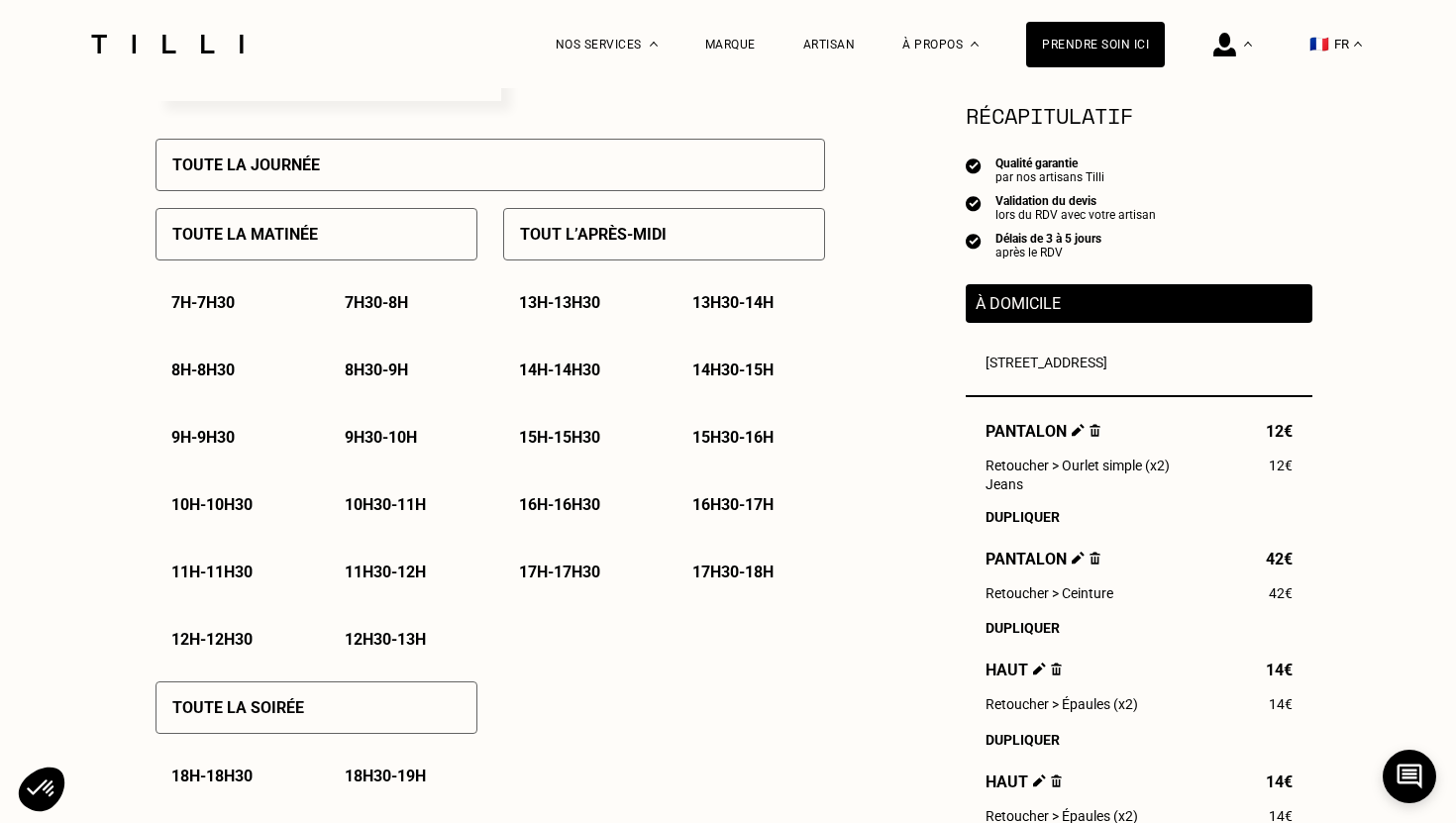 scroll, scrollTop: 893, scrollLeft: 0, axis: vertical 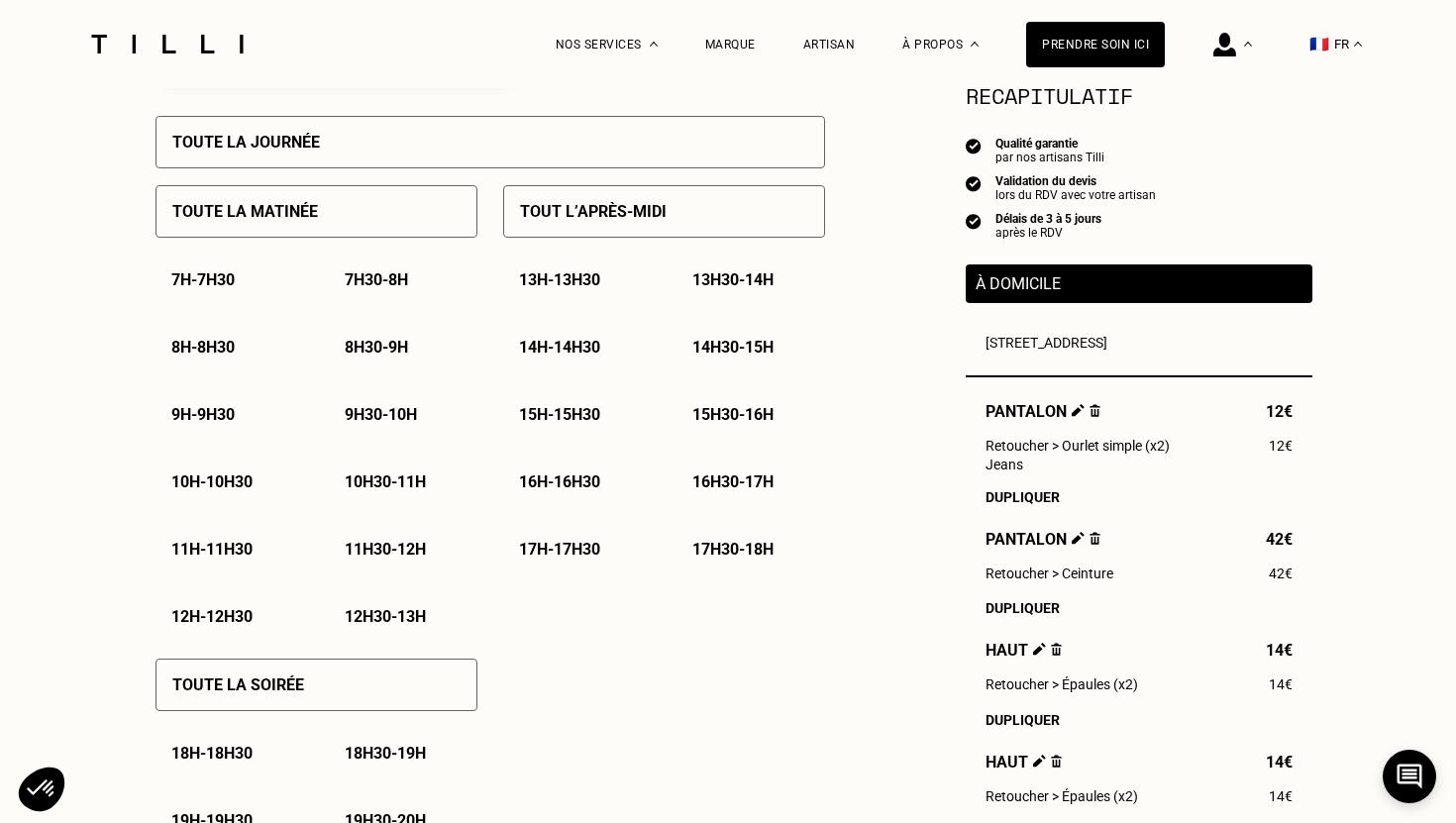 click on "9h30  -  10h" at bounding box center [380, 414] 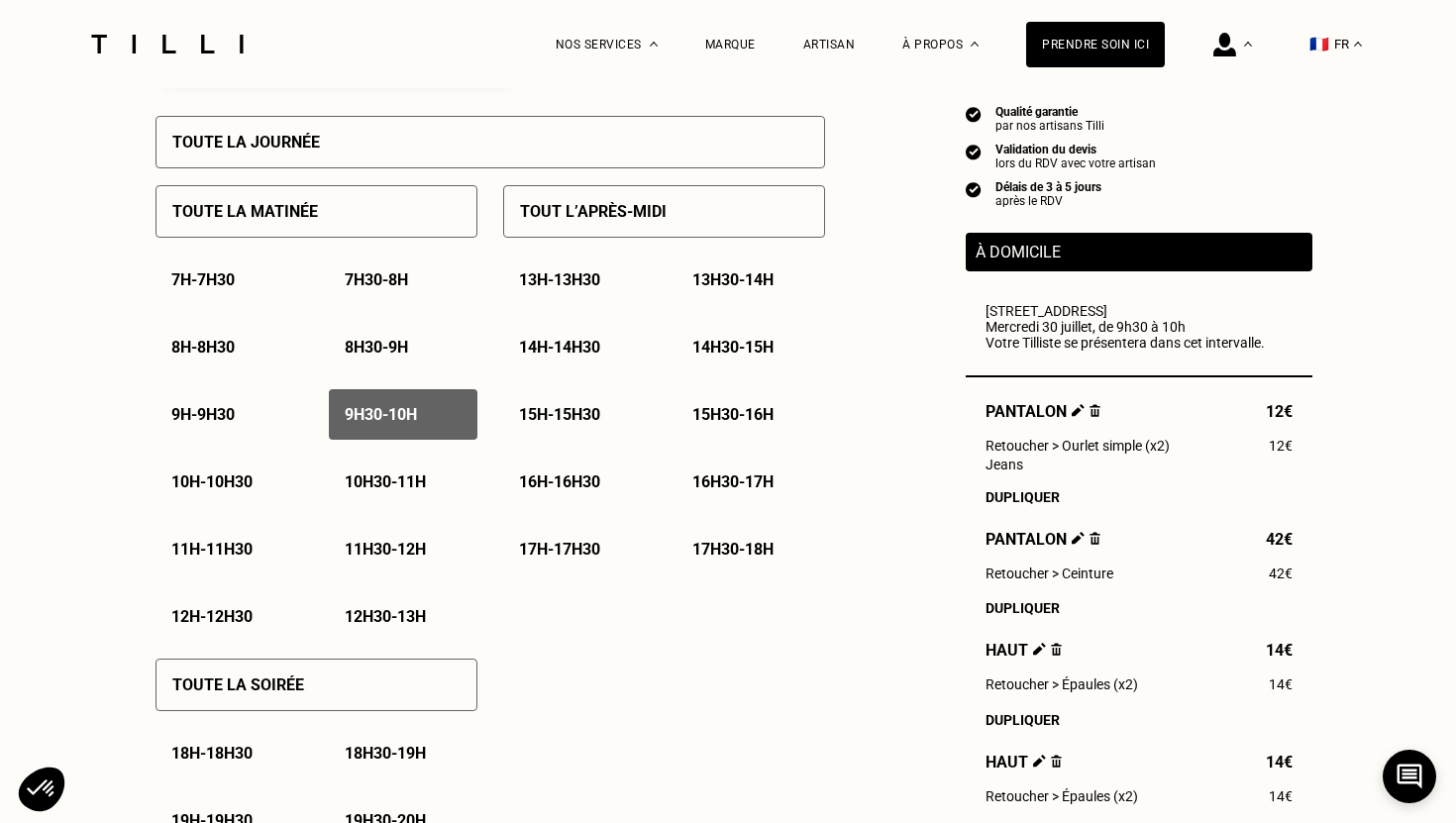 click on "10h  -  10h30" at bounding box center (212, 481) 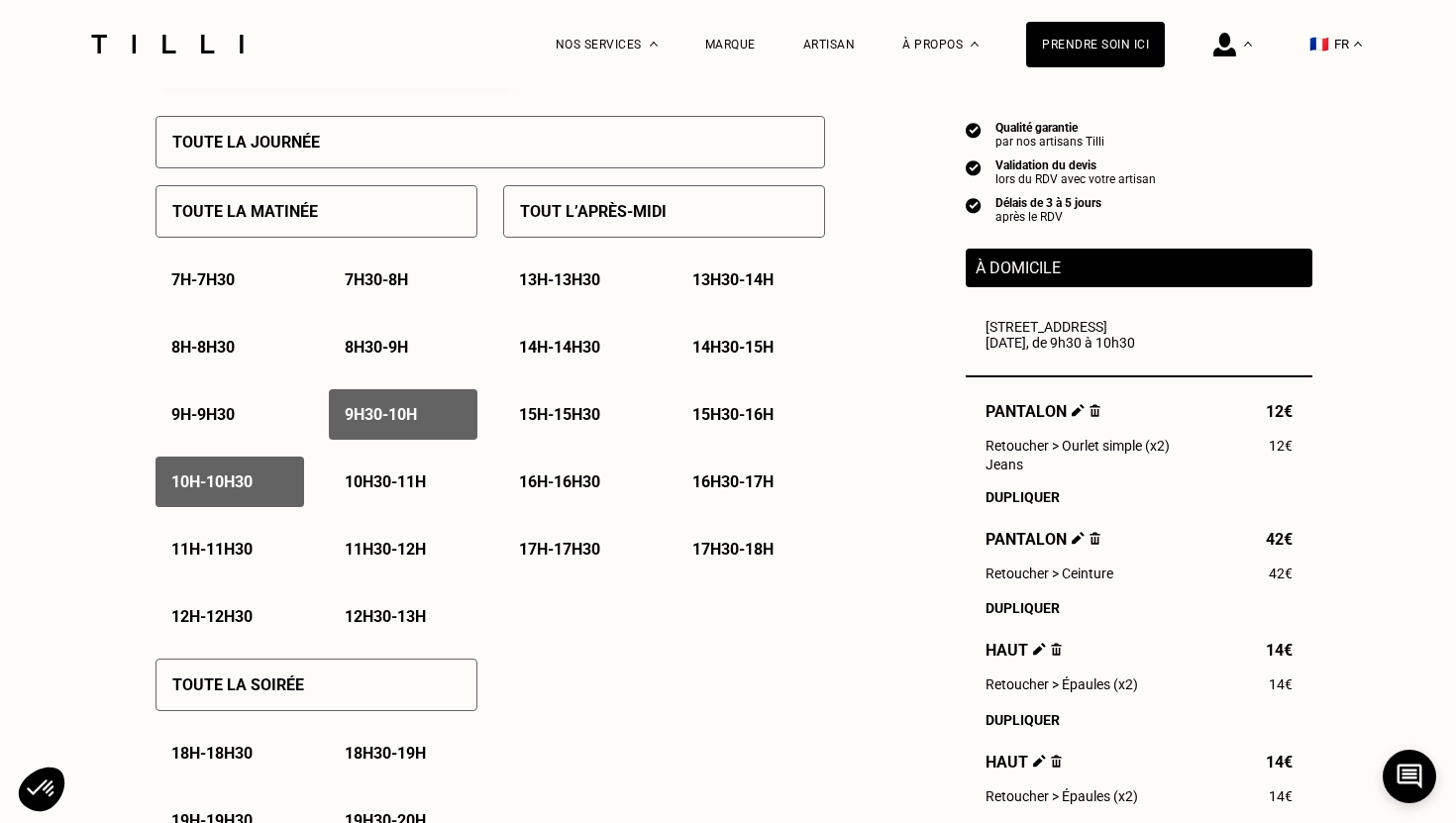 click on "10h30  -  11h" at bounding box center (385, 481) 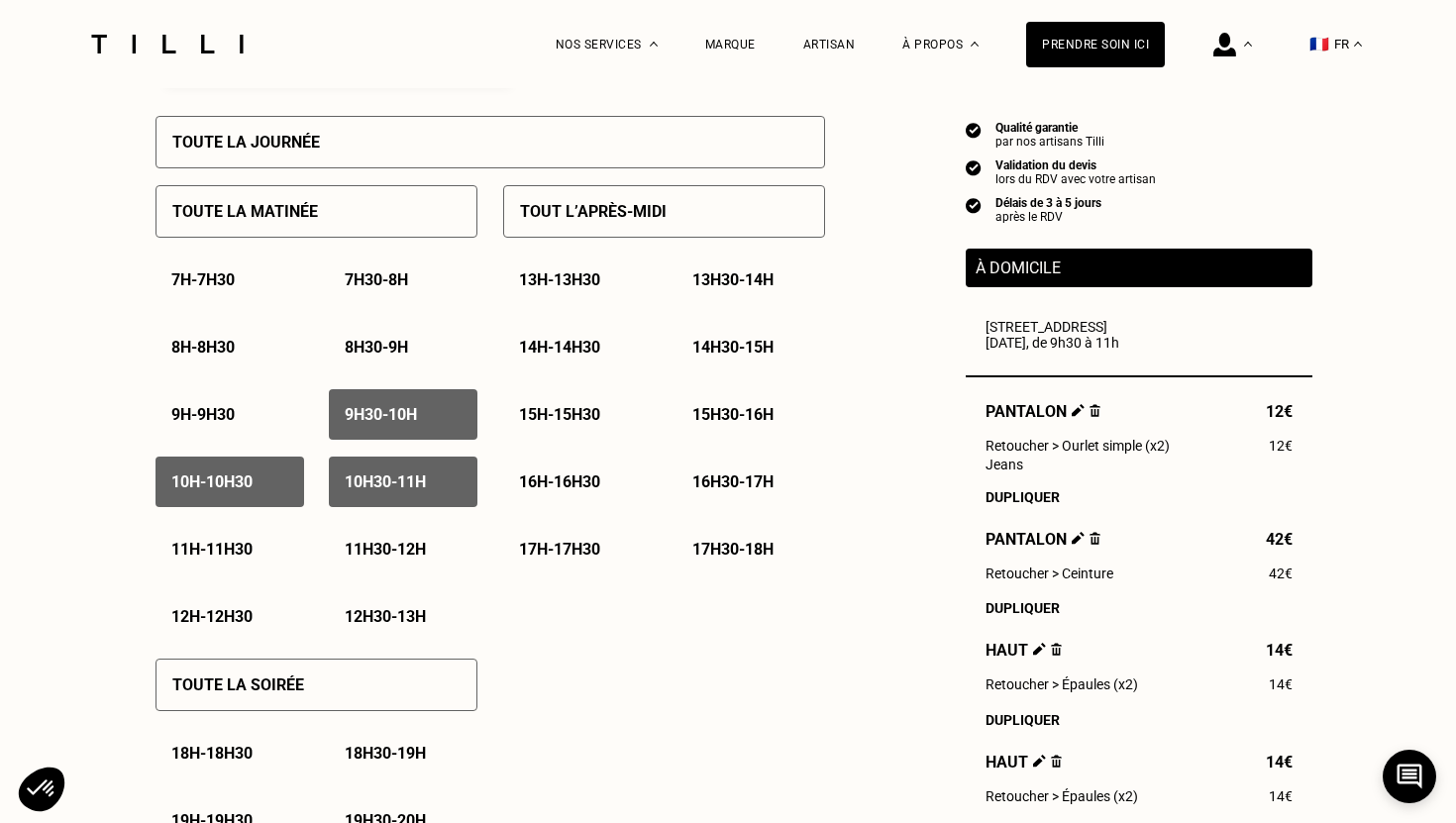 click on "11h  -  11h30" at bounding box center [230, 549] 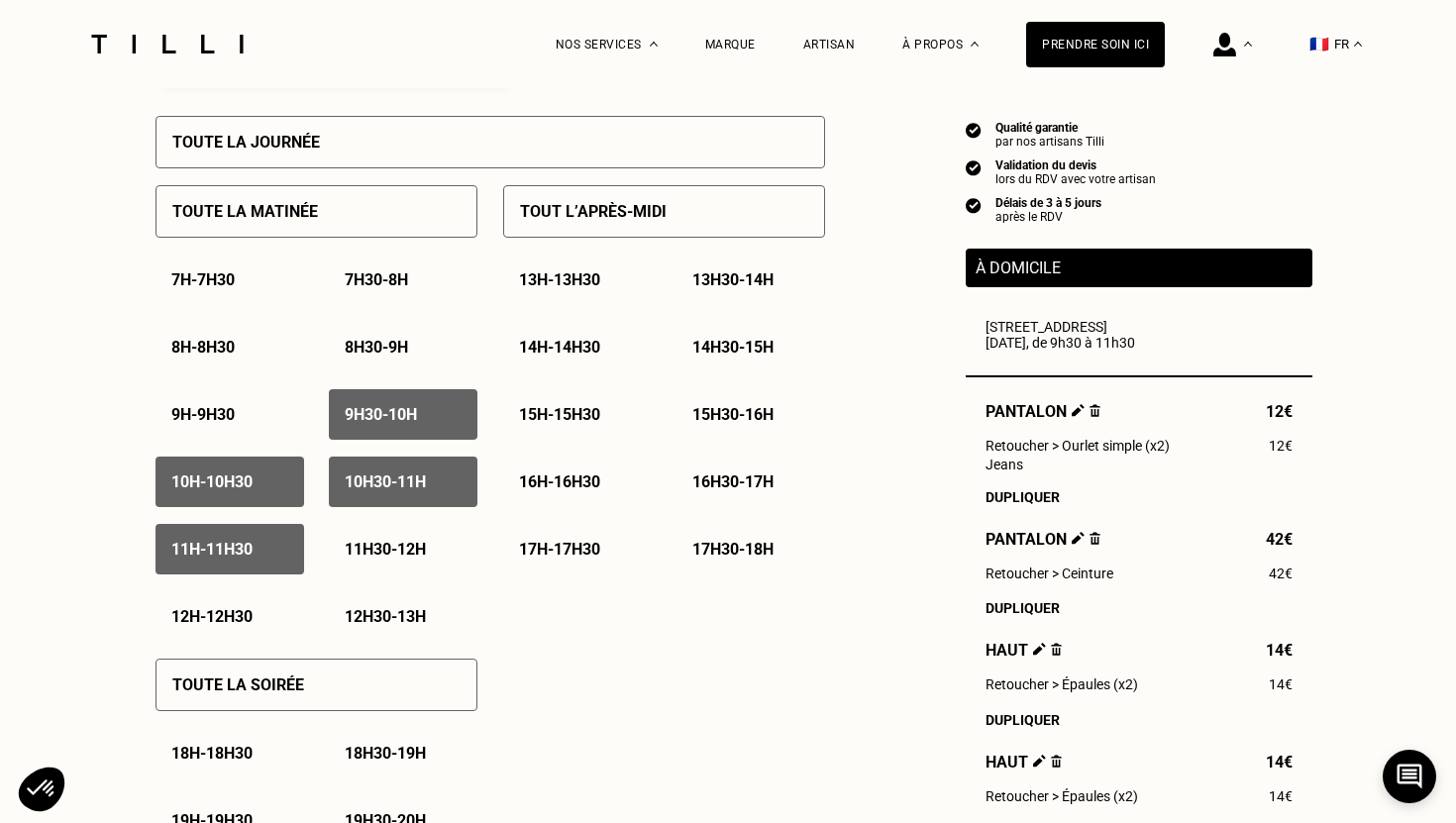 click on "11h30  -  12h" at bounding box center (385, 549) 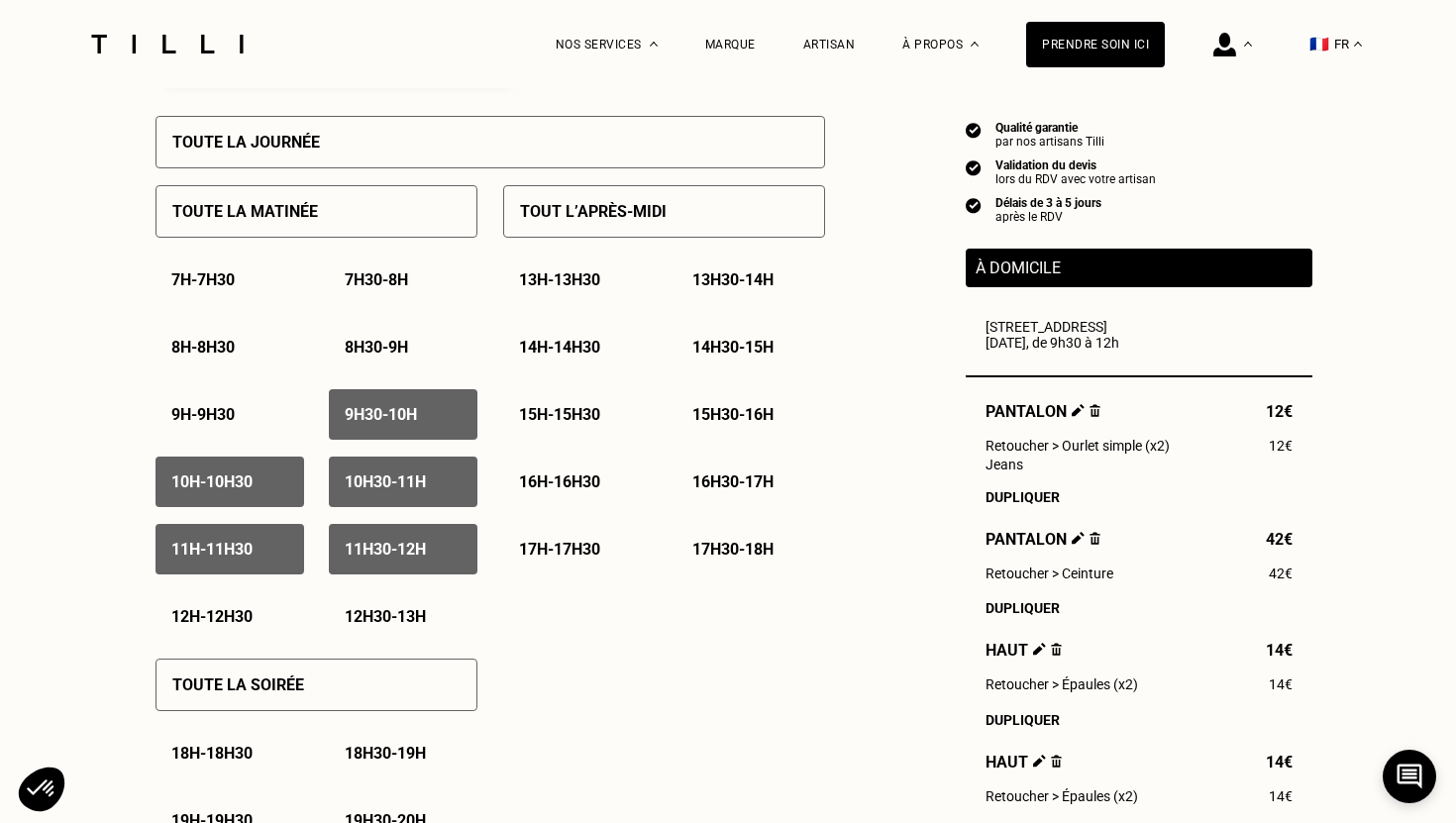 click on "14h  -  14h30" at bounding box center (560, 347) 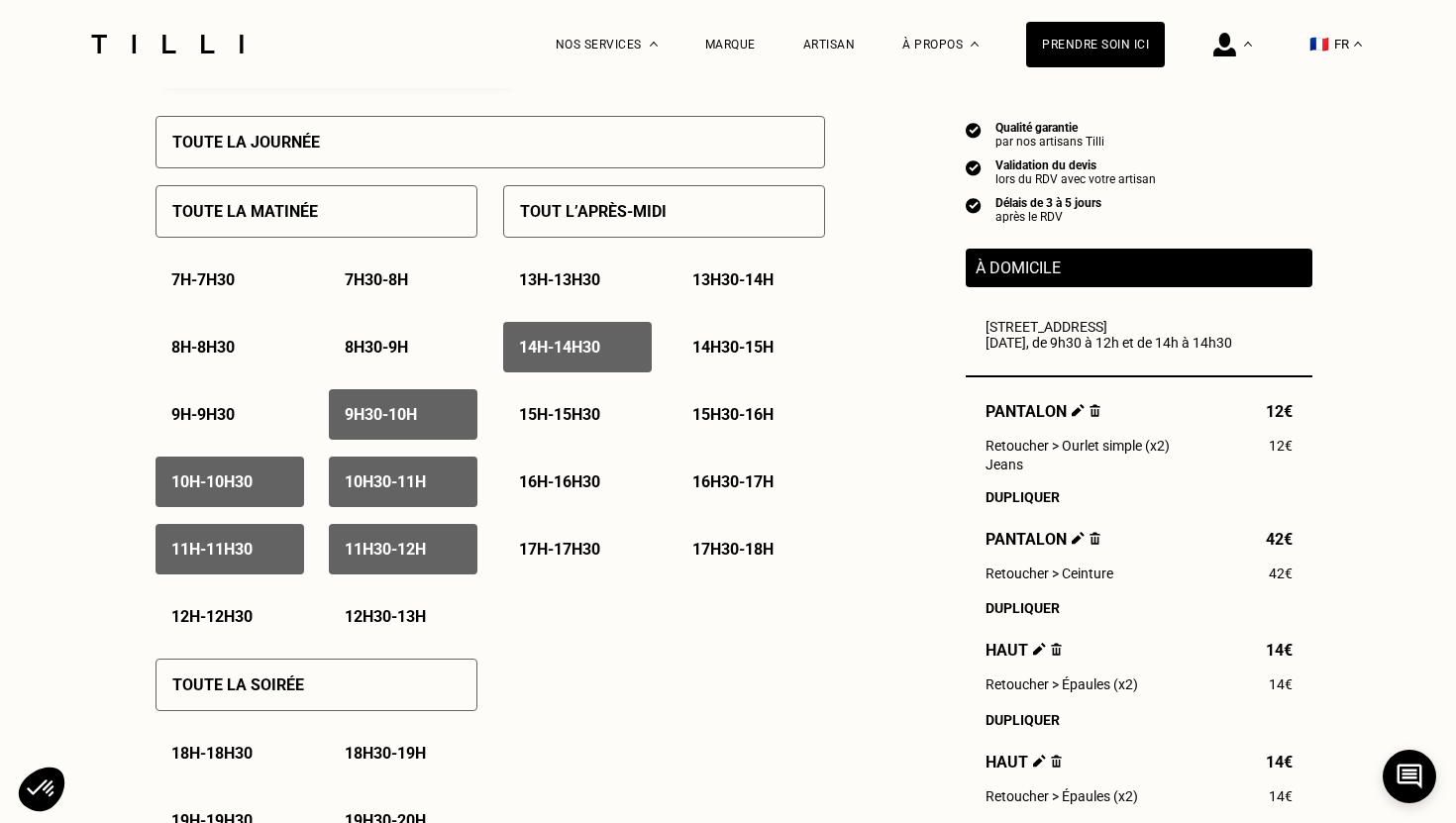 click on "14h30  -  15h" at bounding box center (733, 347) 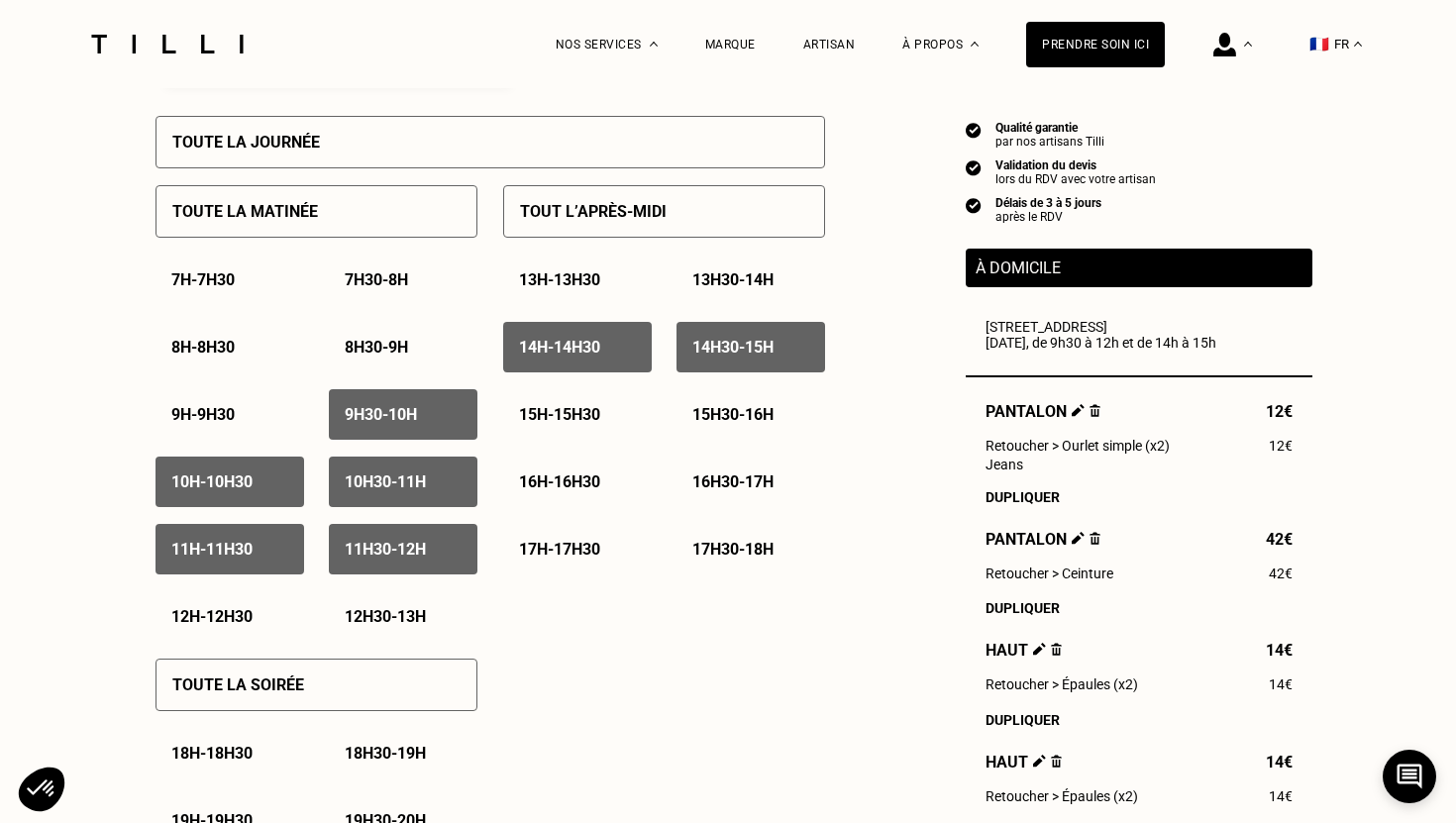 click on "15h  -  15h30" at bounding box center (560, 414) 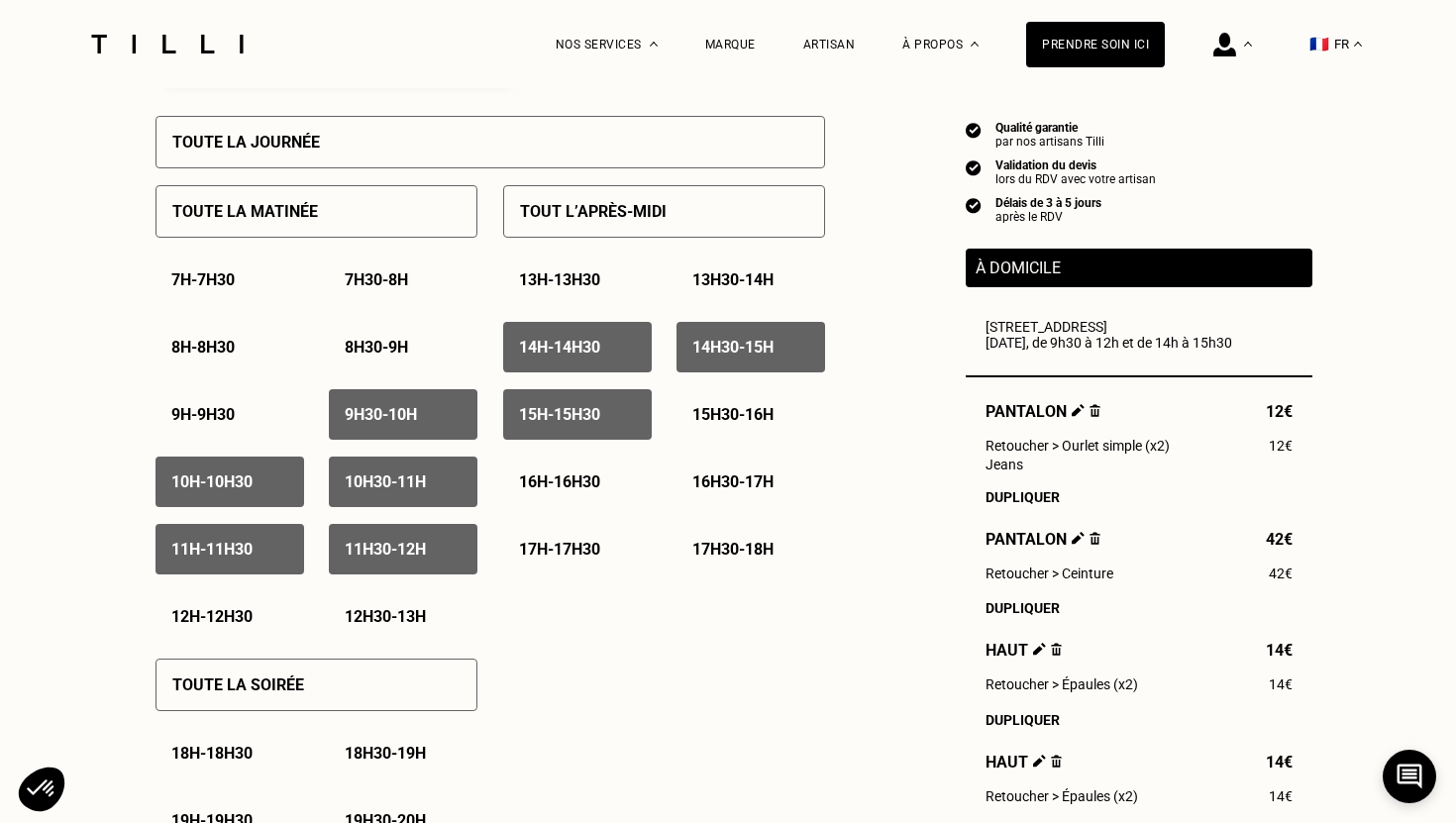 click on "15h30  -  16h" at bounding box center (733, 414) 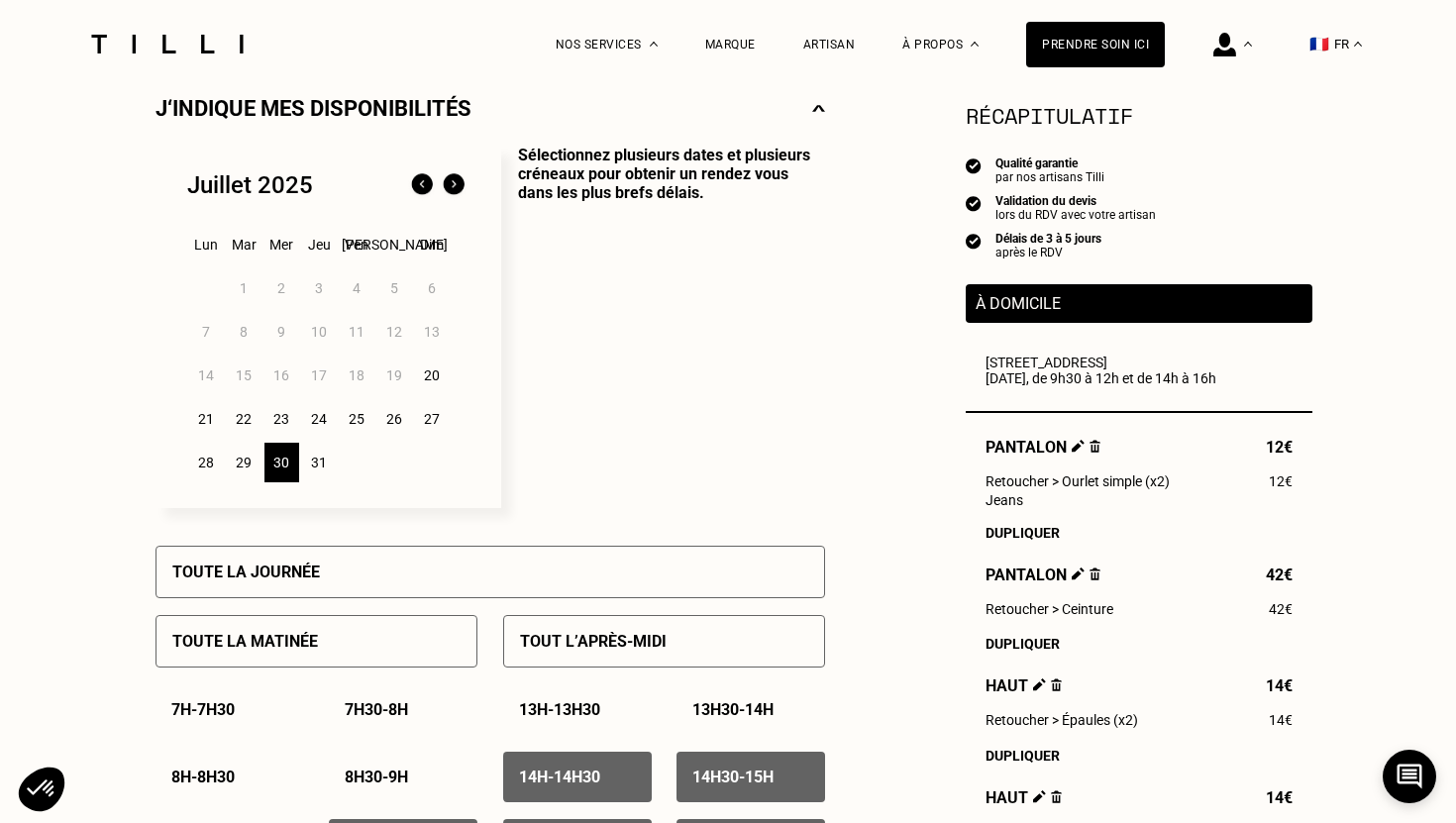 scroll, scrollTop: 460, scrollLeft: 0, axis: vertical 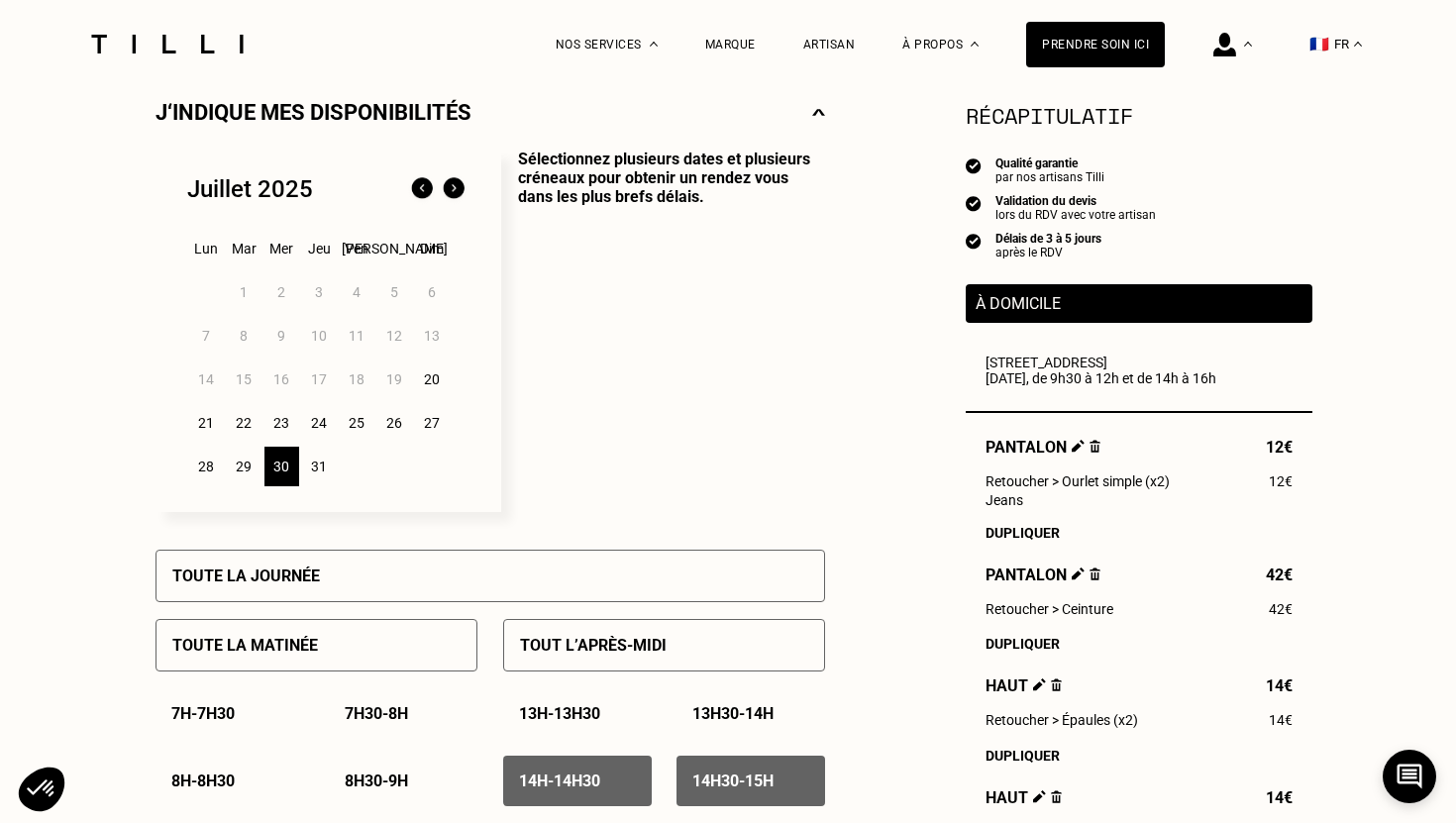 click on "29" at bounding box center (244, 466) 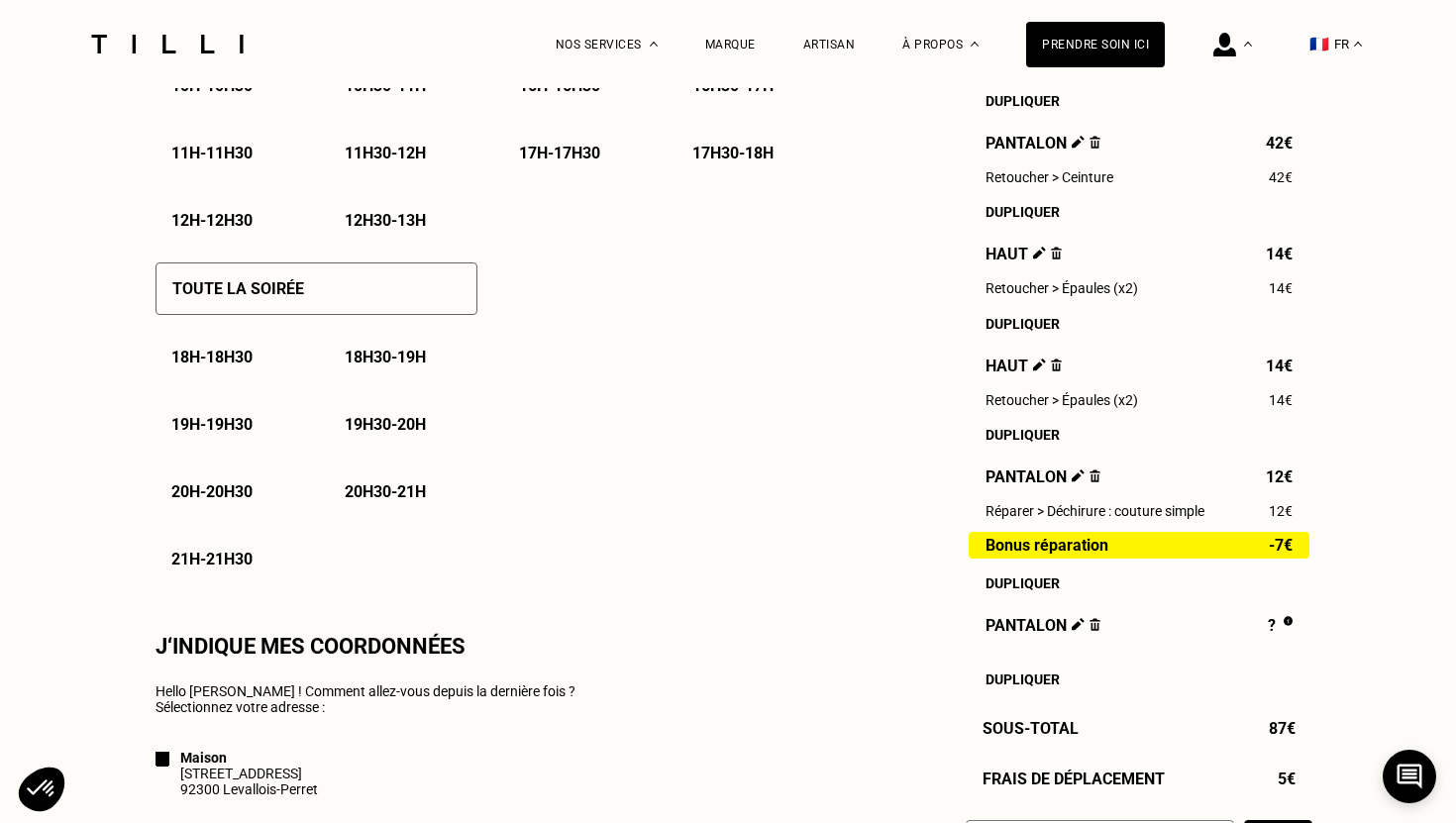 scroll, scrollTop: 1292, scrollLeft: 0, axis: vertical 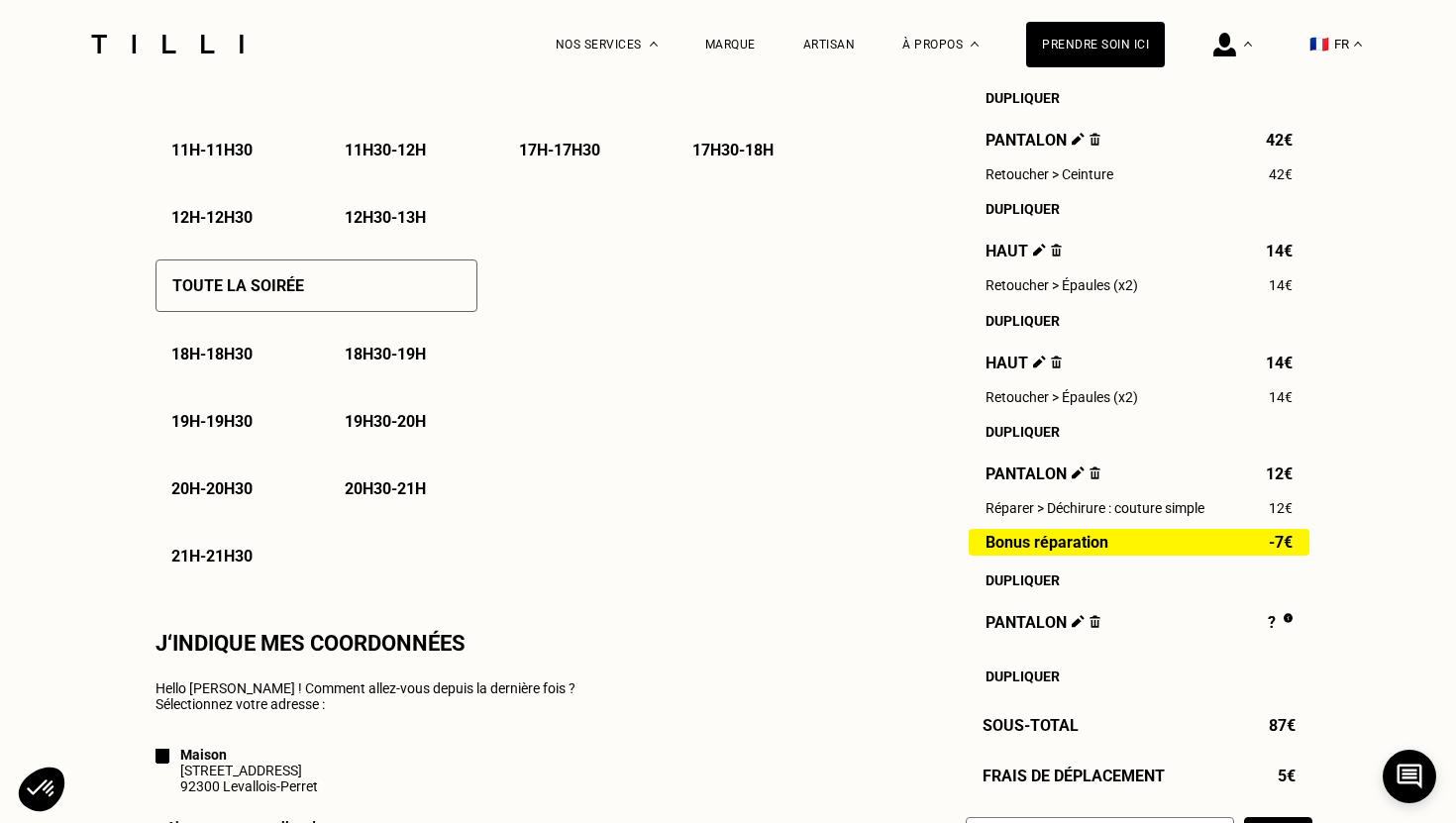 click on "19h  -  19h30" at bounding box center (212, 421) 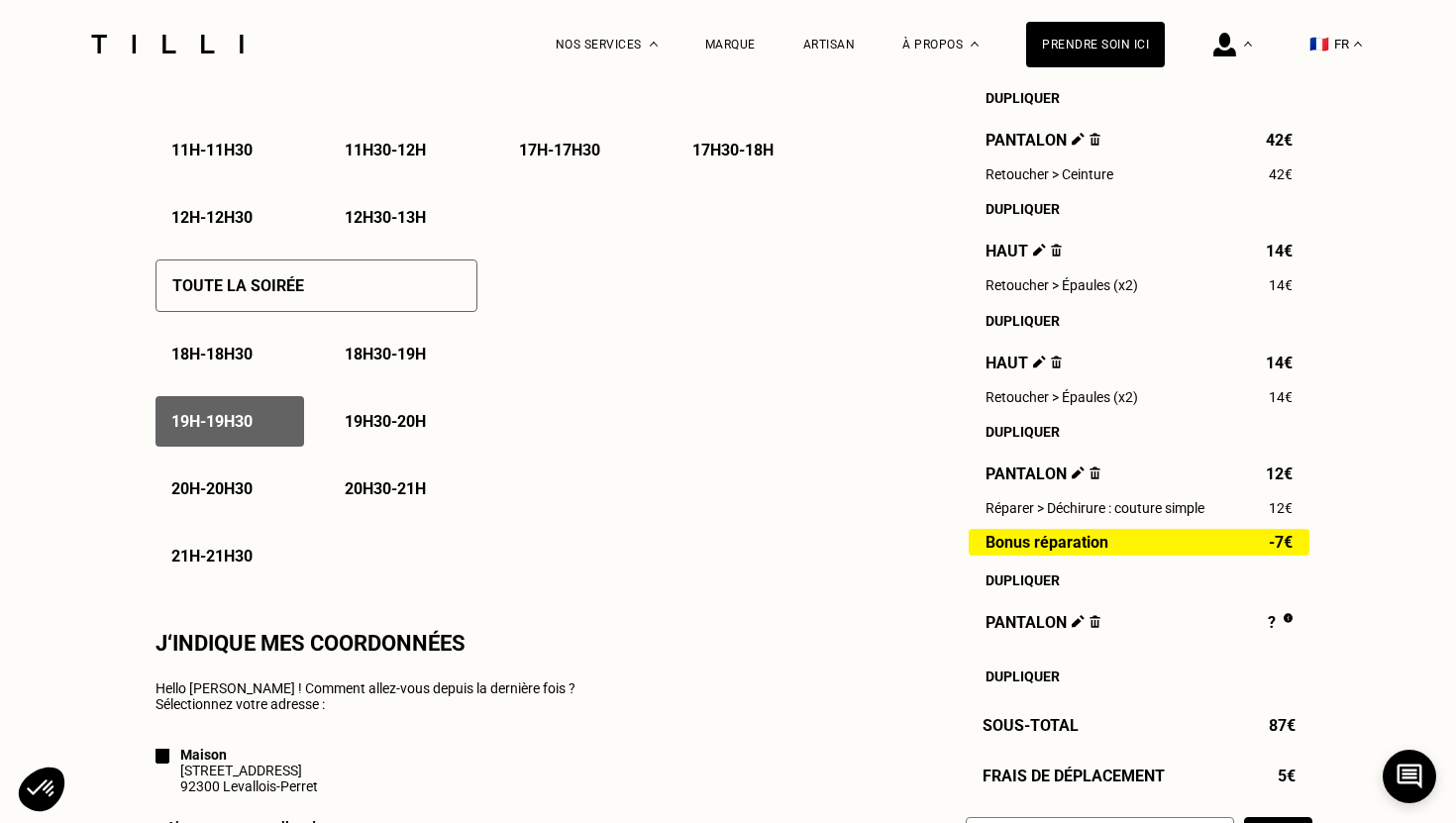 click on "19h30  -  20h" at bounding box center (385, 421) 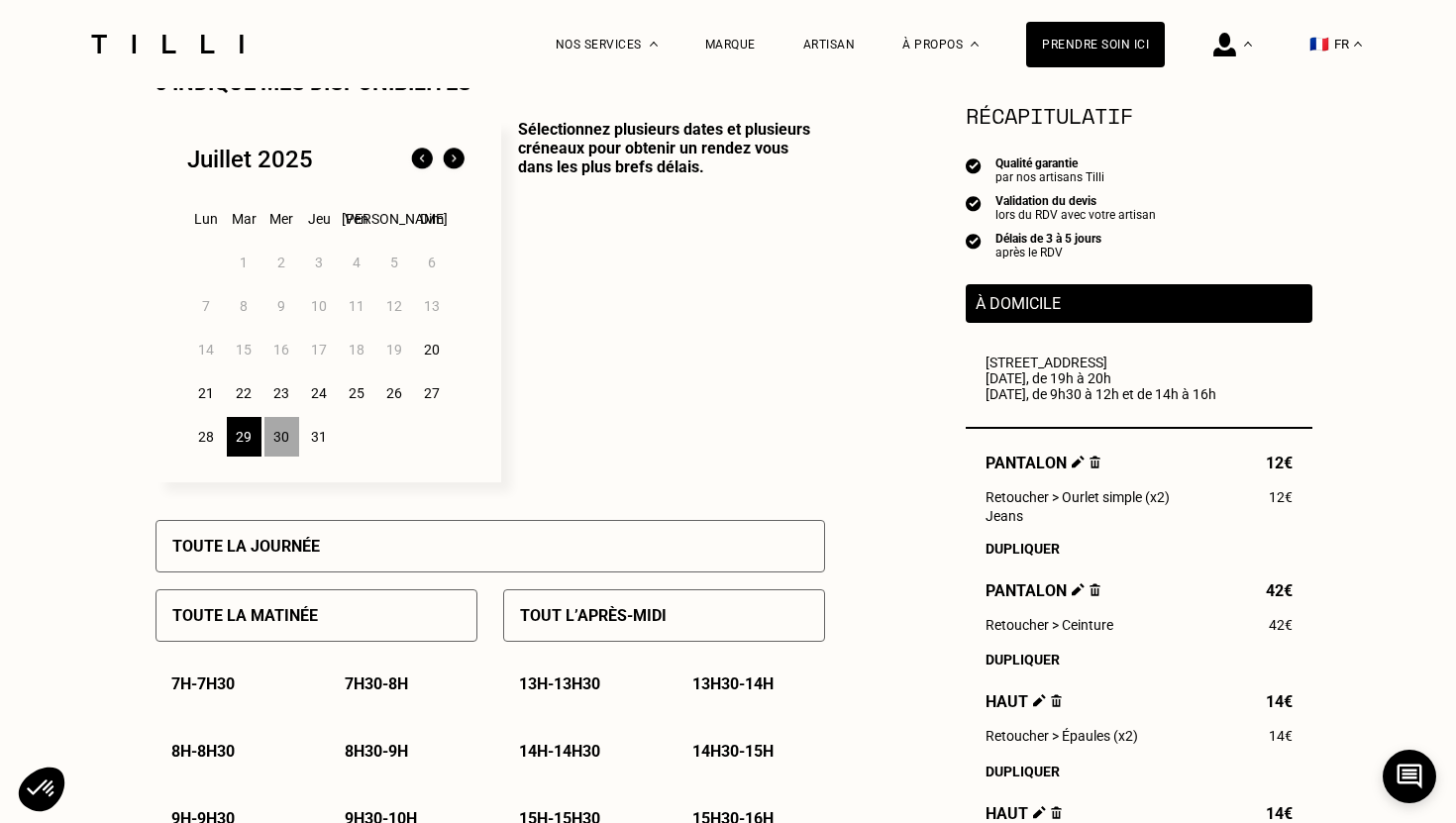 scroll, scrollTop: 490, scrollLeft: 0, axis: vertical 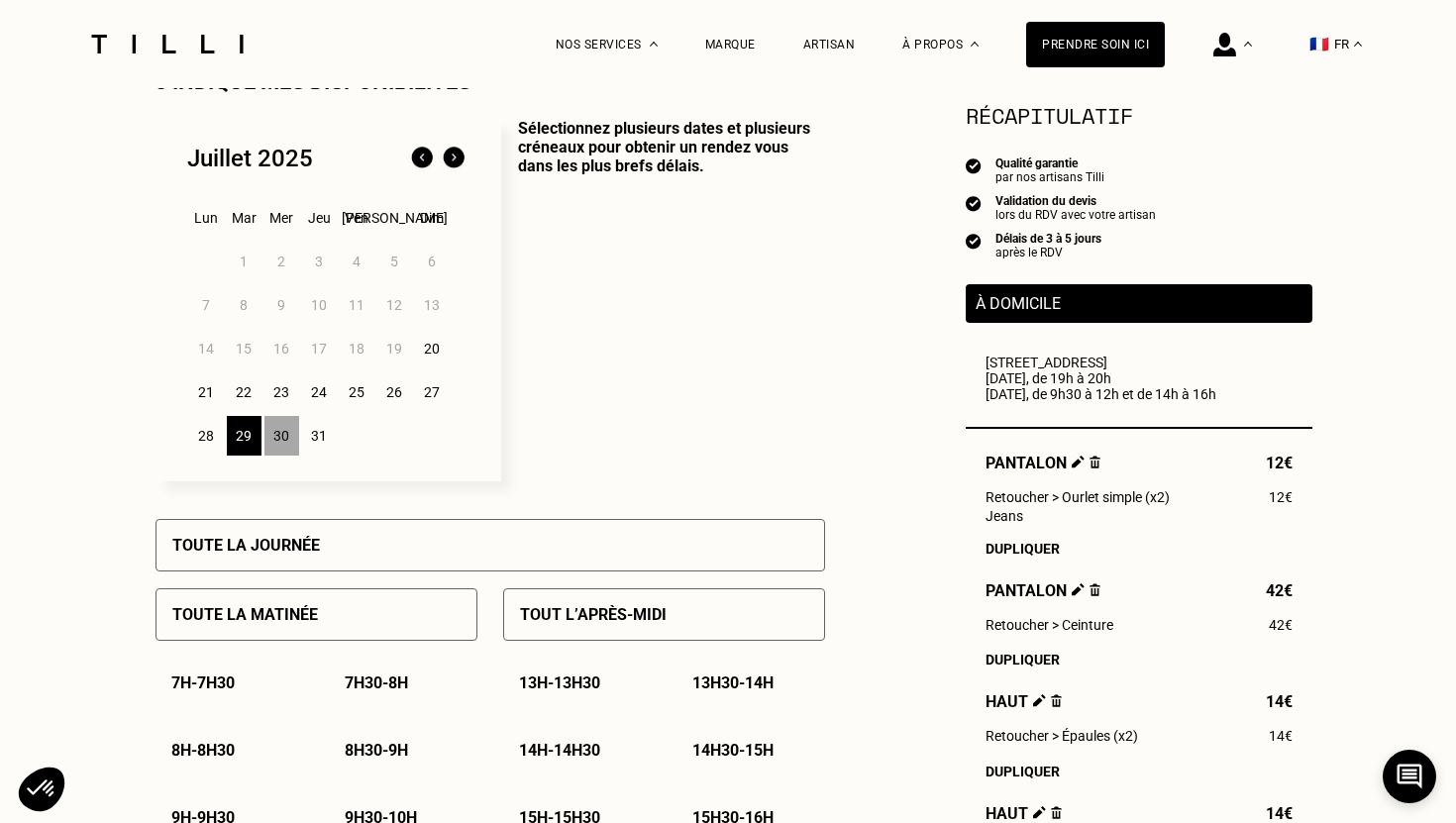 click at bounding box center [454, 158] 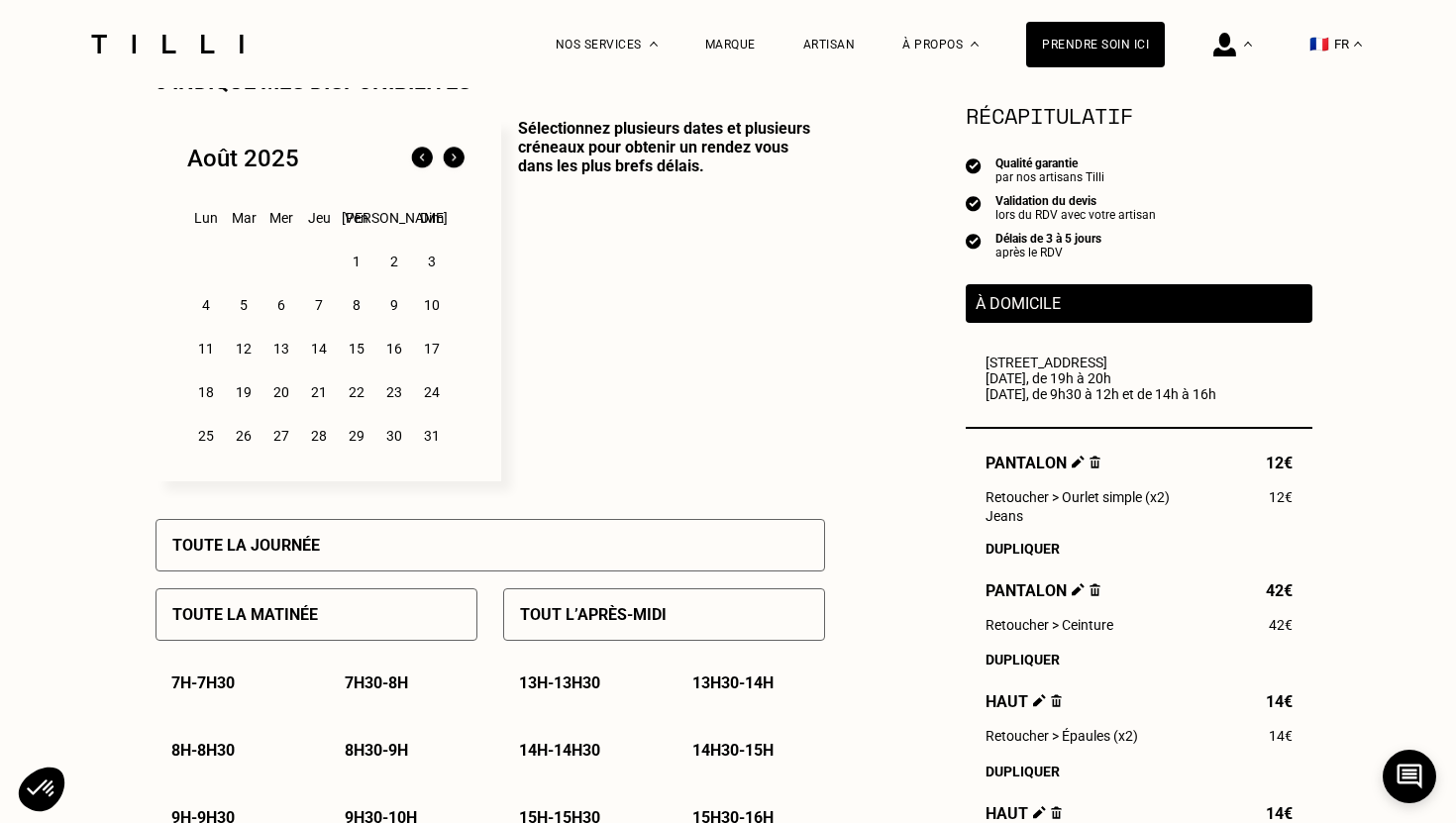 click on "6" at bounding box center [281, 305] 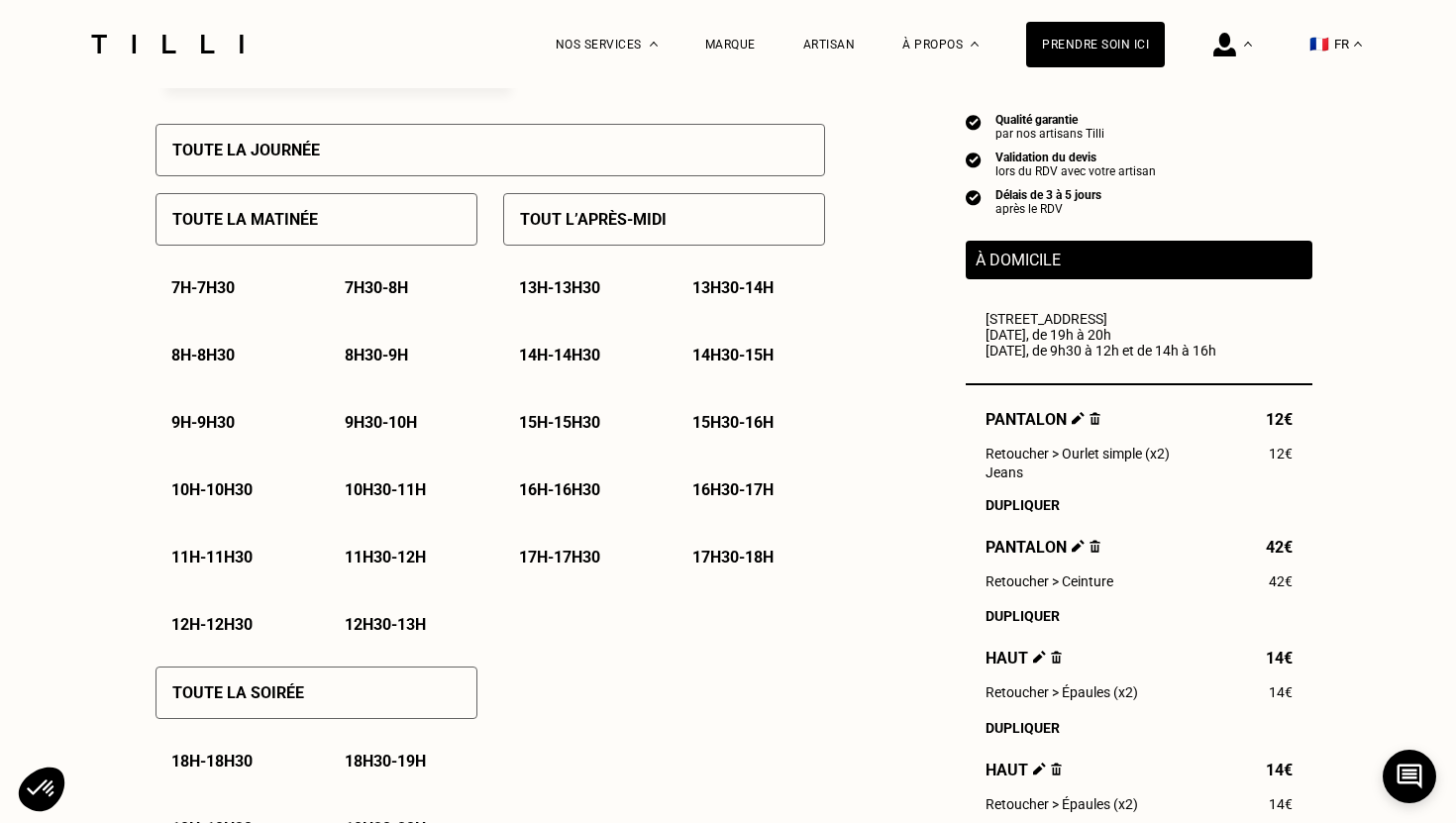 scroll, scrollTop: 886, scrollLeft: 0, axis: vertical 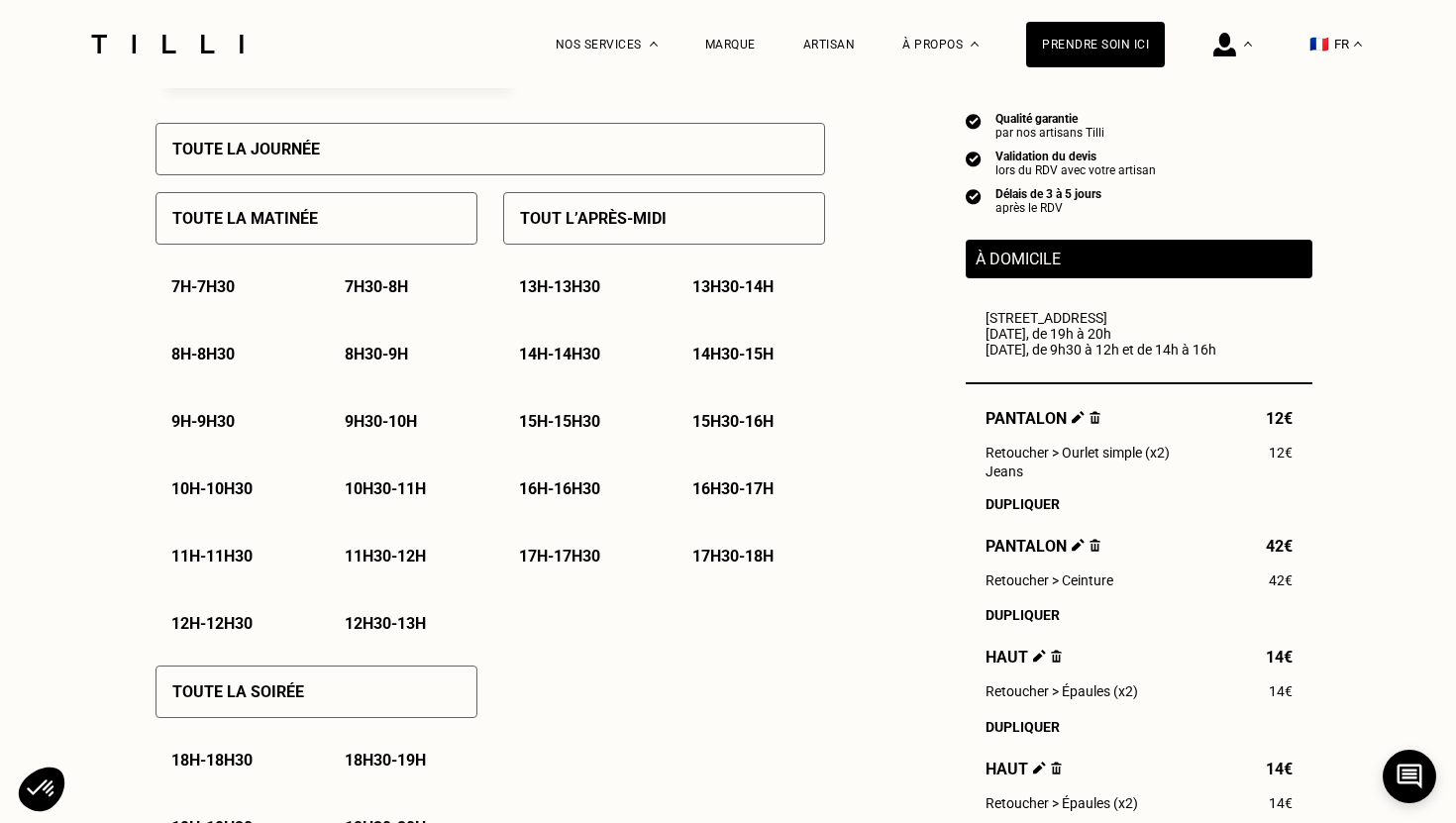 click on "9h30  -  10h" at bounding box center [380, 421] 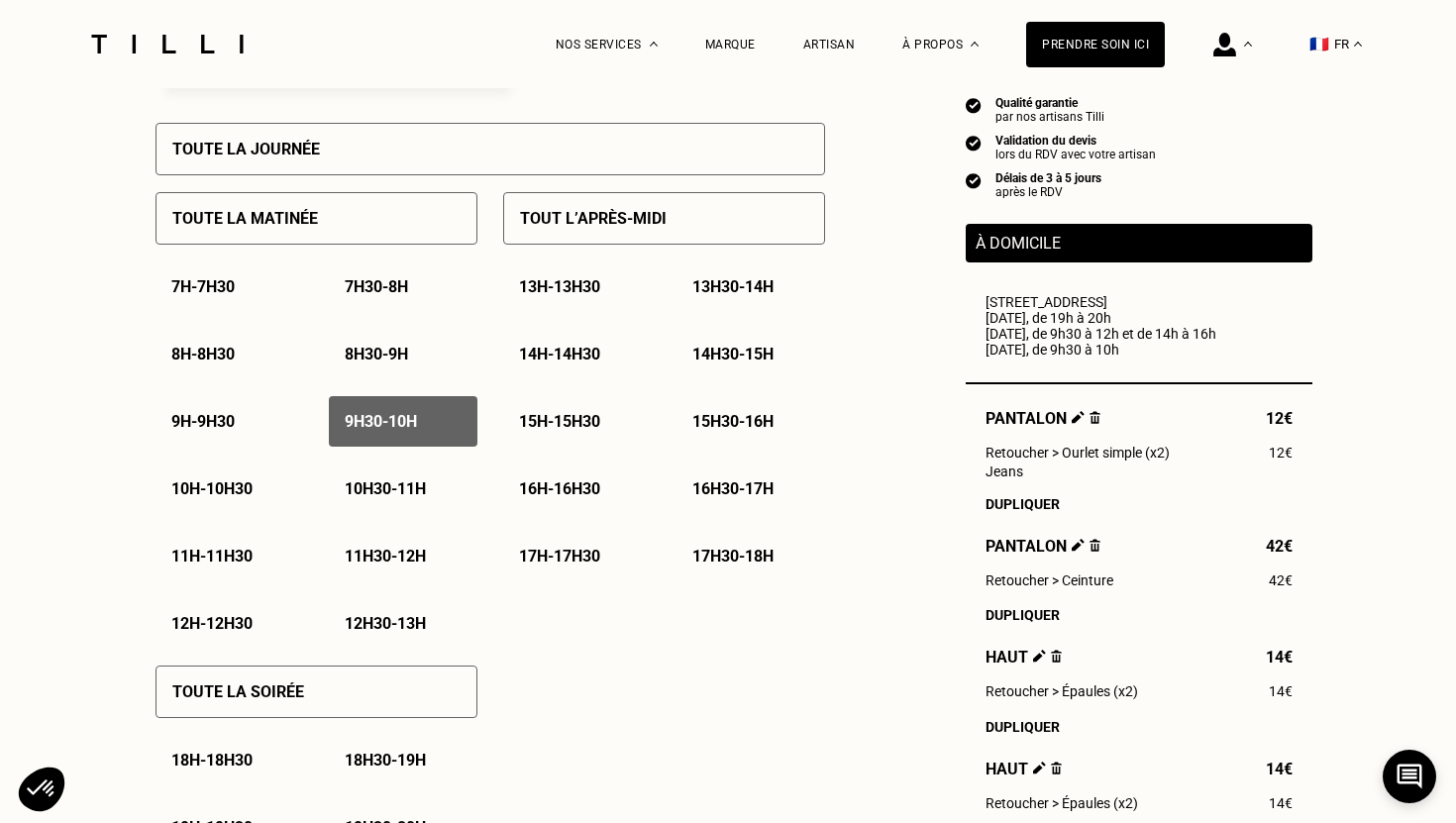 click on "10h  -  10h30" at bounding box center [212, 488] 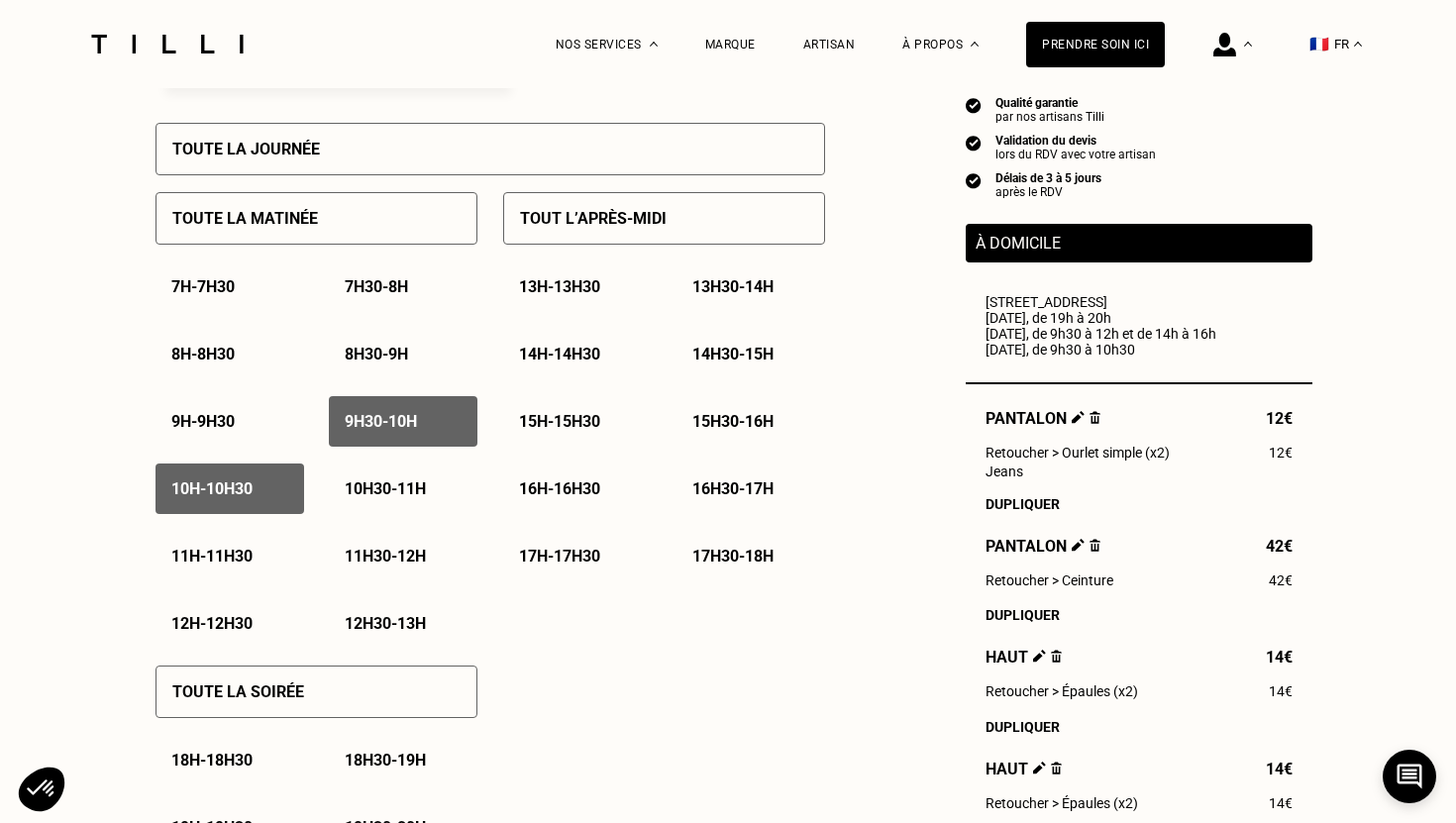 click on "10h30  -  11h" at bounding box center (385, 488) 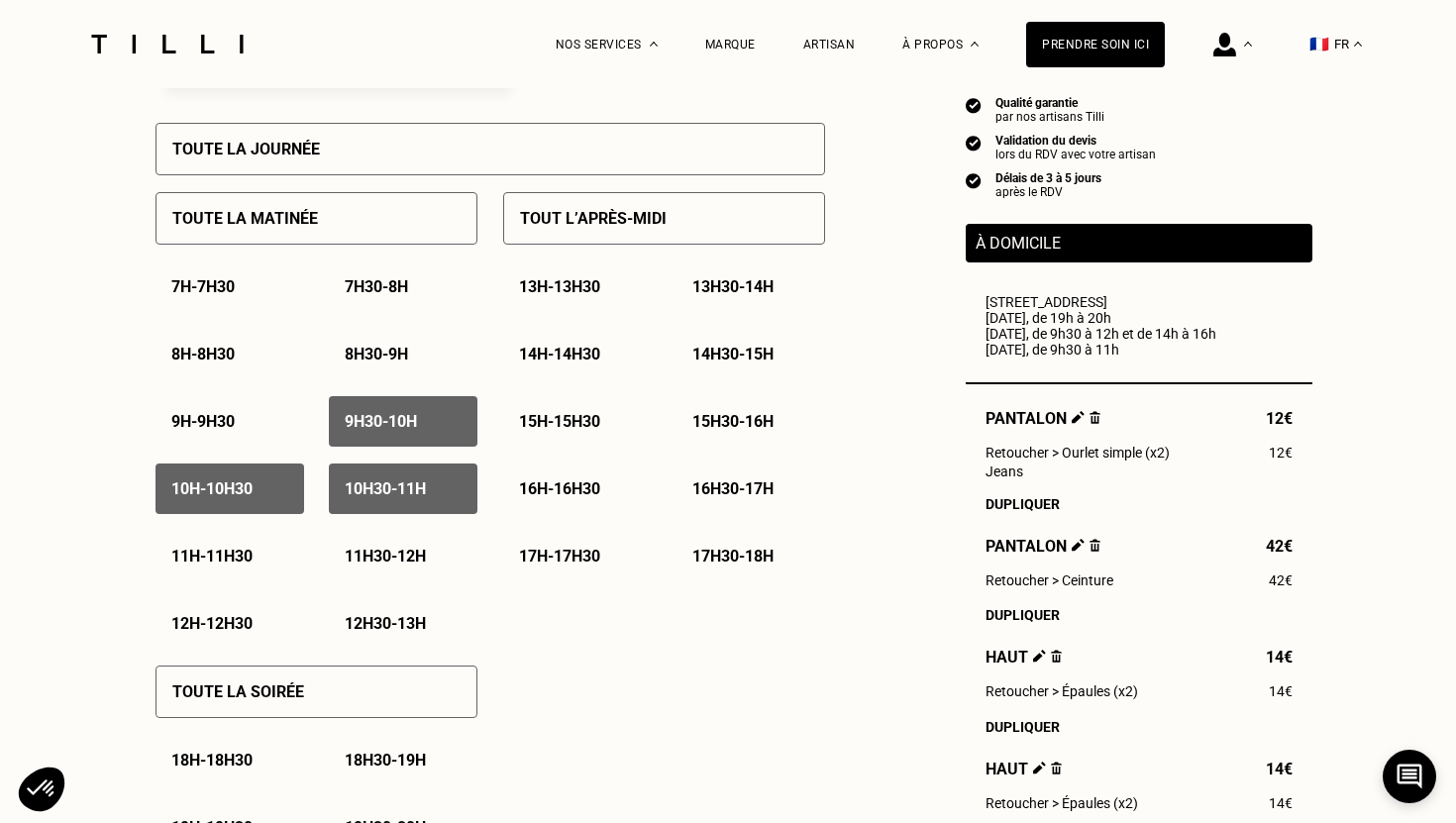 click on "11h  -  11h30" at bounding box center [212, 556] 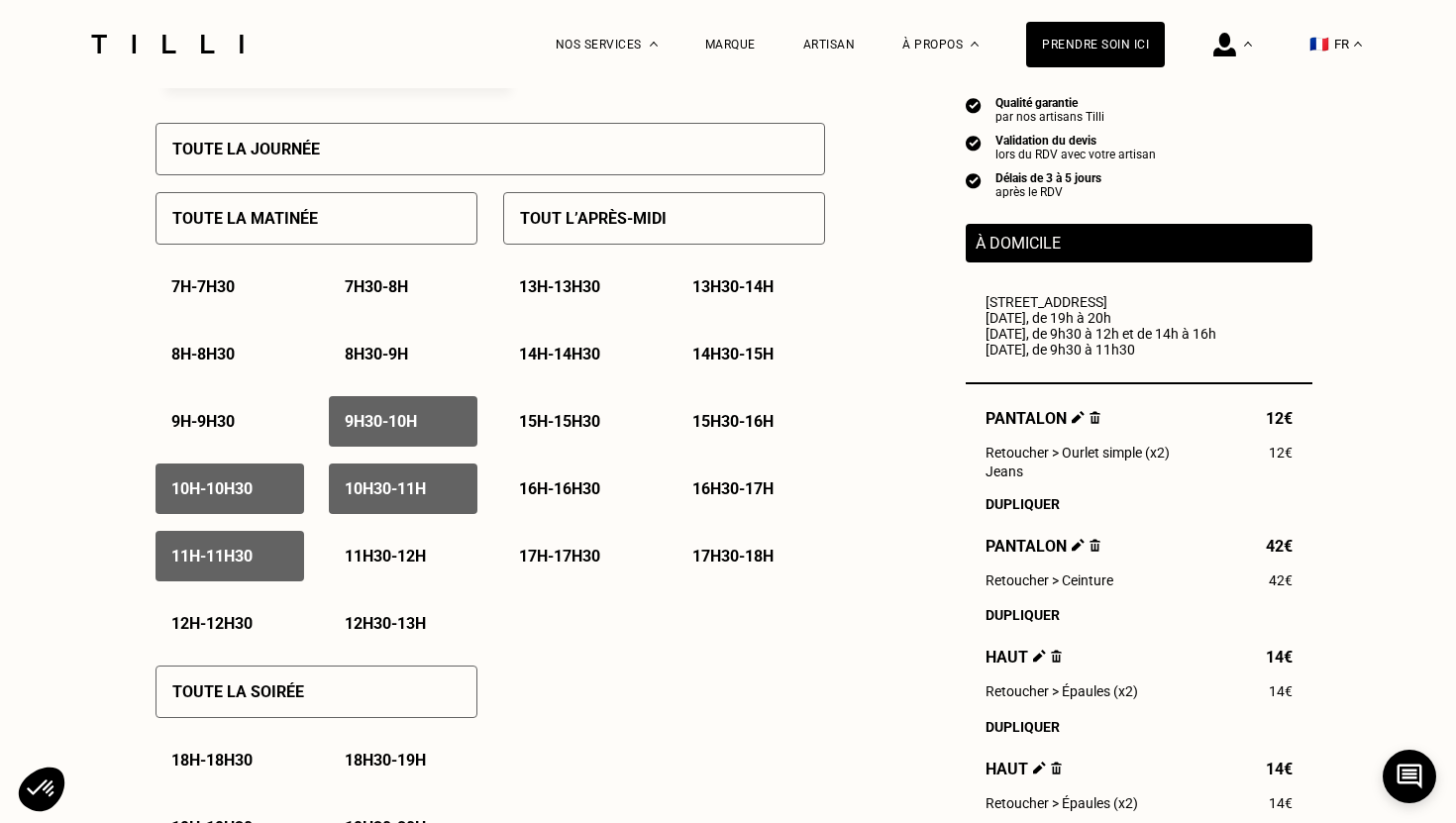 click on "11h30  -  12h" at bounding box center [403, 556] 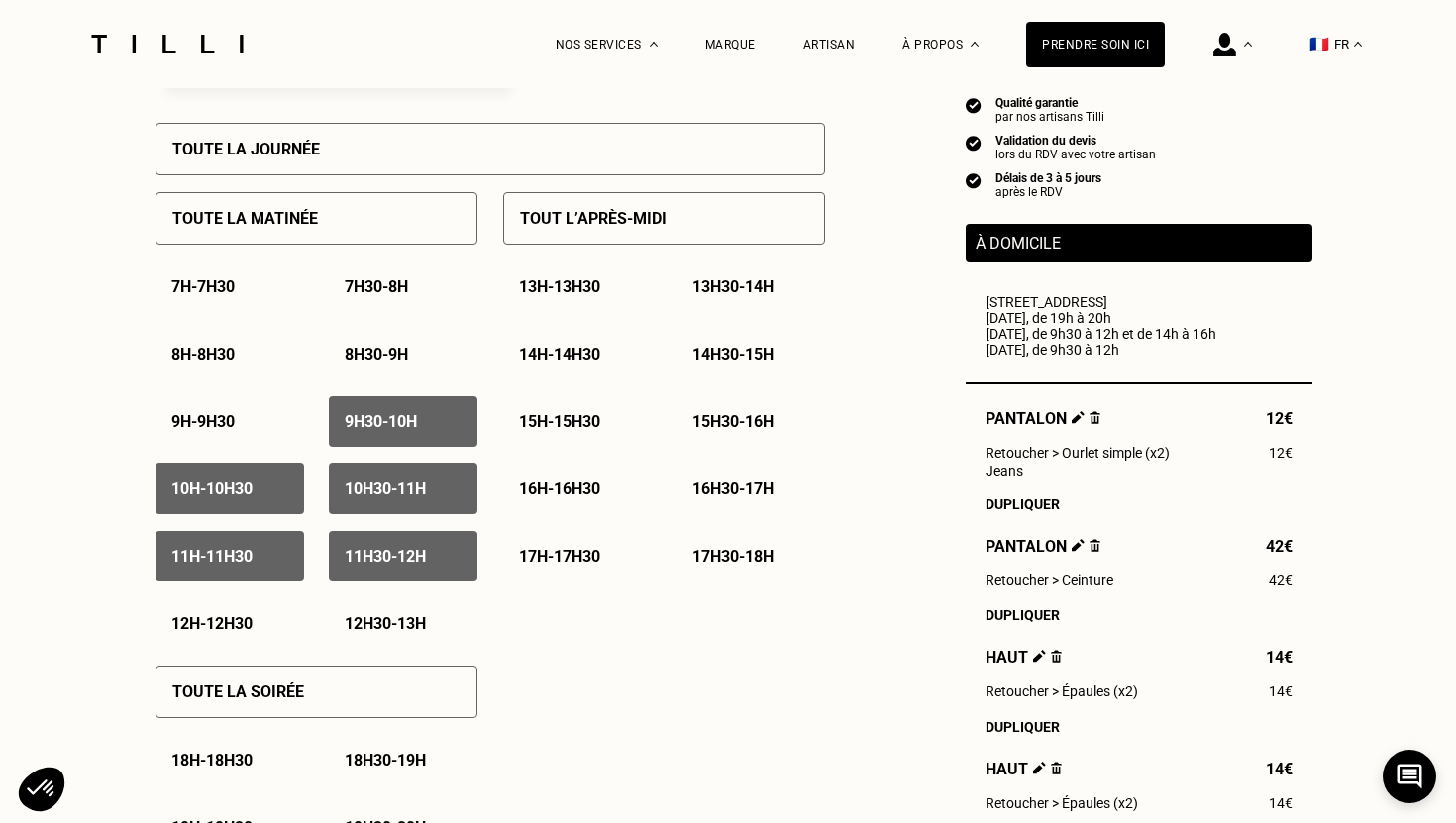 click on "14h  -  14h30" at bounding box center [560, 354] 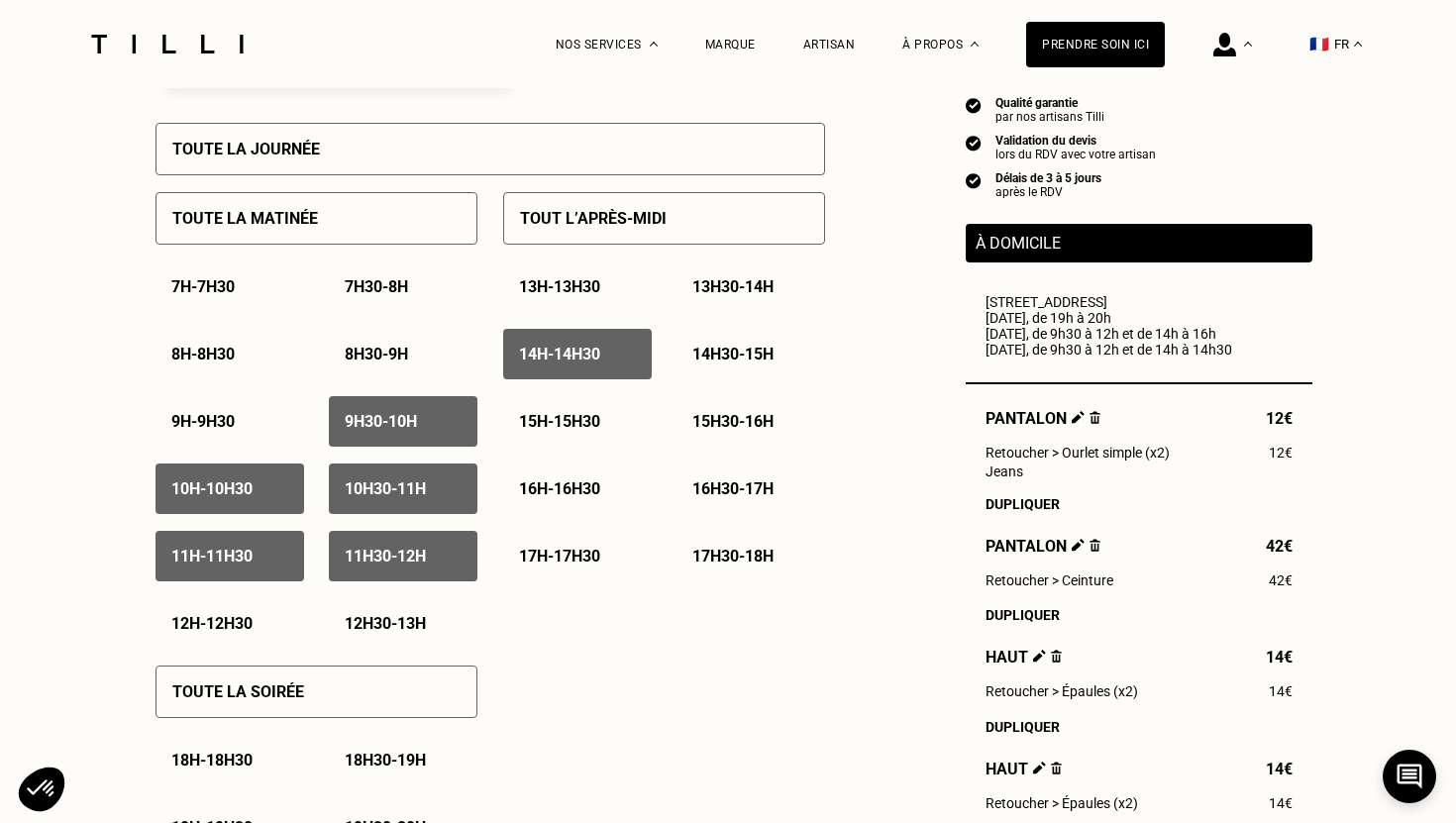 click on "14h30  -  15h" at bounding box center [733, 354] 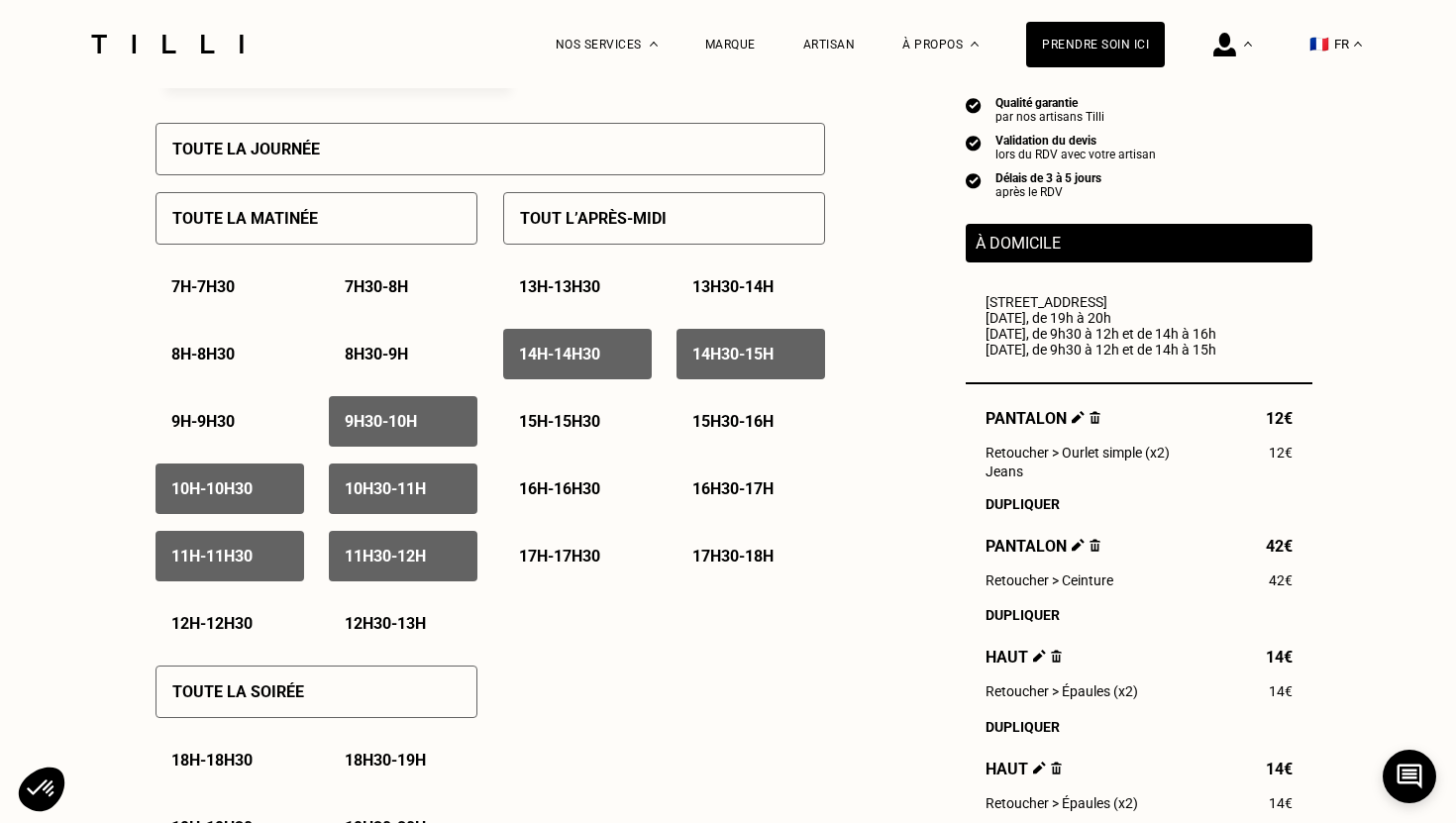 click on "15h  -  15h30" at bounding box center [560, 421] 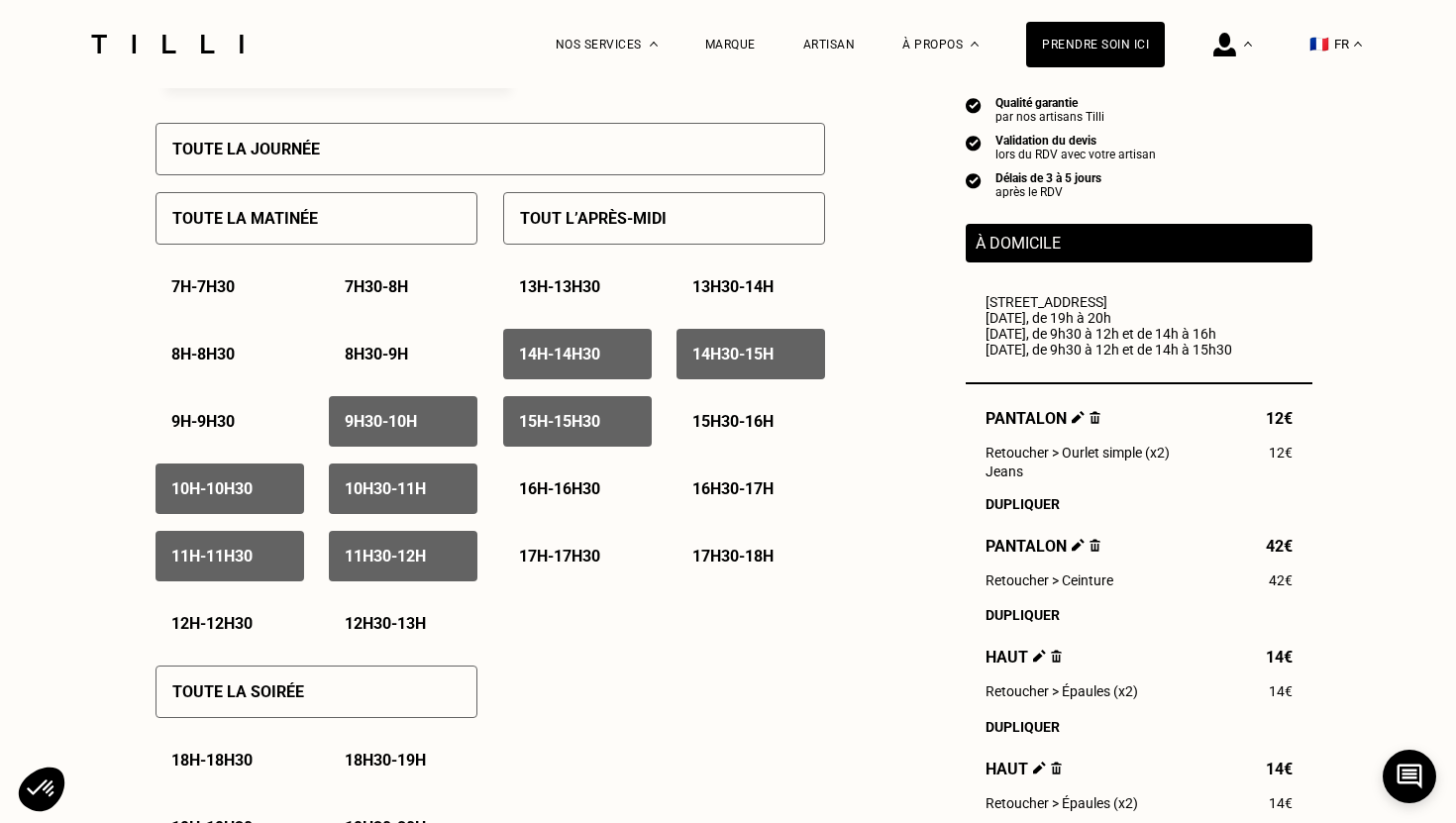 click on "15h30  -  16h" at bounding box center [733, 421] 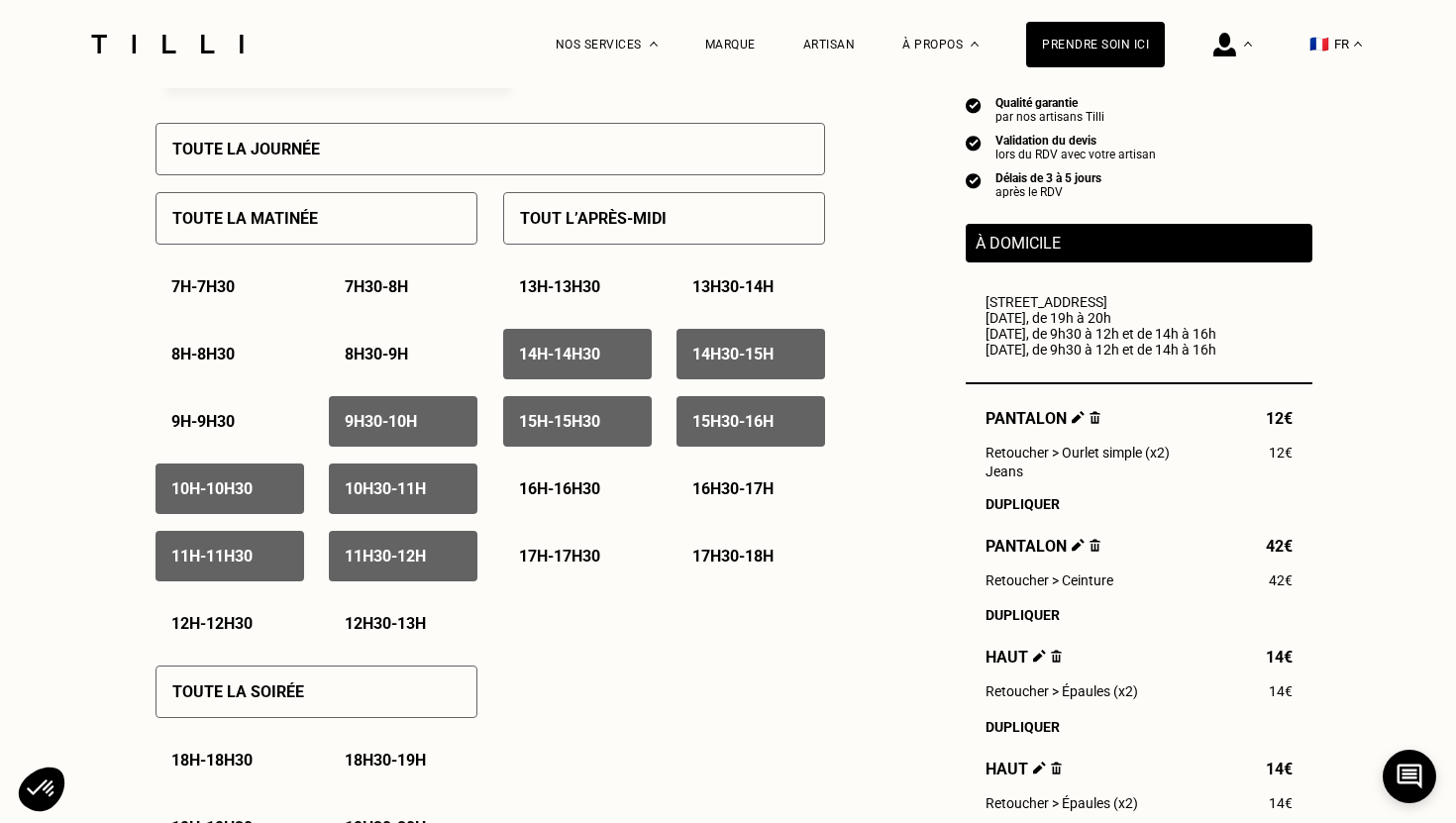 click on "16h  -  16h30" at bounding box center [560, 488] 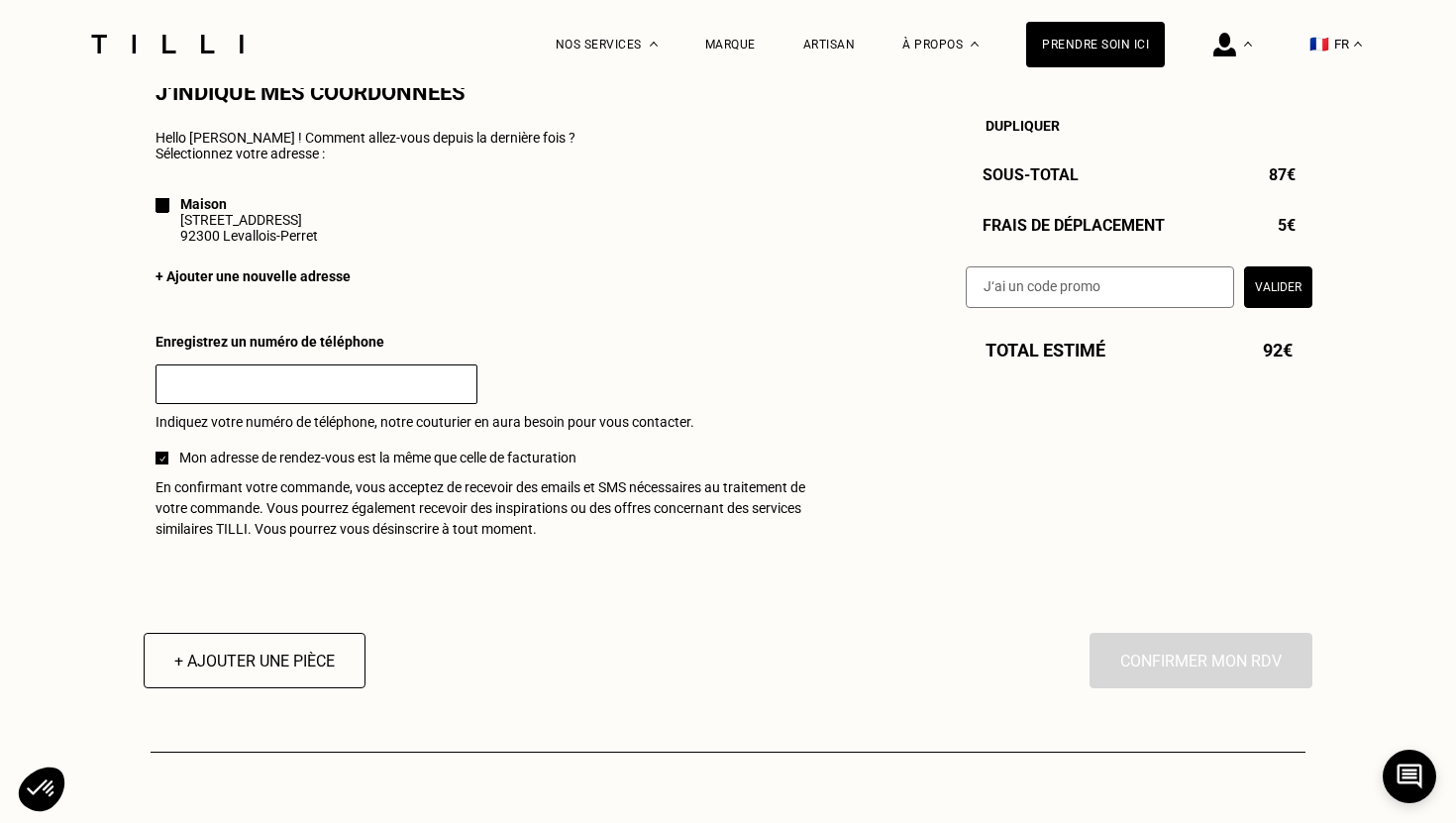 scroll, scrollTop: 1845, scrollLeft: 0, axis: vertical 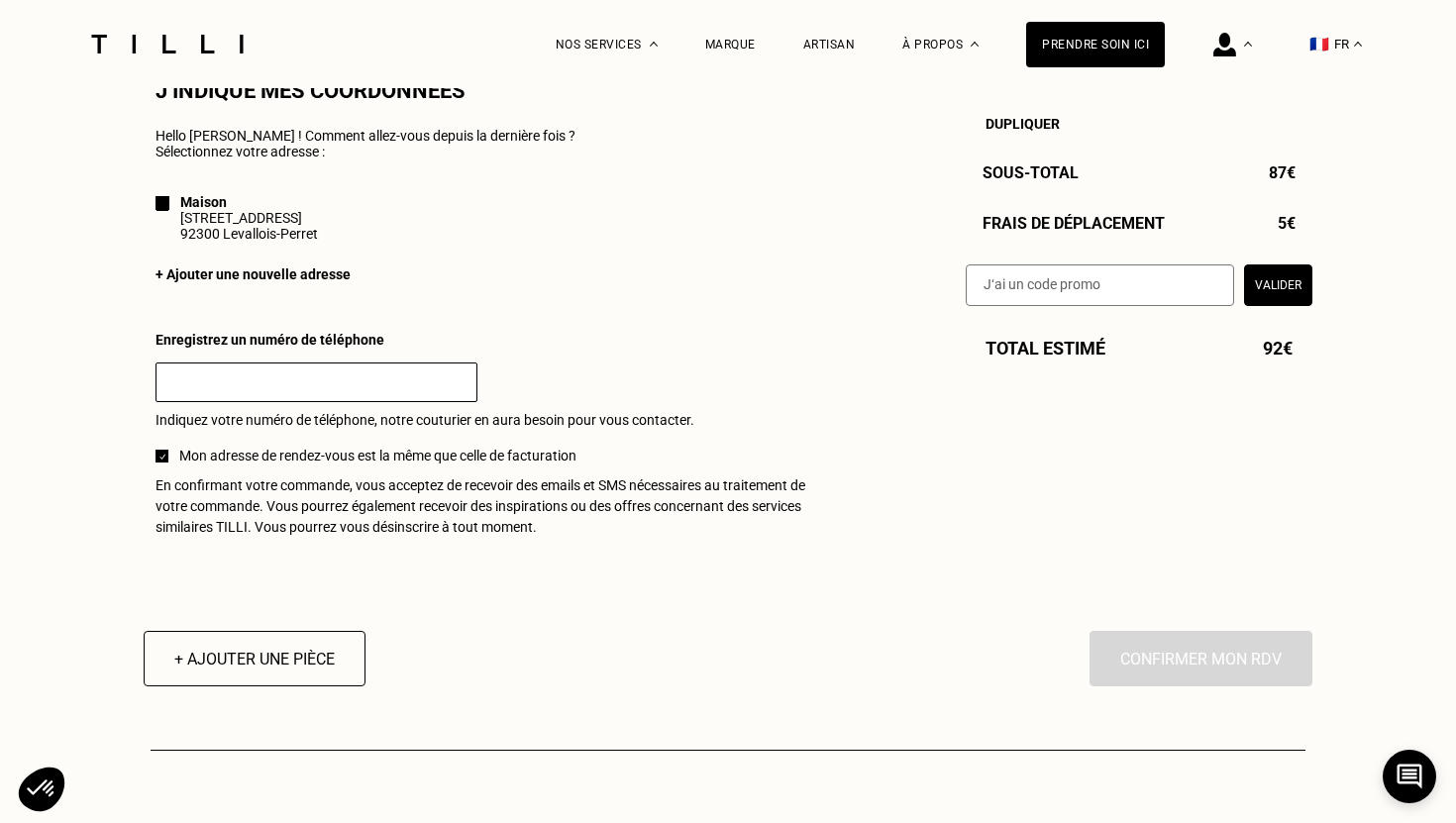 click at bounding box center (316, 382) 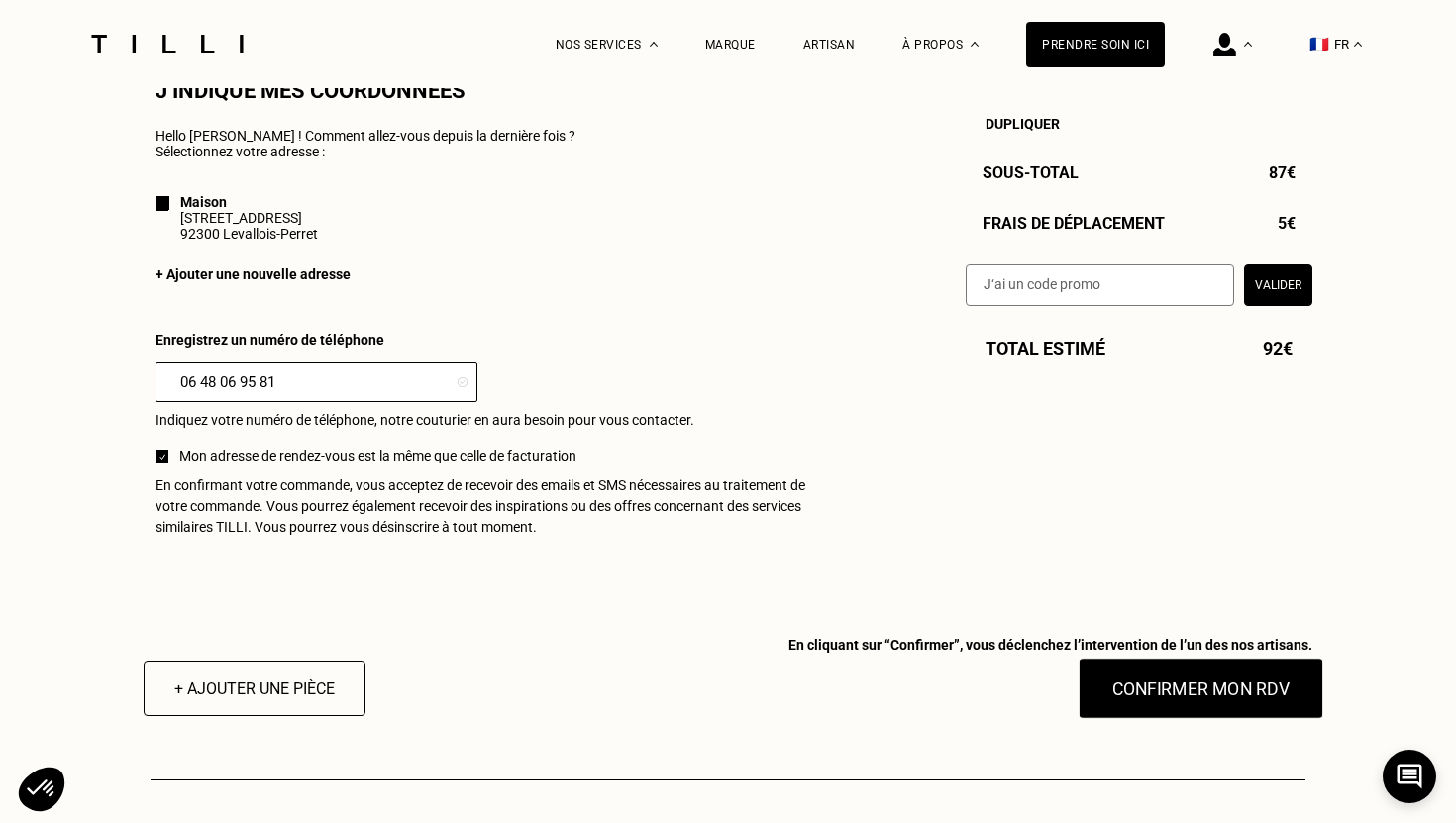 click on "Confirmer mon RDV" at bounding box center (1201, 688) 